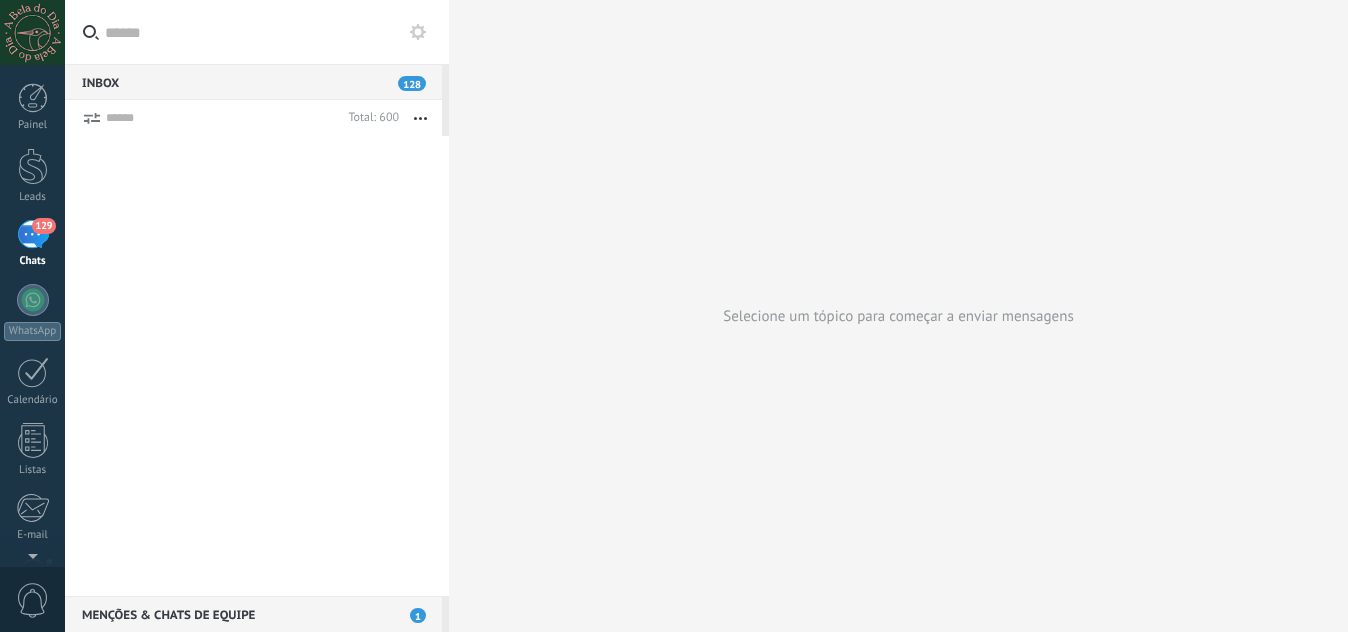scroll, scrollTop: 0, scrollLeft: 0, axis: both 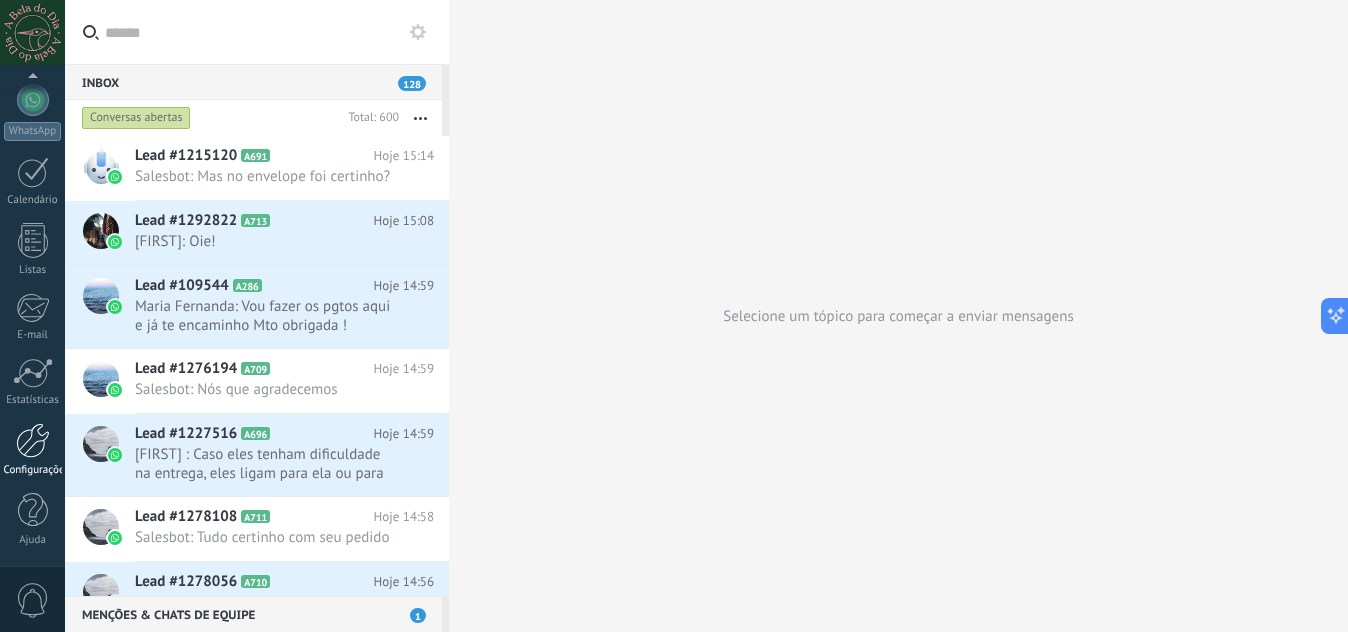 click at bounding box center [33, 440] 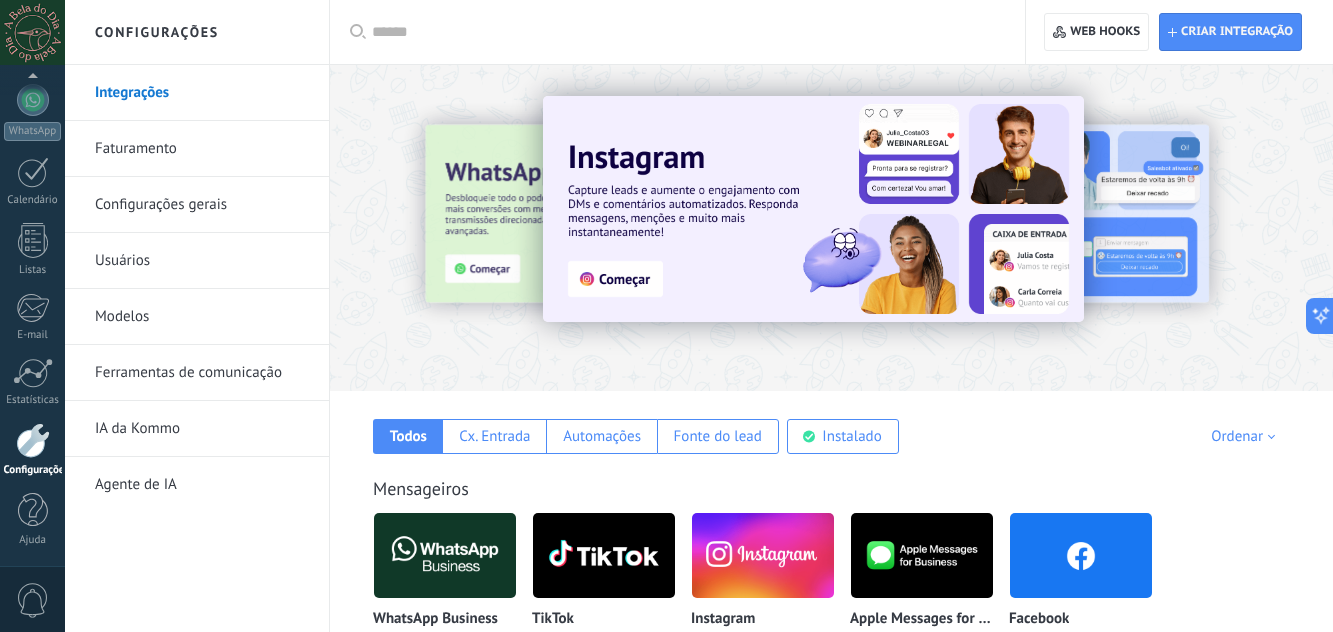 click at bounding box center [813, 209] 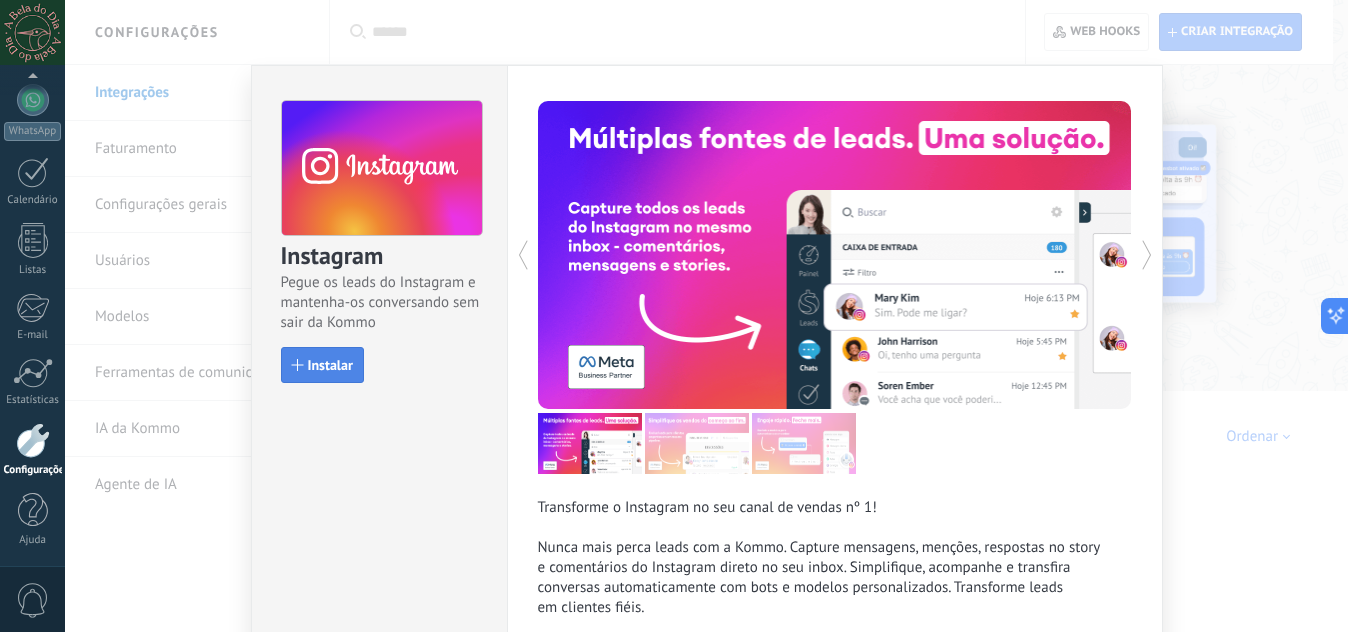 click on "Instalar" at bounding box center (330, 365) 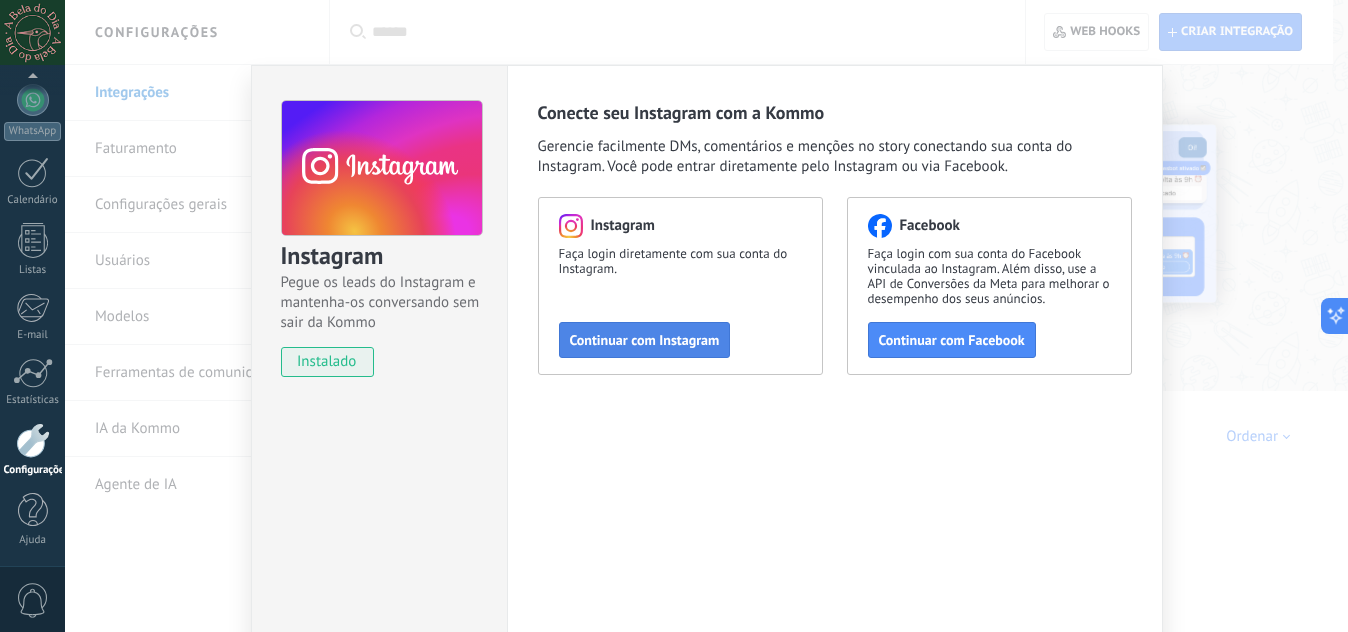 click on "Continuar com Instagram" at bounding box center (645, 340) 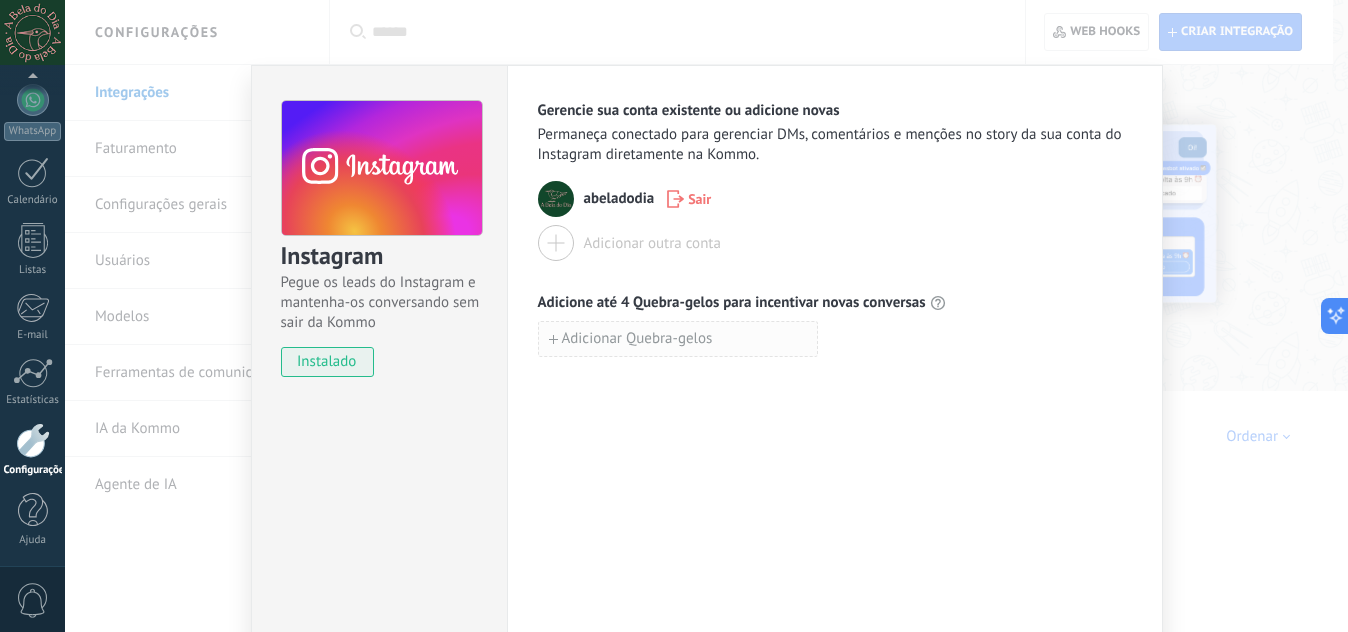 click on "Adicionar Quebra-gelos" at bounding box center [637, 339] 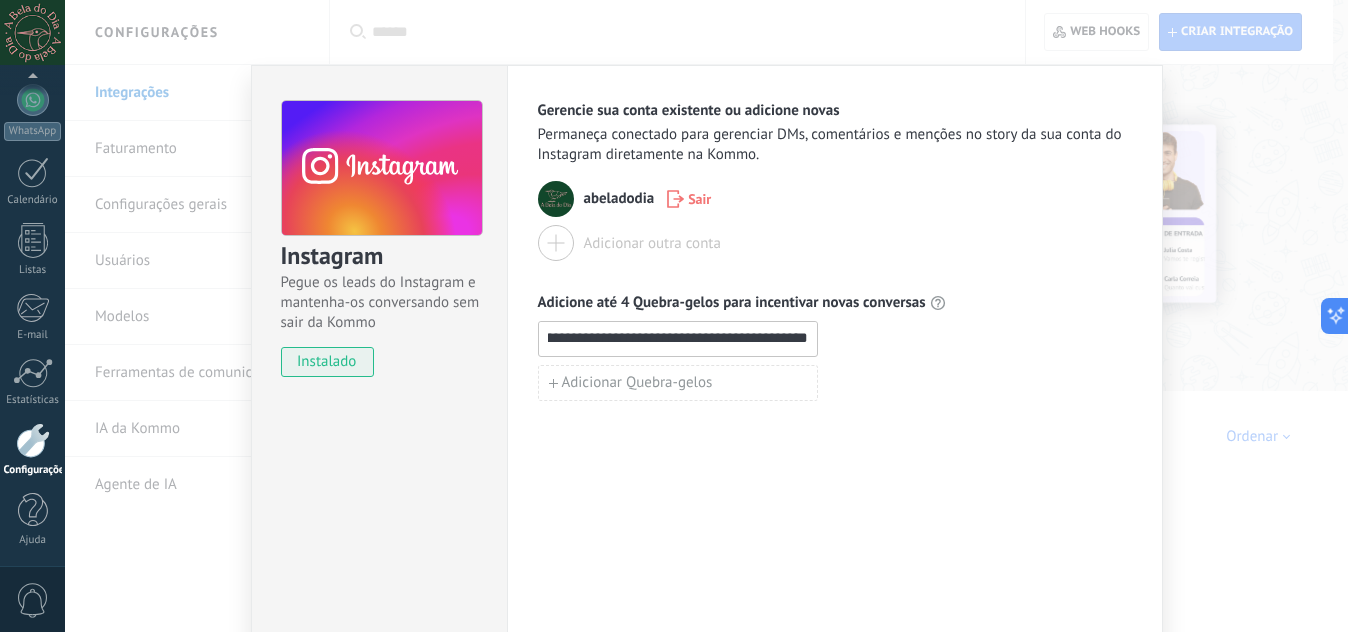 scroll, scrollTop: 0, scrollLeft: 302, axis: horizontal 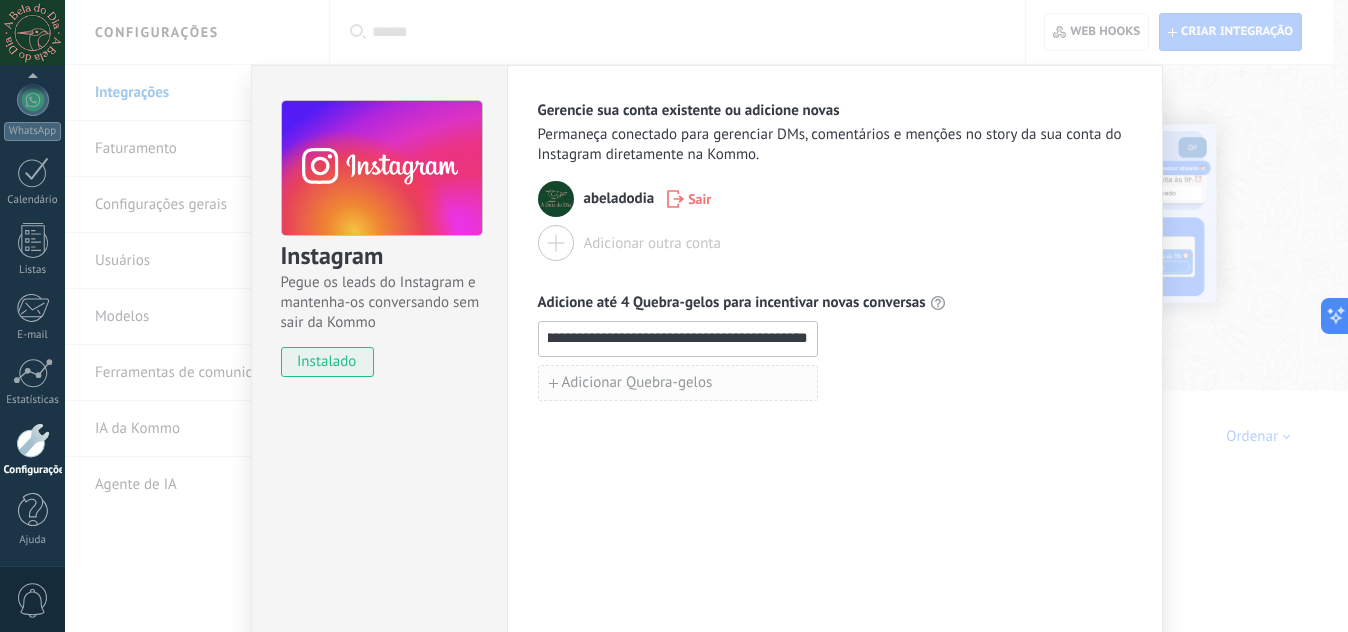type on "**********" 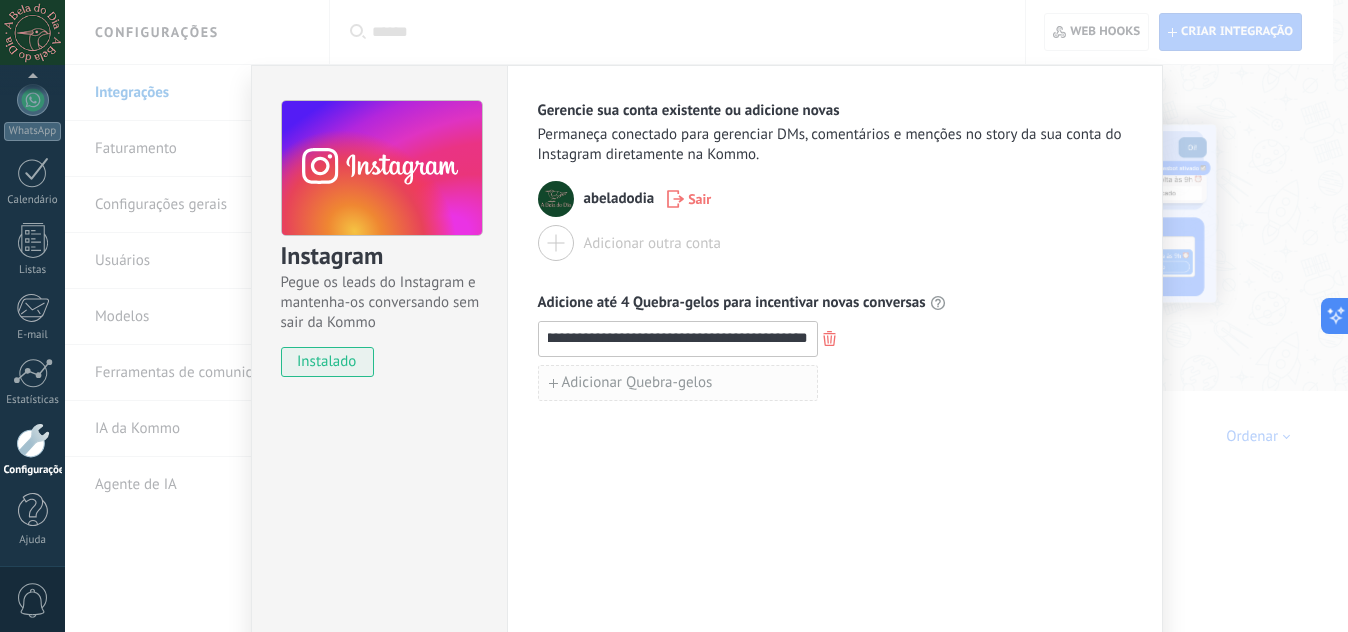 scroll, scrollTop: 0, scrollLeft: 0, axis: both 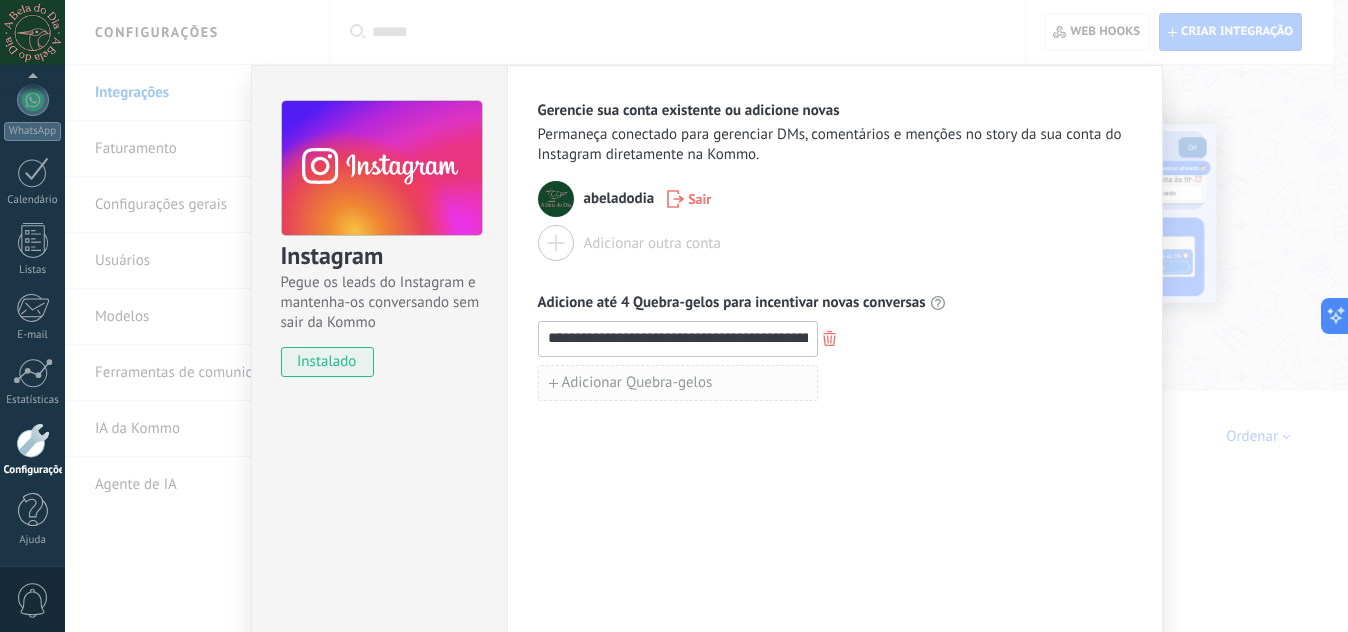 click on "Adicionar Quebra-gelos" at bounding box center [637, 383] 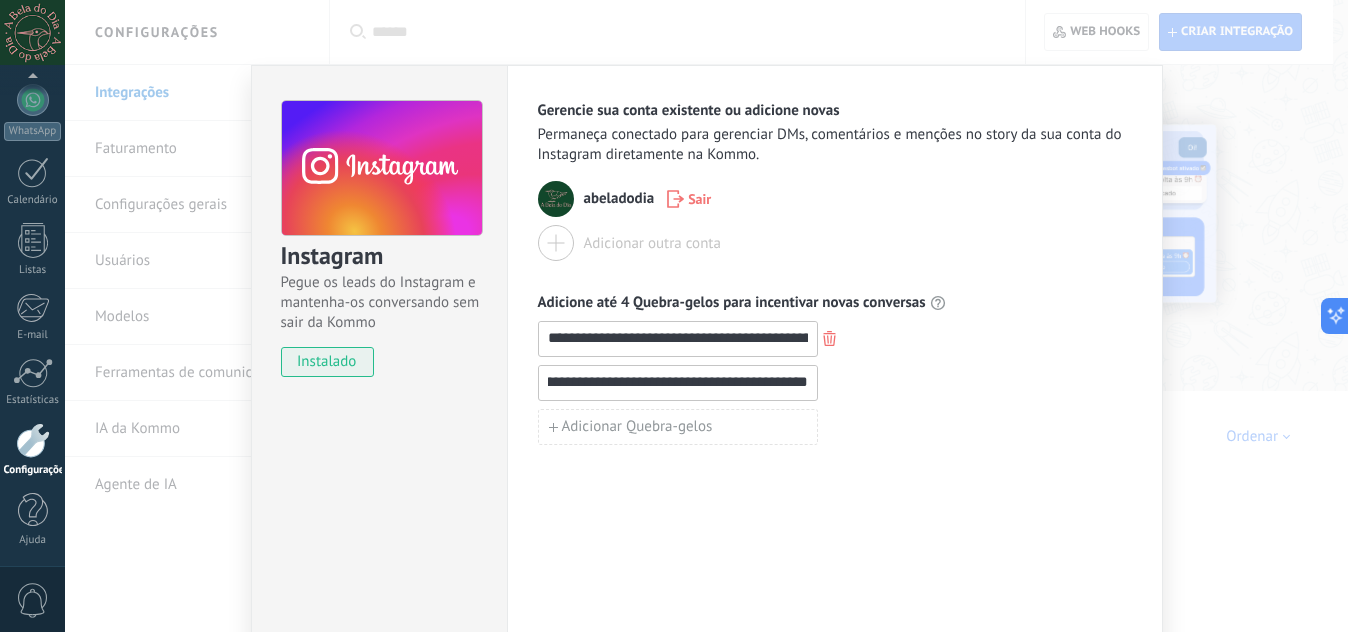scroll, scrollTop: 0, scrollLeft: 266, axis: horizontal 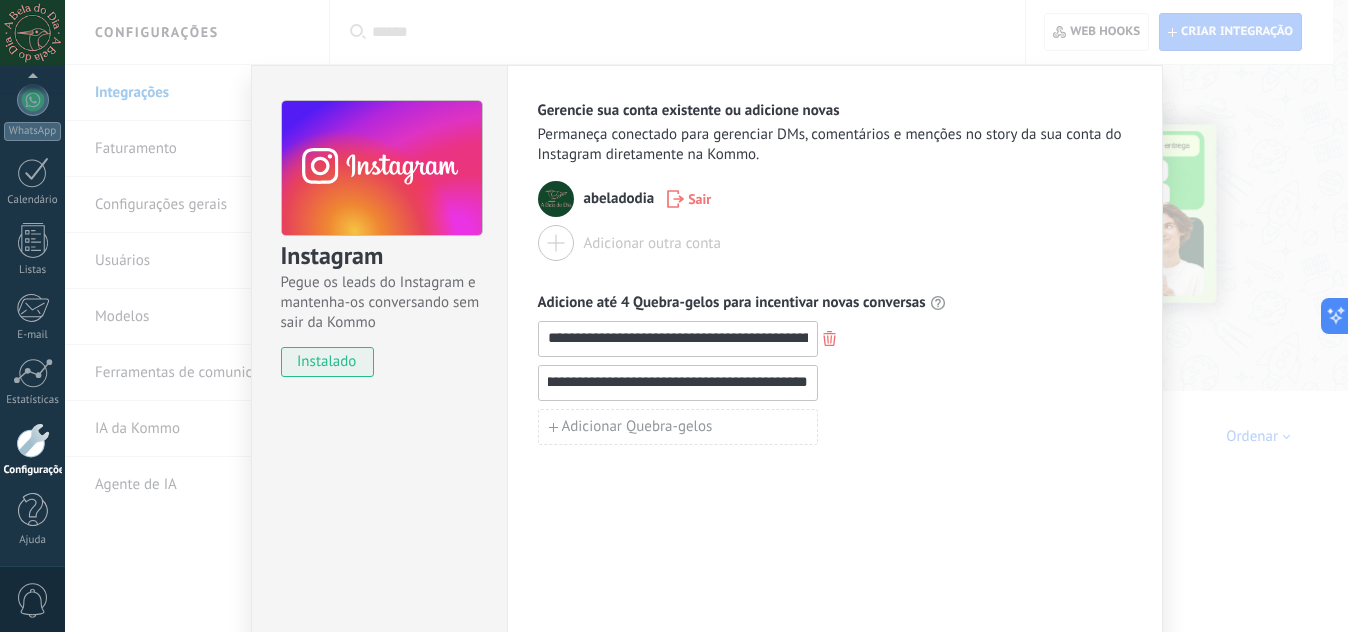 click on "**********" at bounding box center [678, 382] 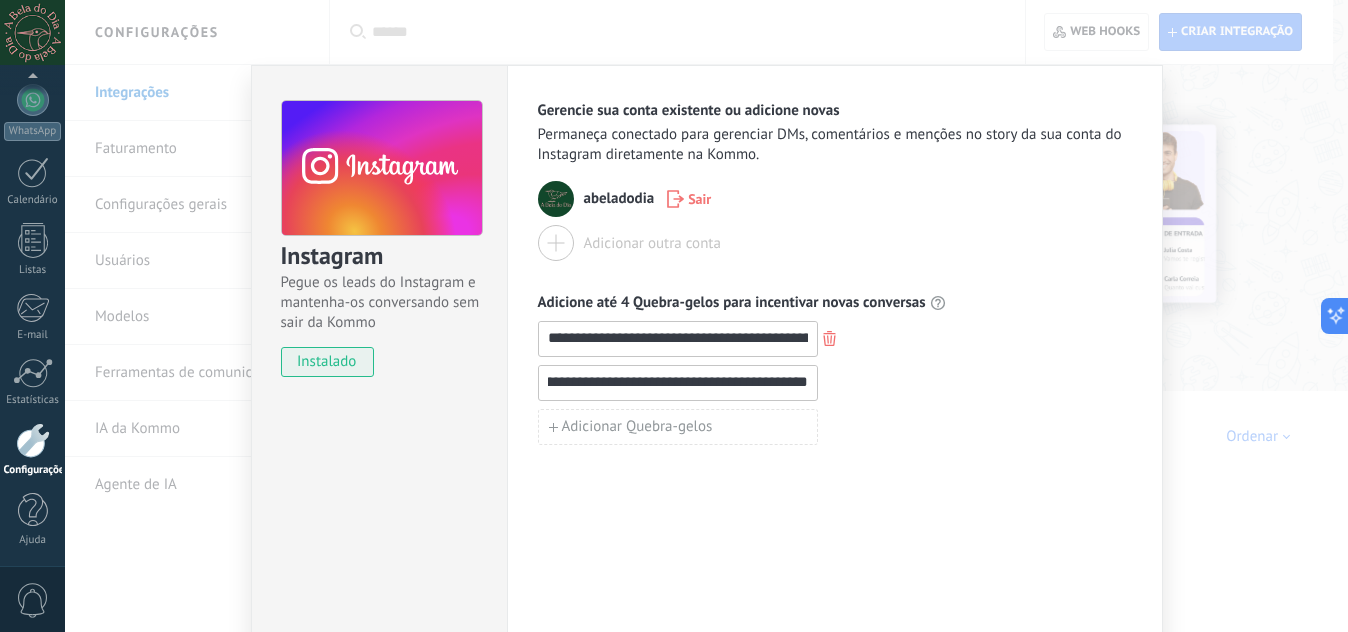 scroll, scrollTop: 0, scrollLeft: 252, axis: horizontal 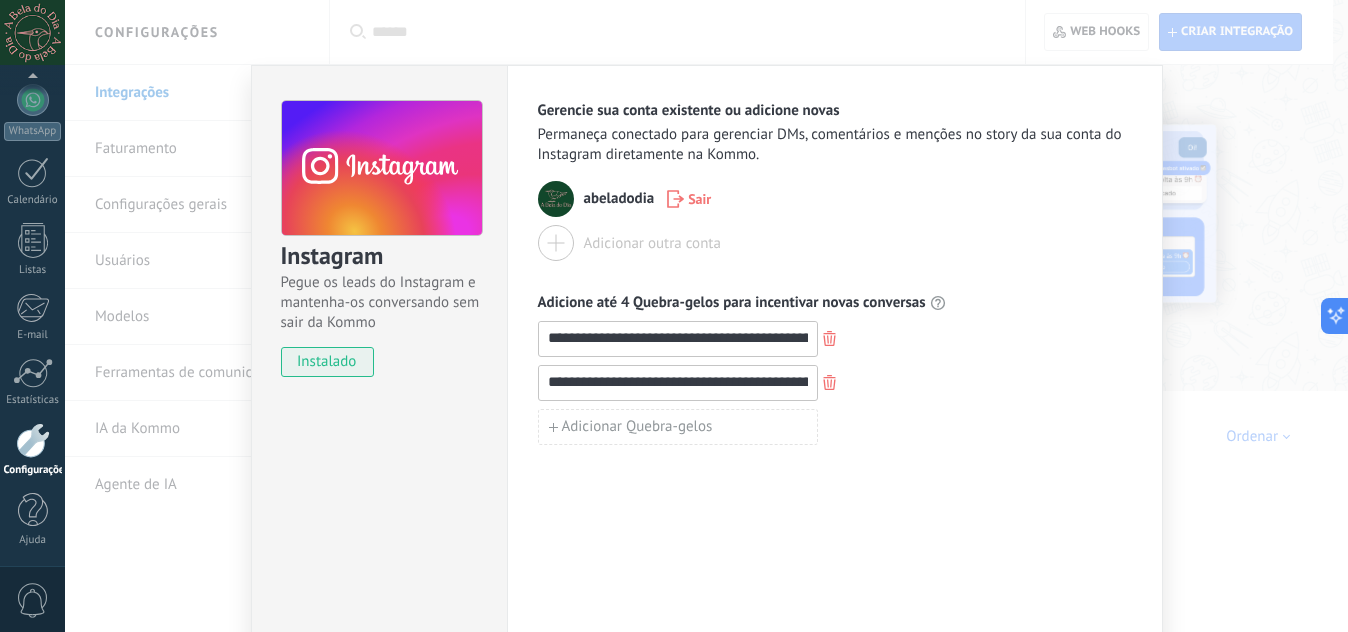 click on "**********" at bounding box center [706, 316] 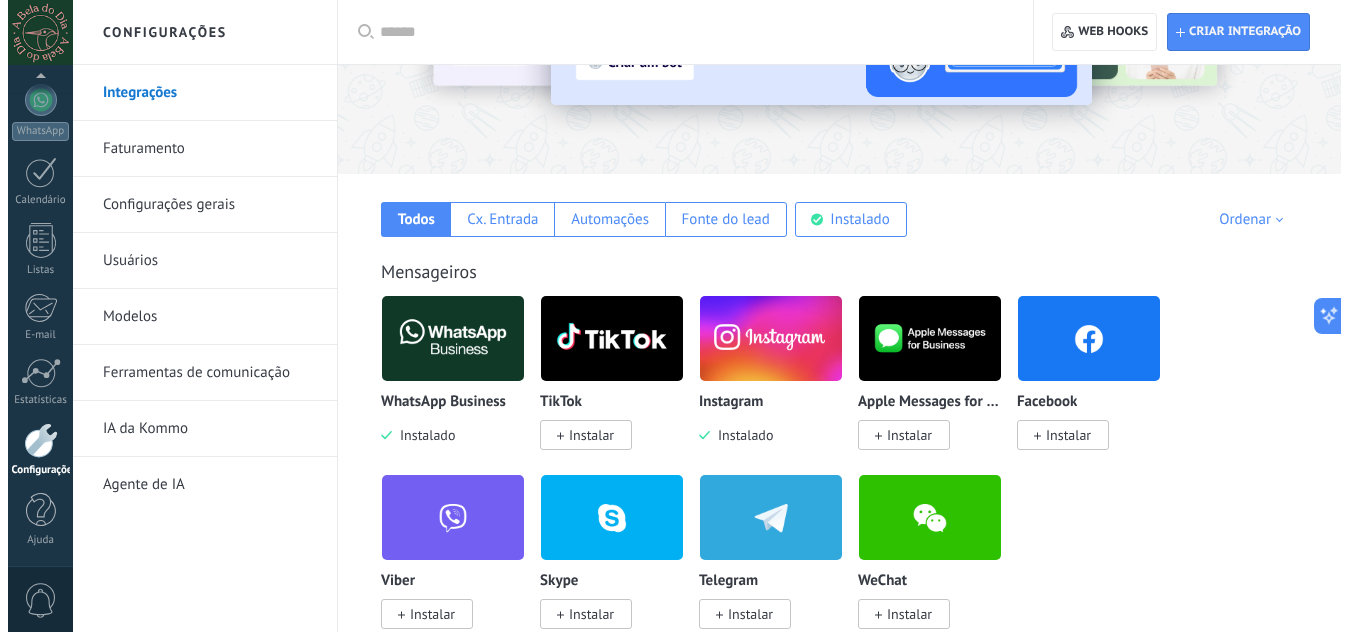scroll, scrollTop: 218, scrollLeft: 0, axis: vertical 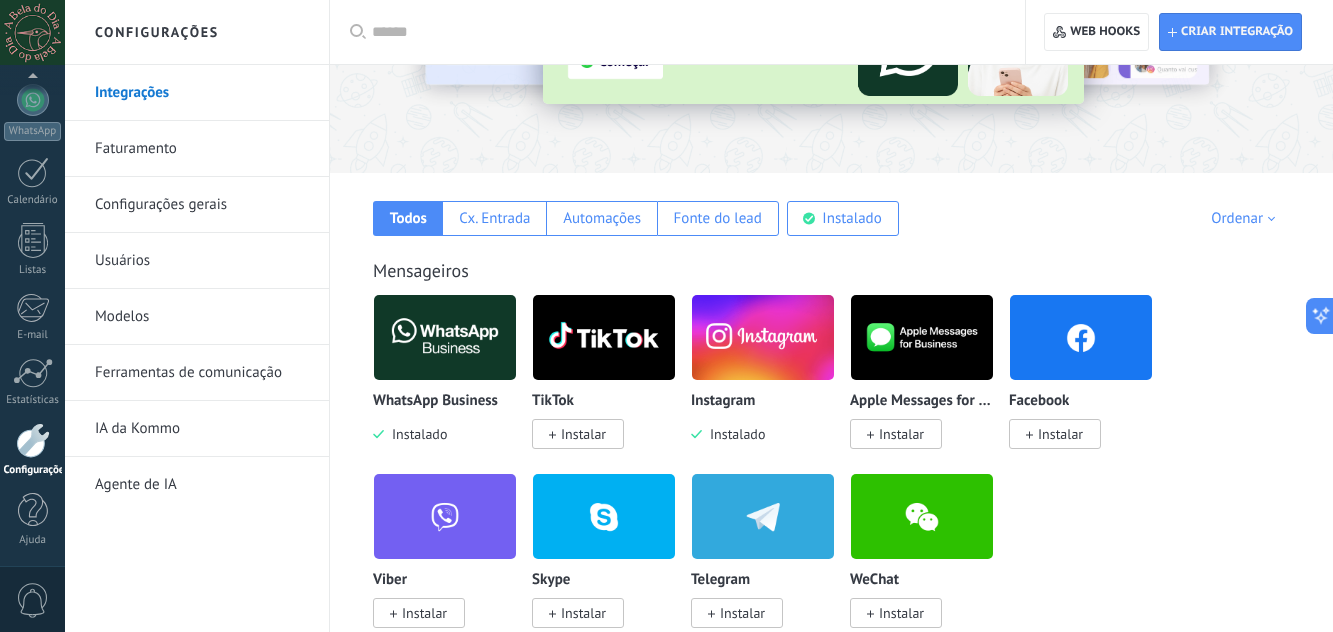 click on "Instalar" at bounding box center [583, 434] 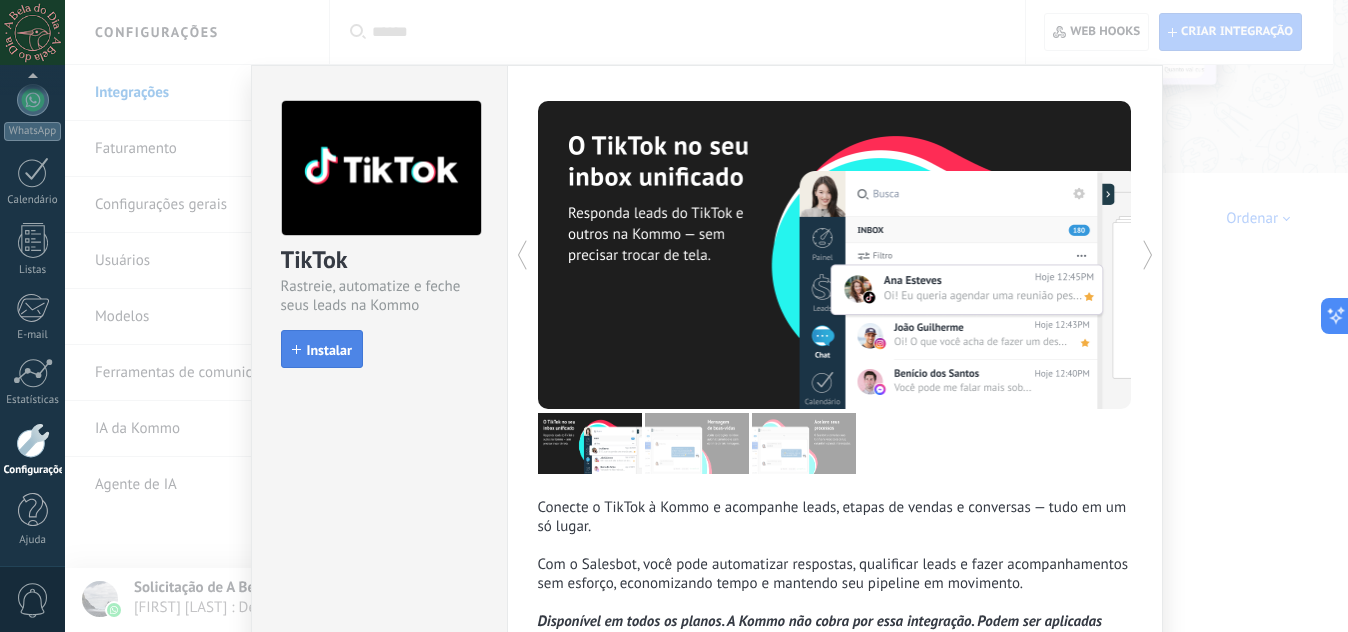 click on "Instalar" at bounding box center (329, 350) 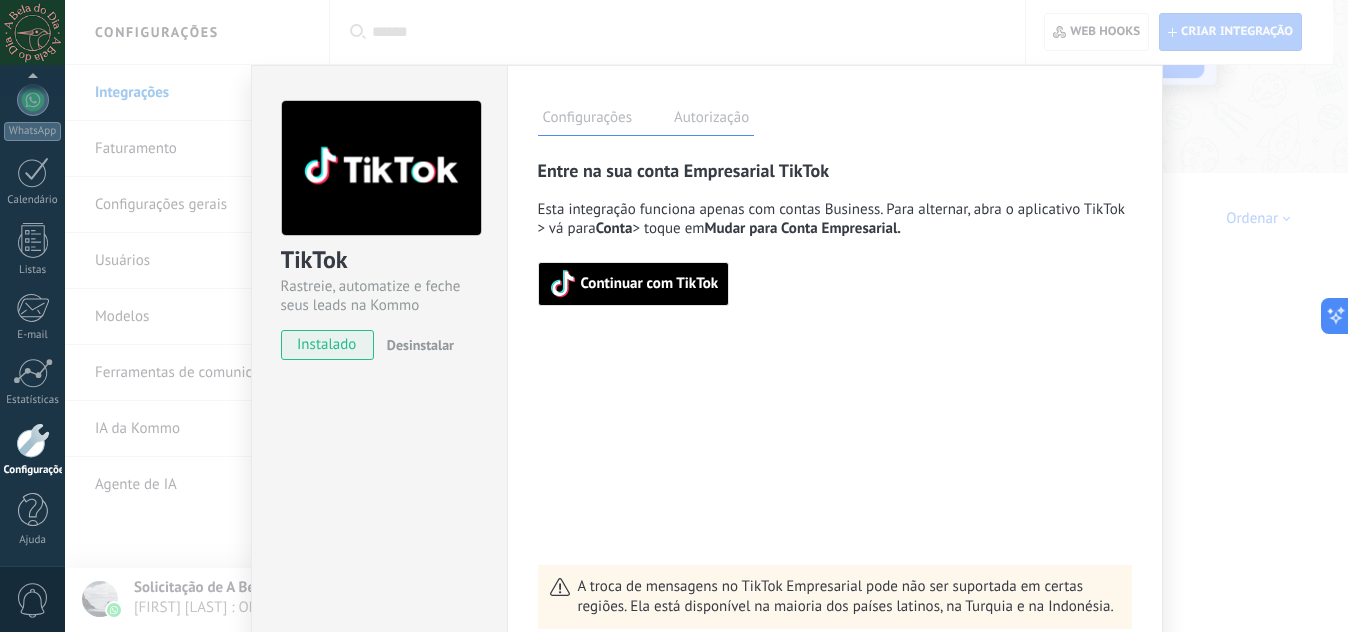 click on "Continuar com TikTok" at bounding box center [650, 284] 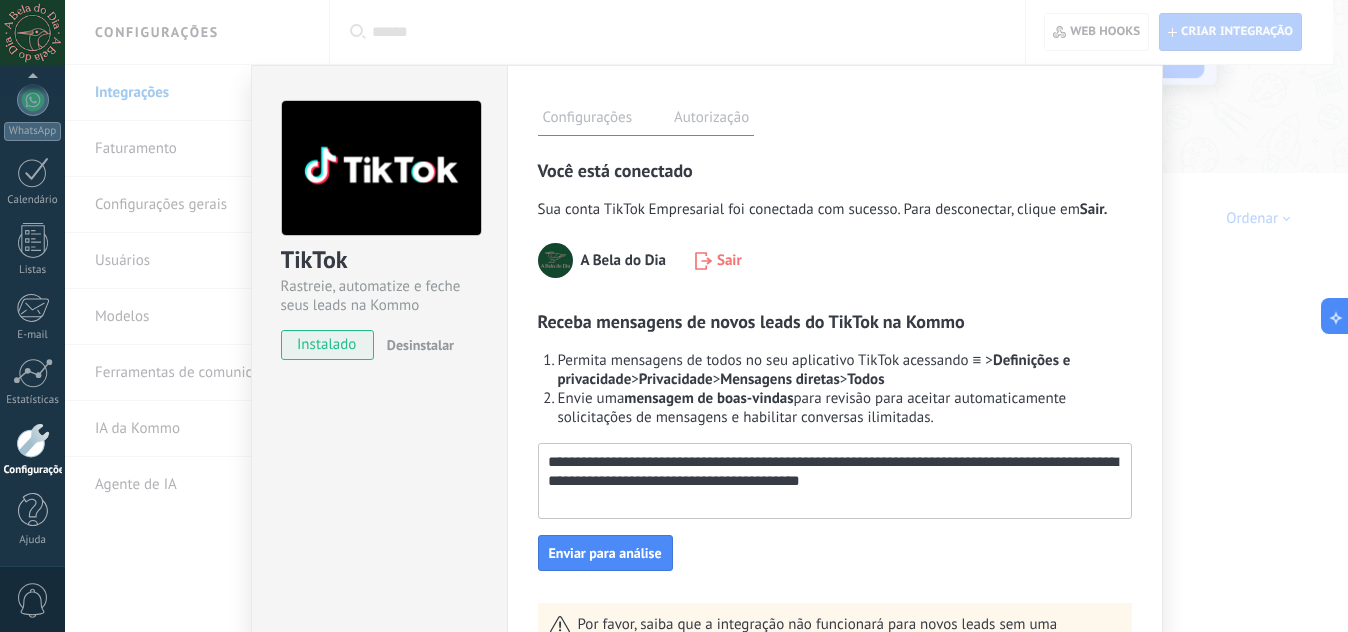 click on "**********" at bounding box center (833, 472) 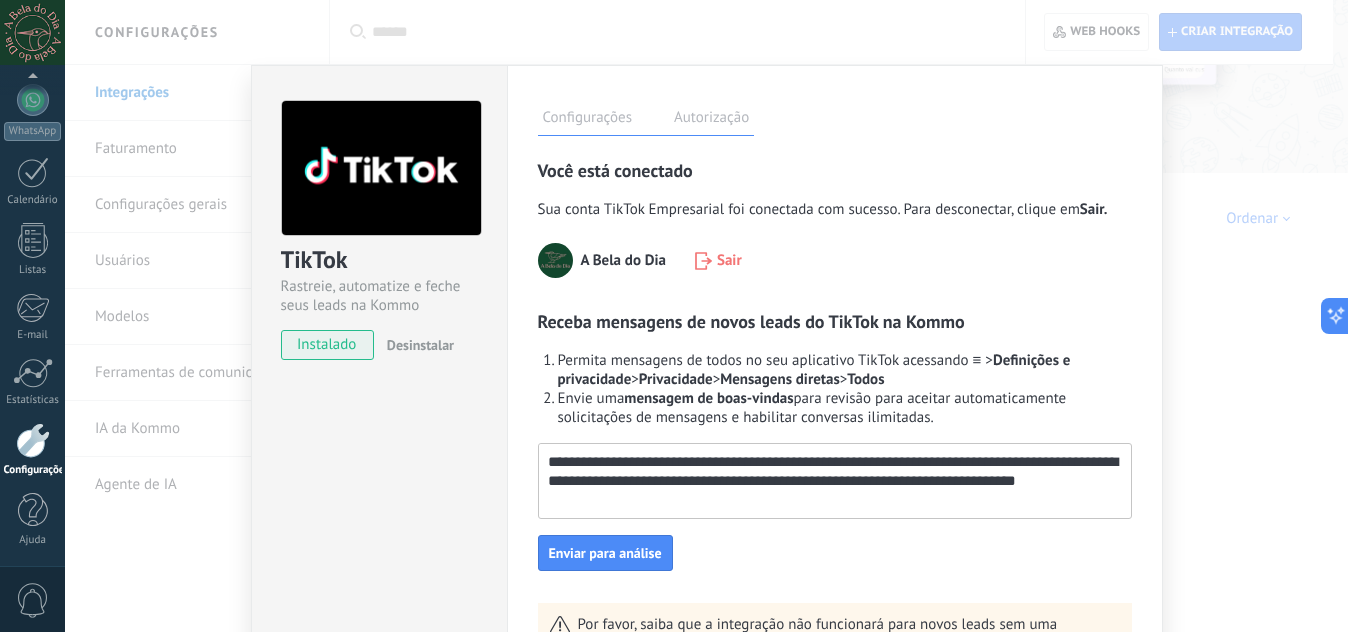 click on "**********" at bounding box center [833, 480] 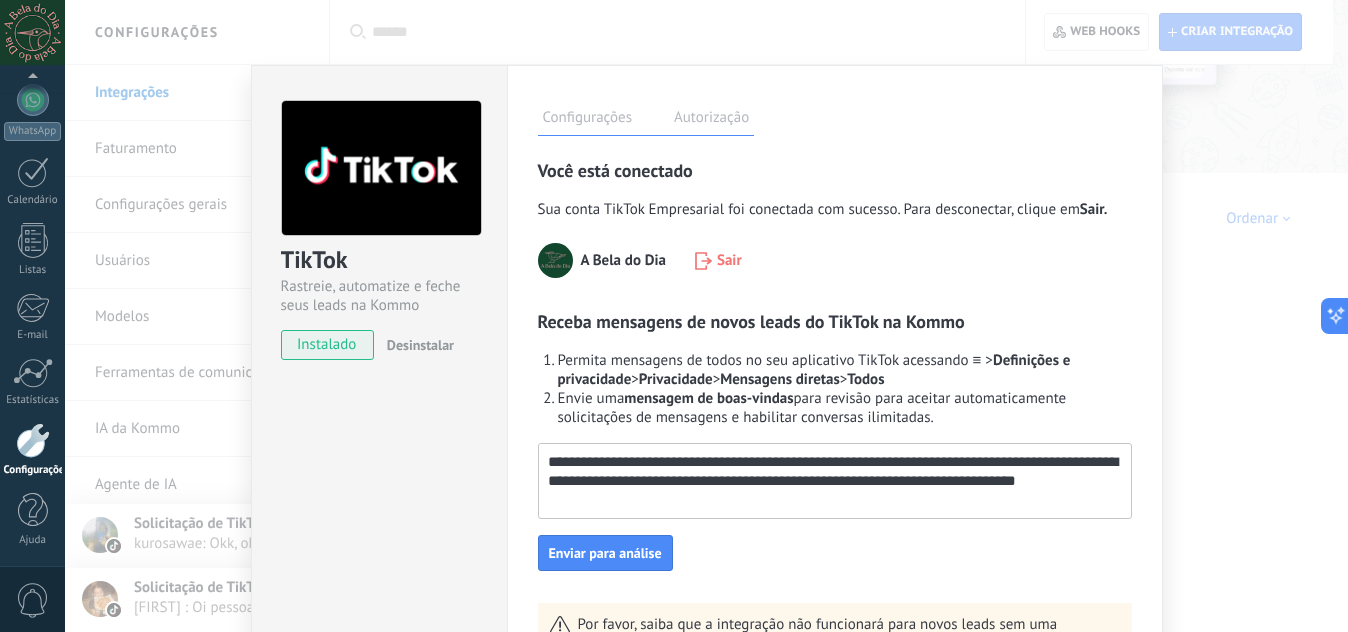 click on "**********" at bounding box center [833, 480] 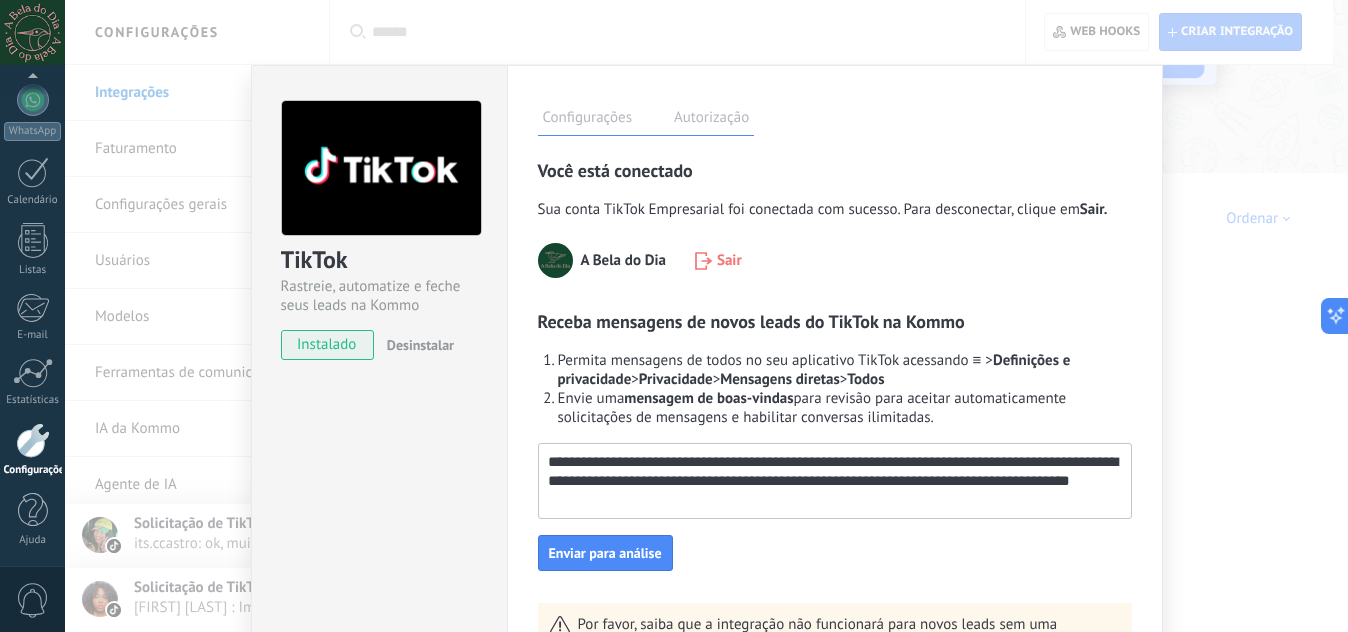 click on "**********" at bounding box center (833, 480) 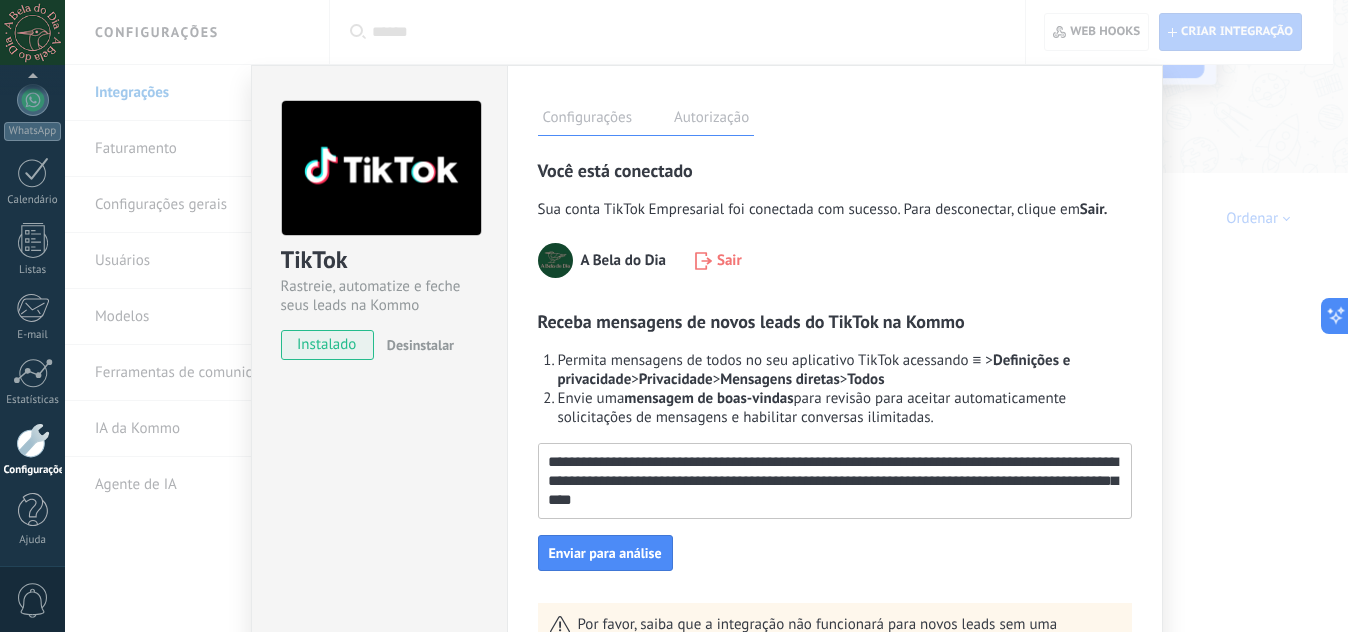 click on "**********" at bounding box center [833, 480] 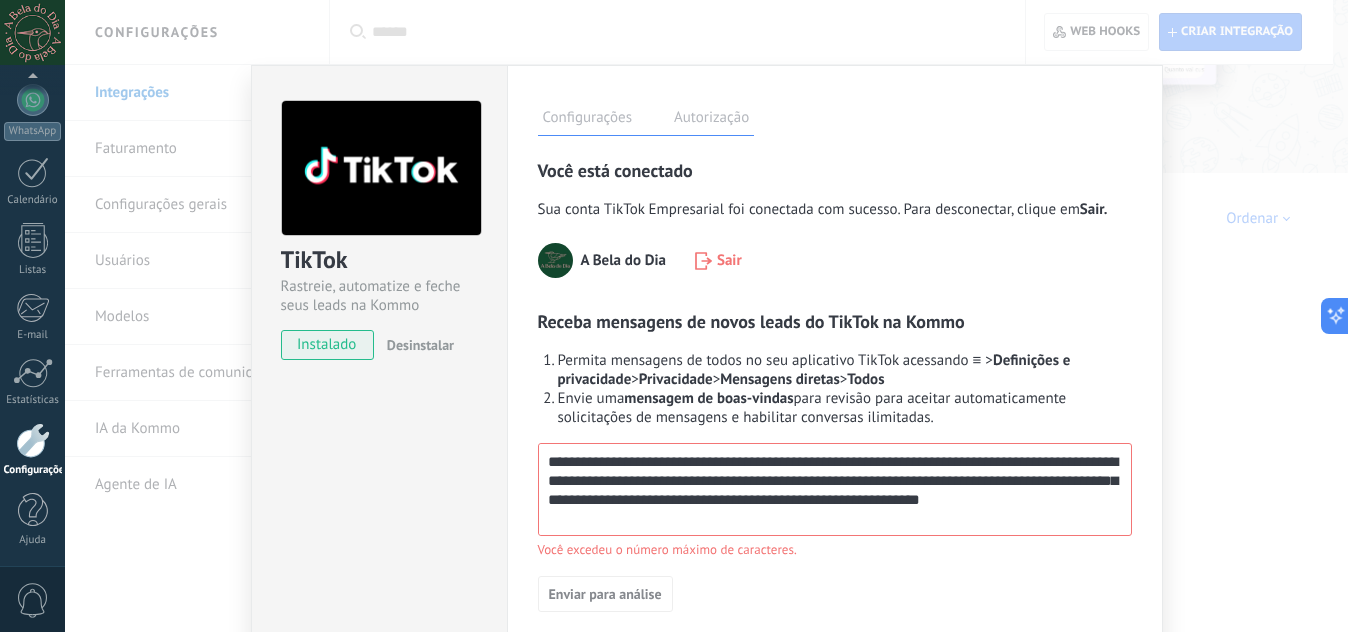 click on "**********" at bounding box center [833, 489] 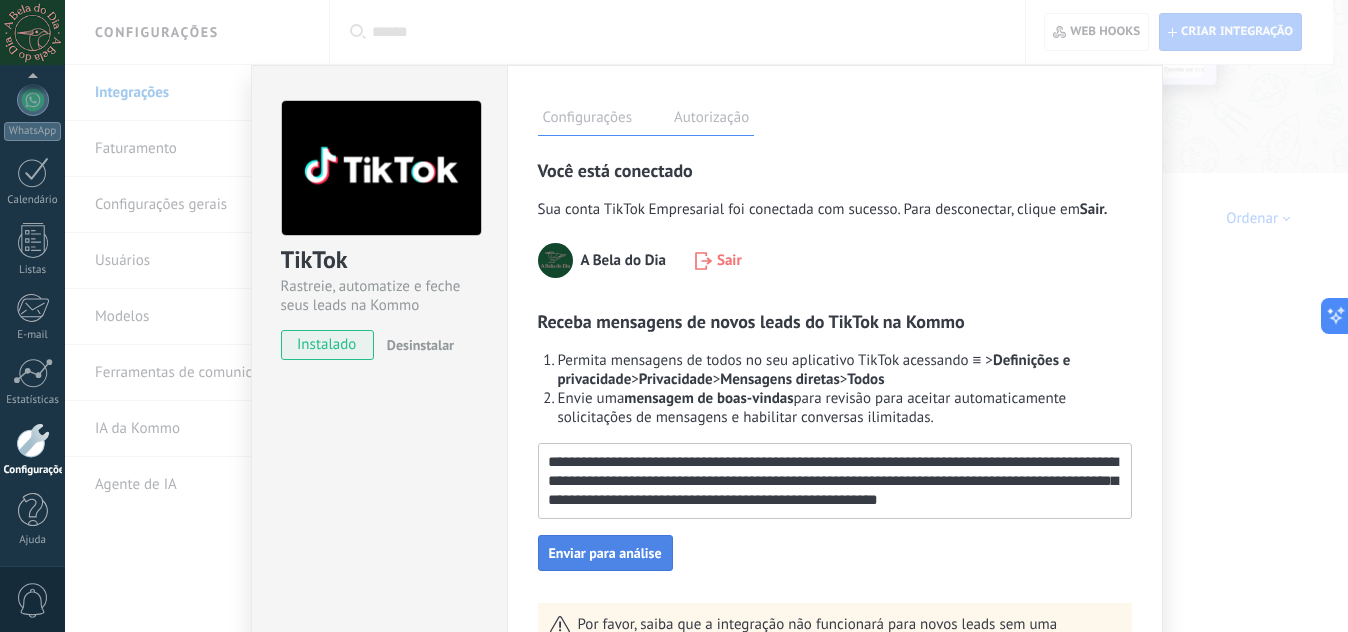 type on "**********" 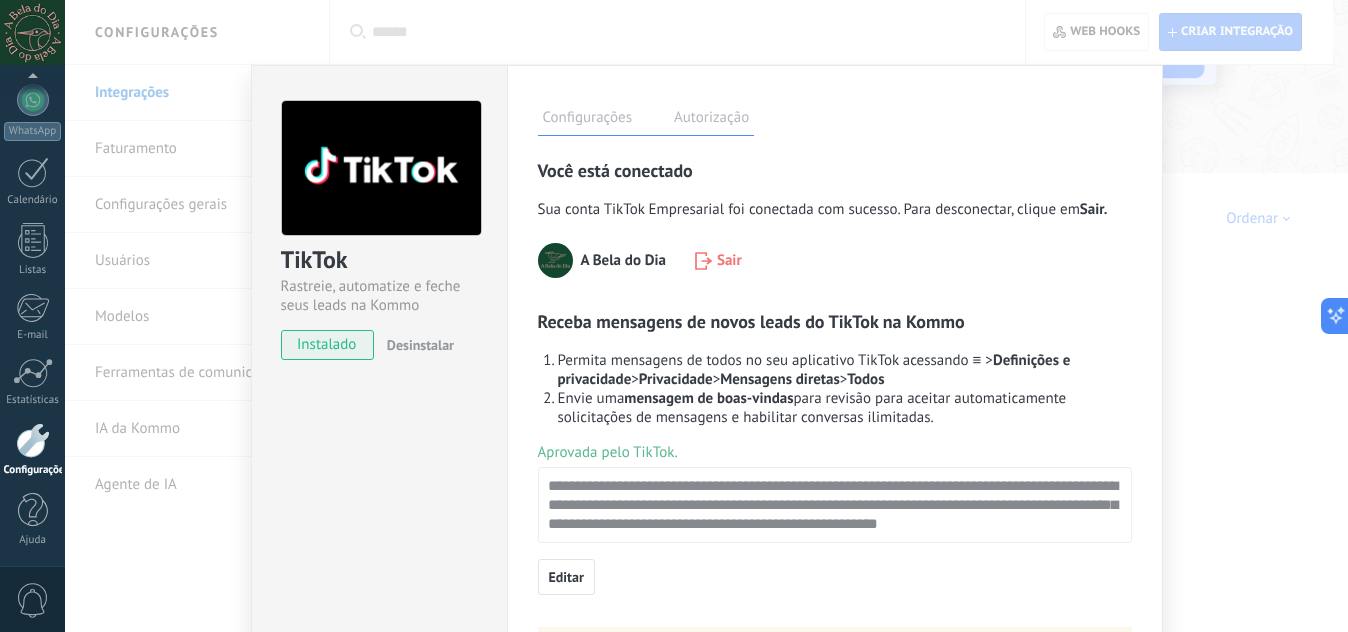 click on "Configurações Autorização" at bounding box center (646, 118) 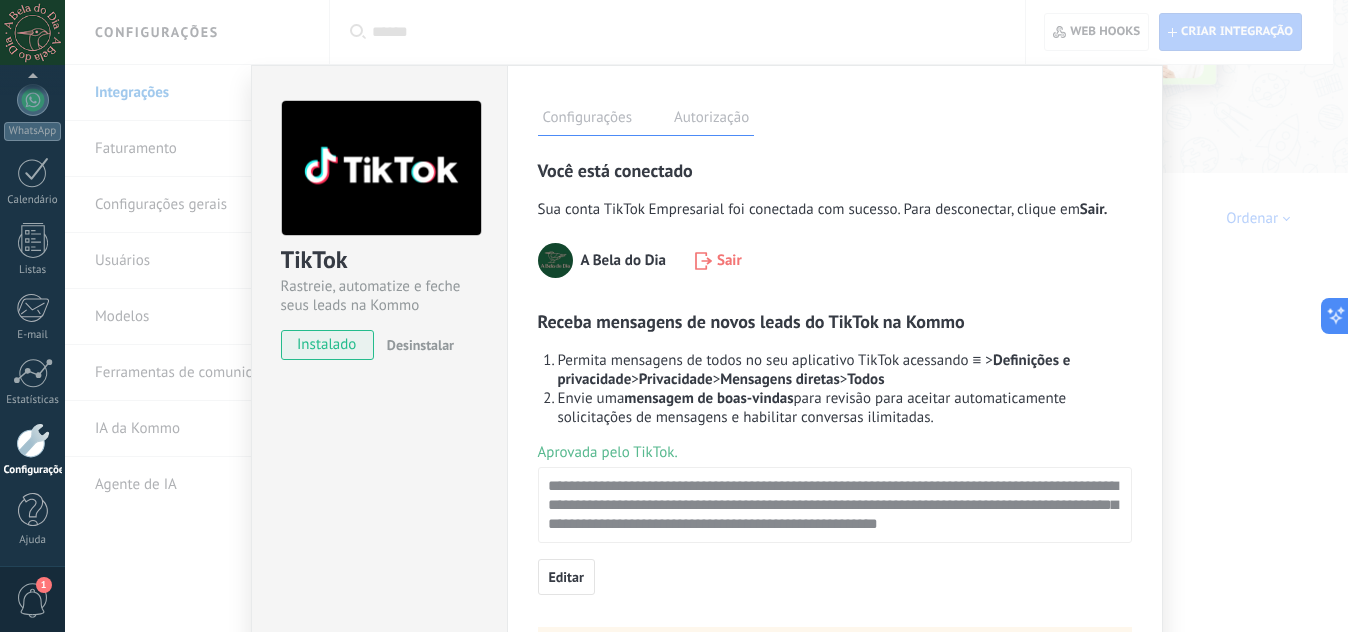 click on "TikTok Rastreie, automatize e feche seus leads na Kommo instalado Desinstalar Configurações Autorização Esta aba registra os usuários que permitiram acesso à esta conta. Se você quiser remover a possibilidade de um usuário de enviar solicitações para a conta em relação a esta integração, você pode revogar o acesso. Se o acesso de todos os usuários for revogado, a integração parará de funcionar. Este app está instalado, mas ninguém concedeu acesso ainda. Rastreie, automatize e feche seus leads na Kommo Mais Salvar Você está conectado Sua conta TikTok Empresarial foi conectada com sucesso. Para desconectar, clique em Sair. A Bela do Dia Sair Receba mensagens de novos leads do TikTok na Kommo Permita mensagens de todos no seu aplicativo TikTok acessando ≡ > Definições e privacidade > Privacidade > Mensagens diretas > Todos Envie uma mensagem de boas-vindas para revisão para aceitar automaticamente solicitações de mensagens e habilitar conversas ilimitadas. Editar" at bounding box center [706, 316] 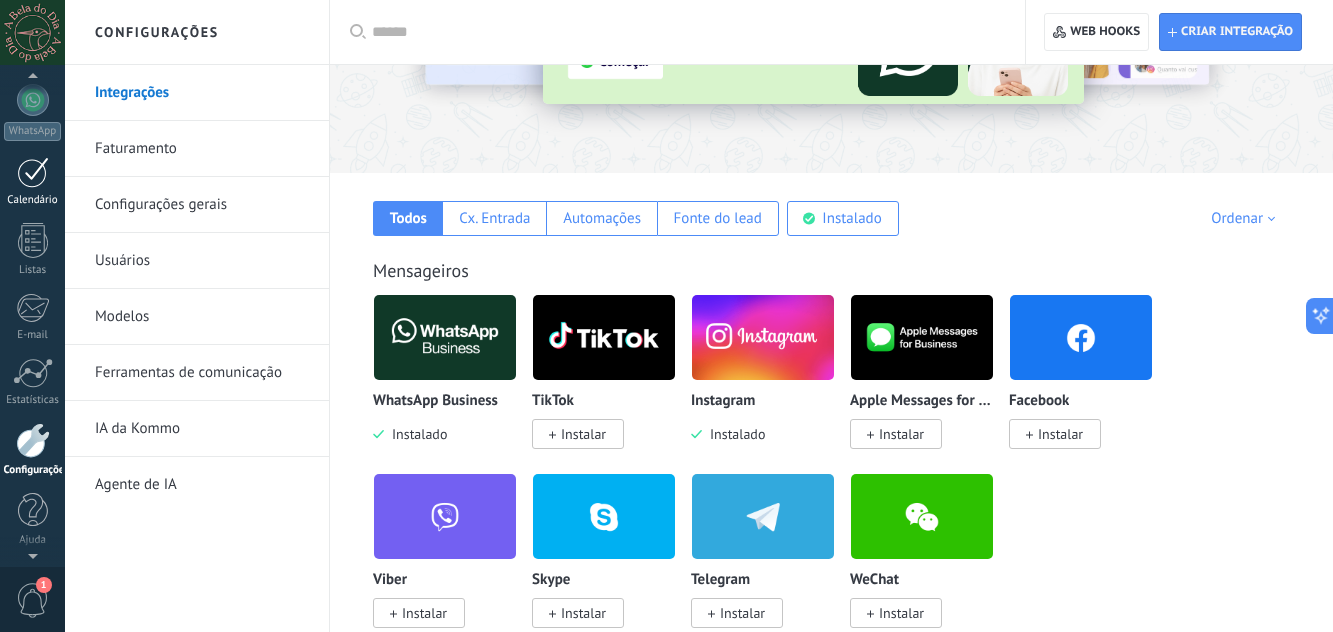 scroll, scrollTop: 0, scrollLeft: 0, axis: both 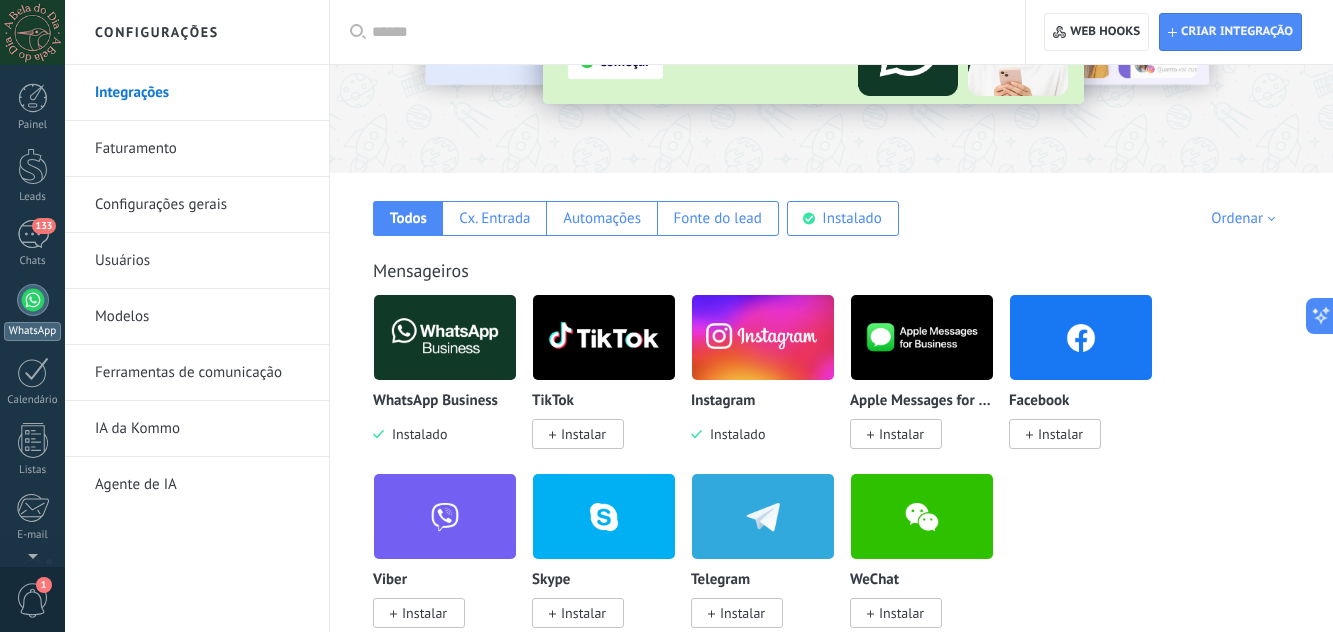 click at bounding box center [33, 300] 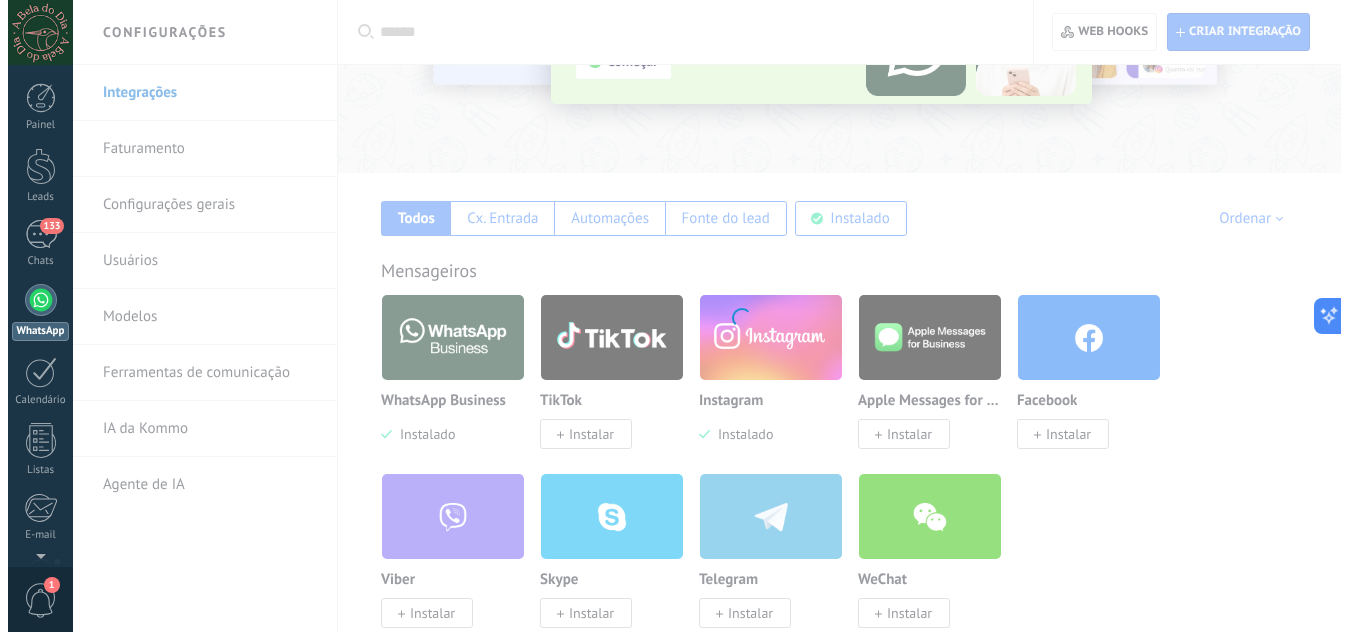 scroll, scrollTop: 0, scrollLeft: 0, axis: both 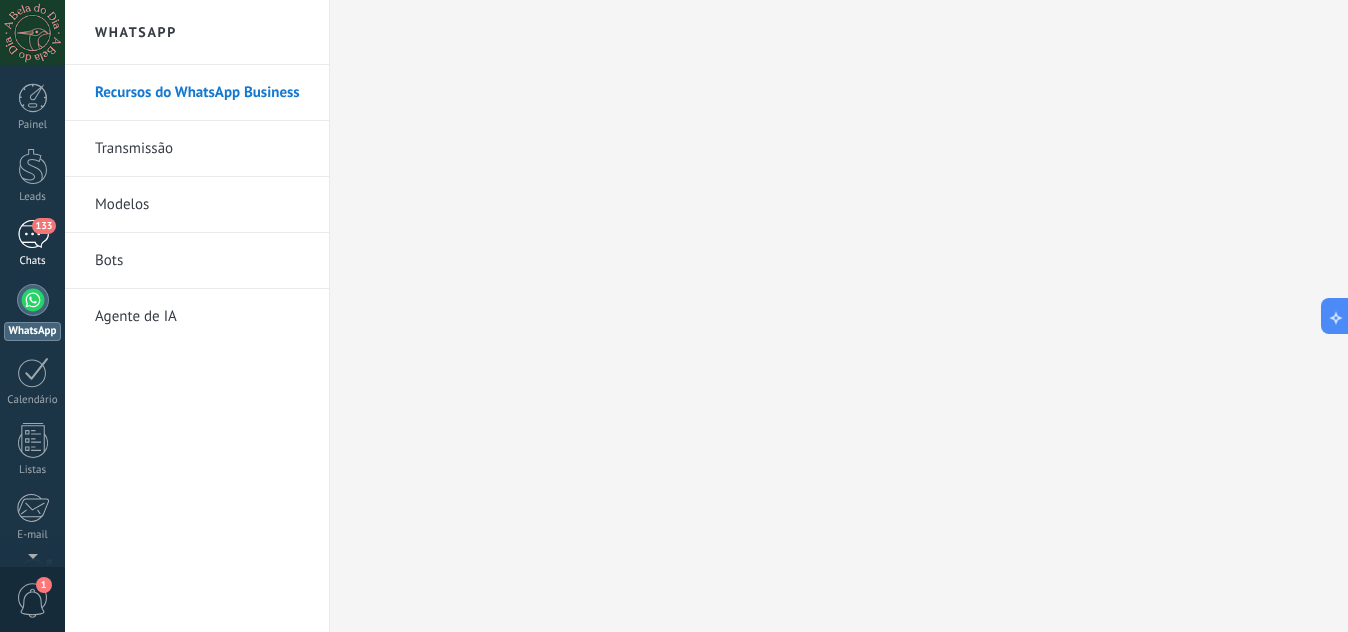 click on "133" at bounding box center [33, 234] 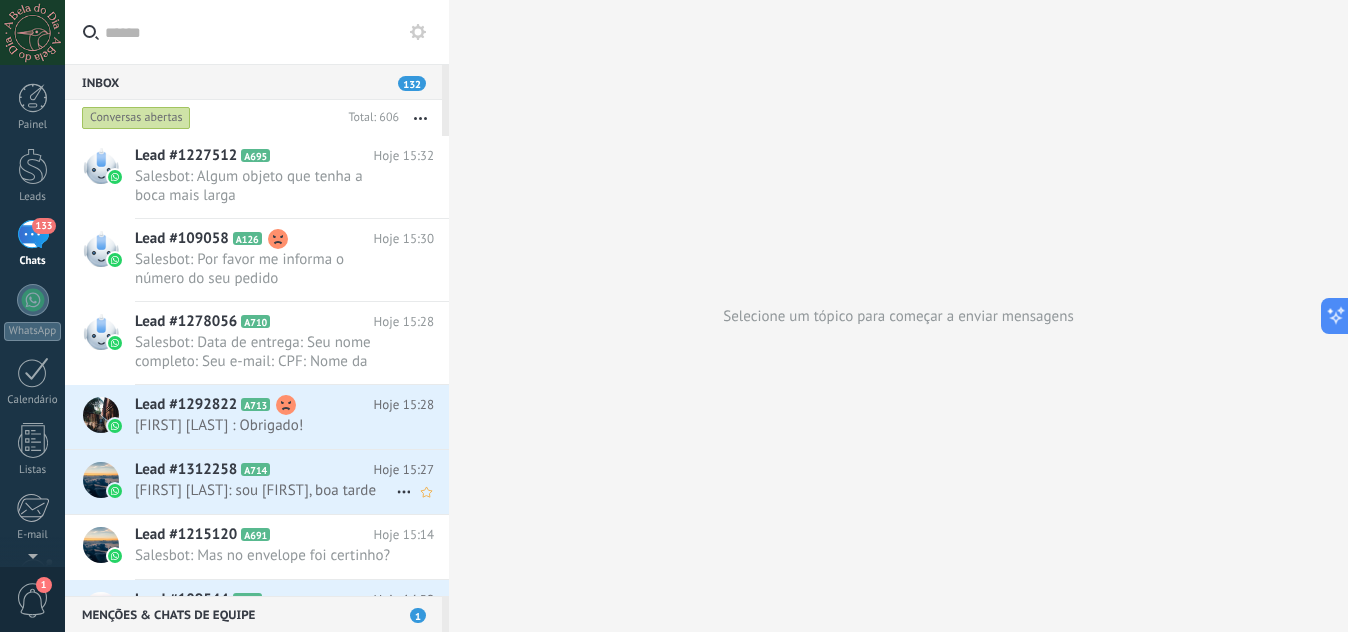 click on "[FIRST] [LAST]: sou [FIRST], boa tarde" at bounding box center [265, 490] 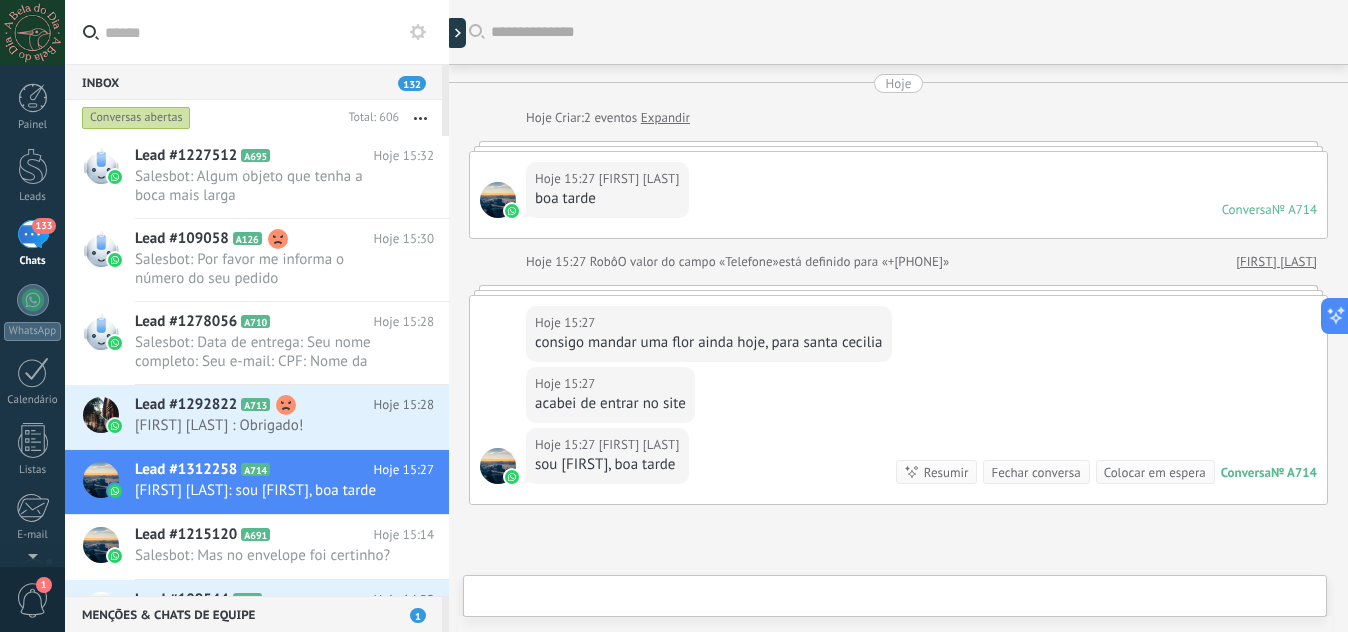 scroll, scrollTop: 150, scrollLeft: 0, axis: vertical 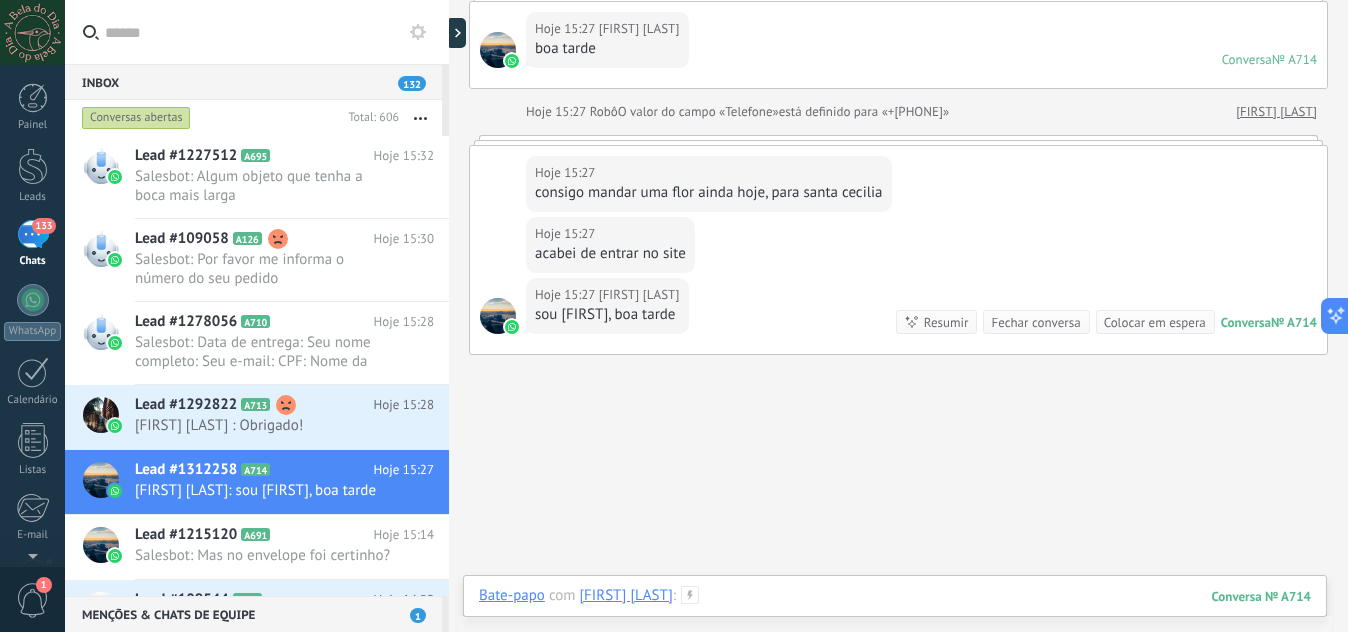 click at bounding box center [895, 616] 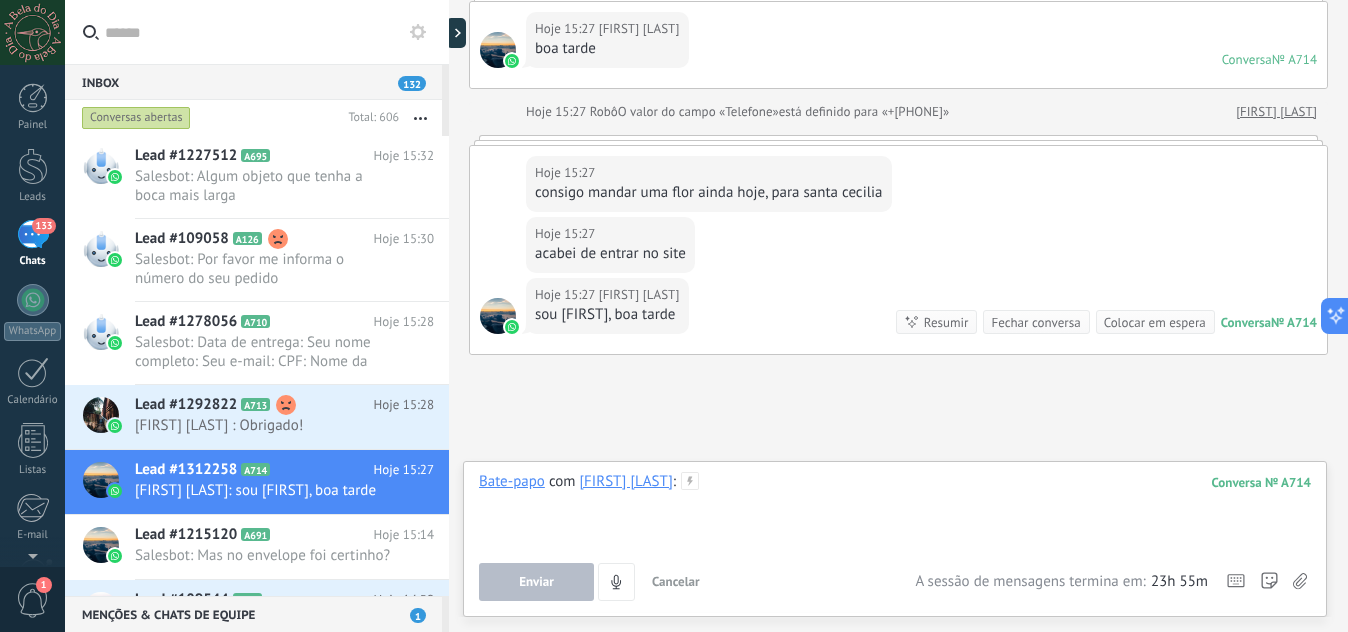 type 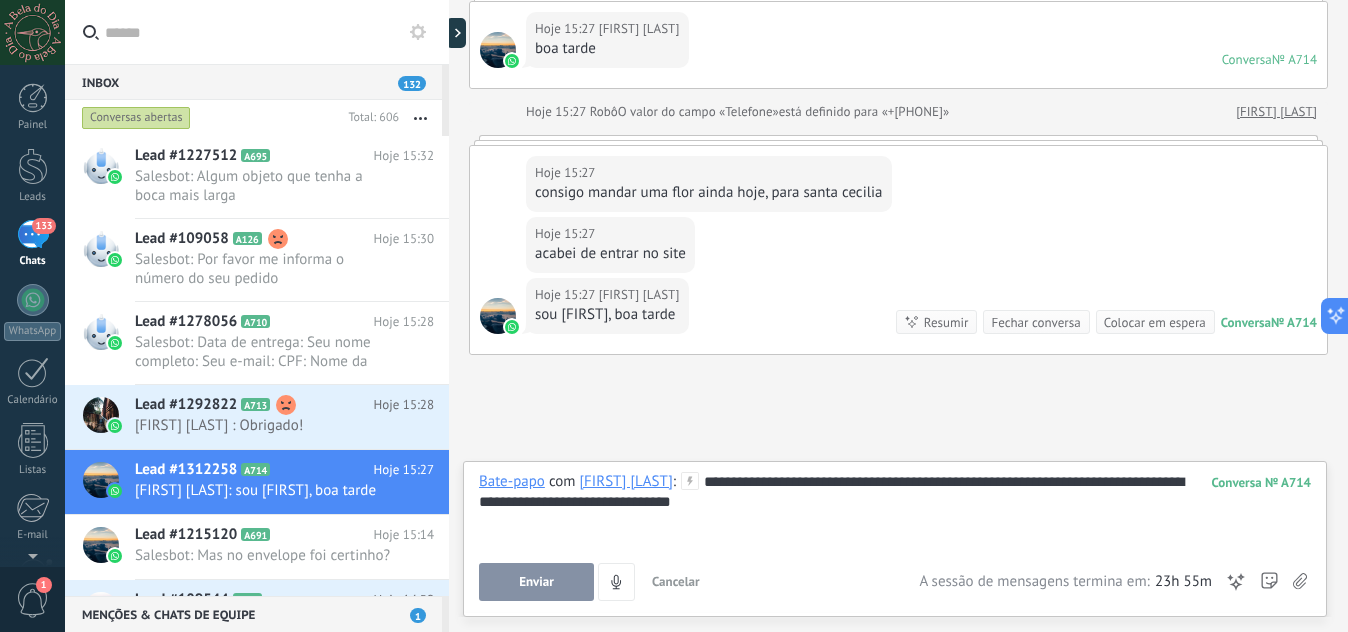 click on "**********" at bounding box center (895, 510) 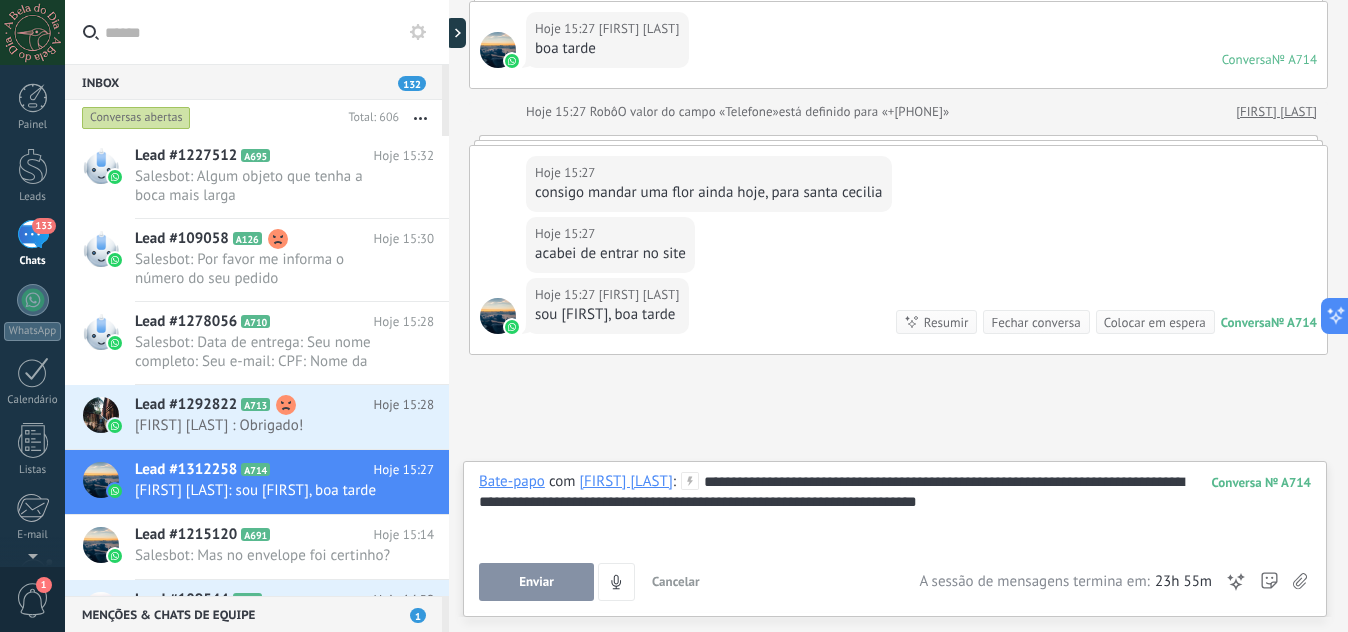 click on "Enviar" at bounding box center (536, 582) 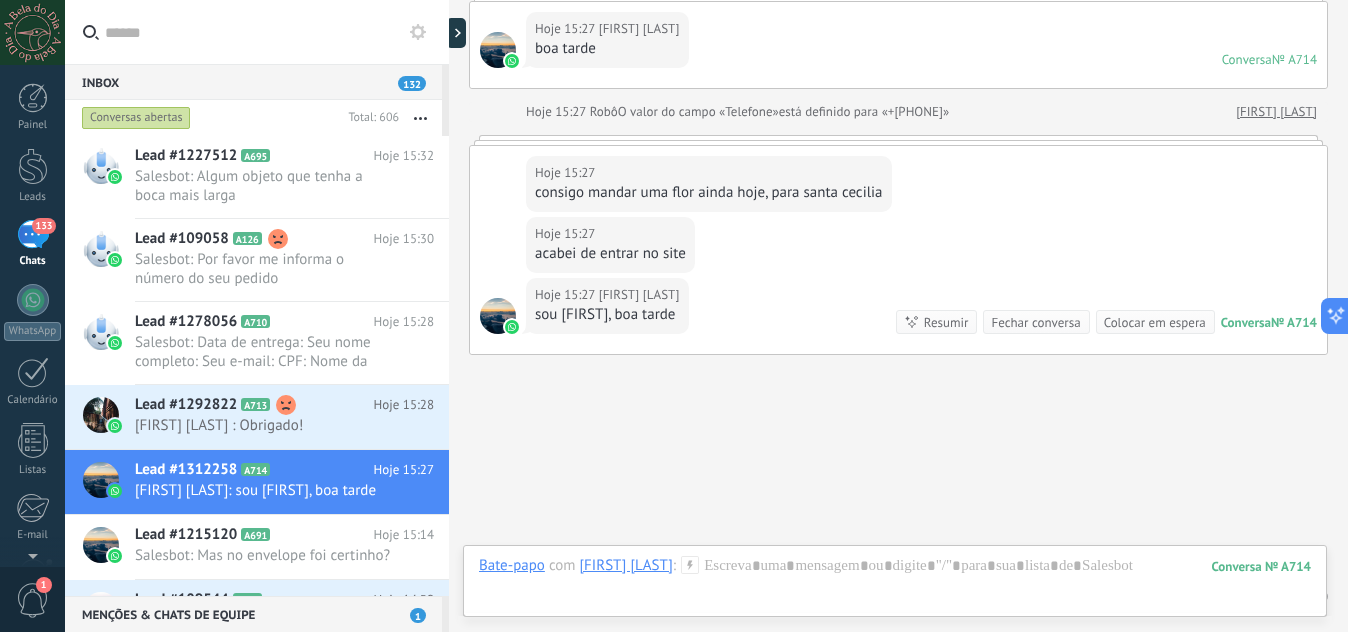 scroll, scrollTop: 355, scrollLeft: 0, axis: vertical 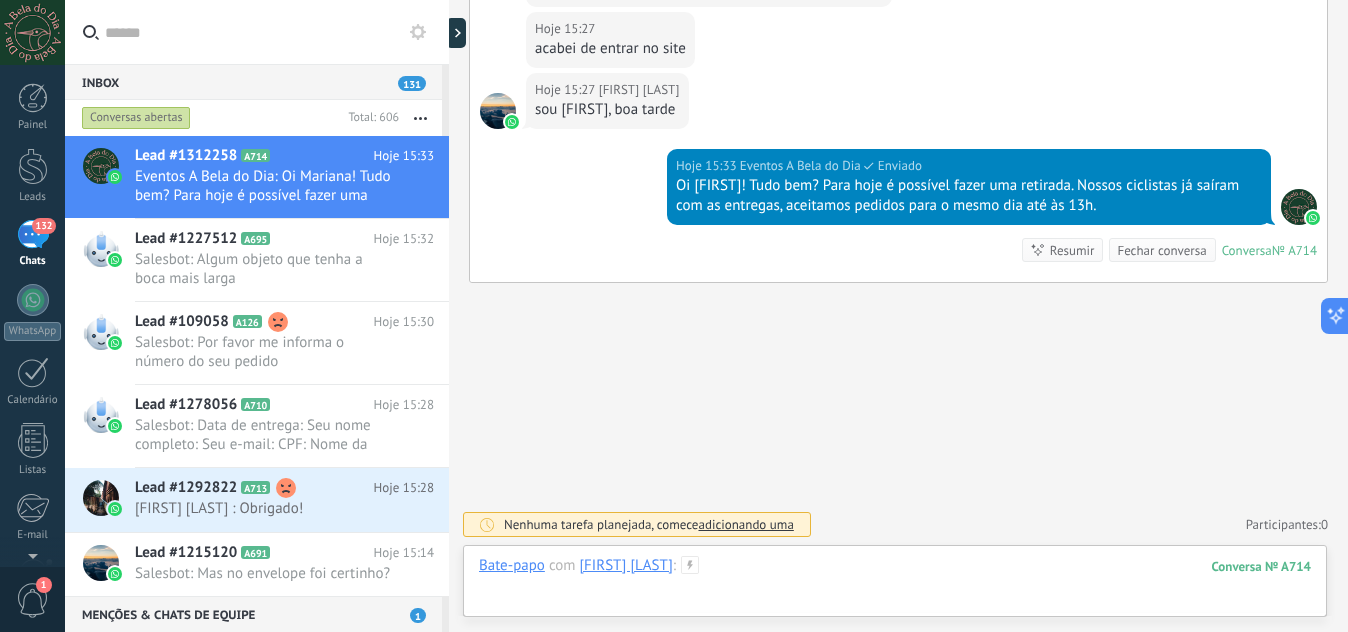 click at bounding box center [895, 586] 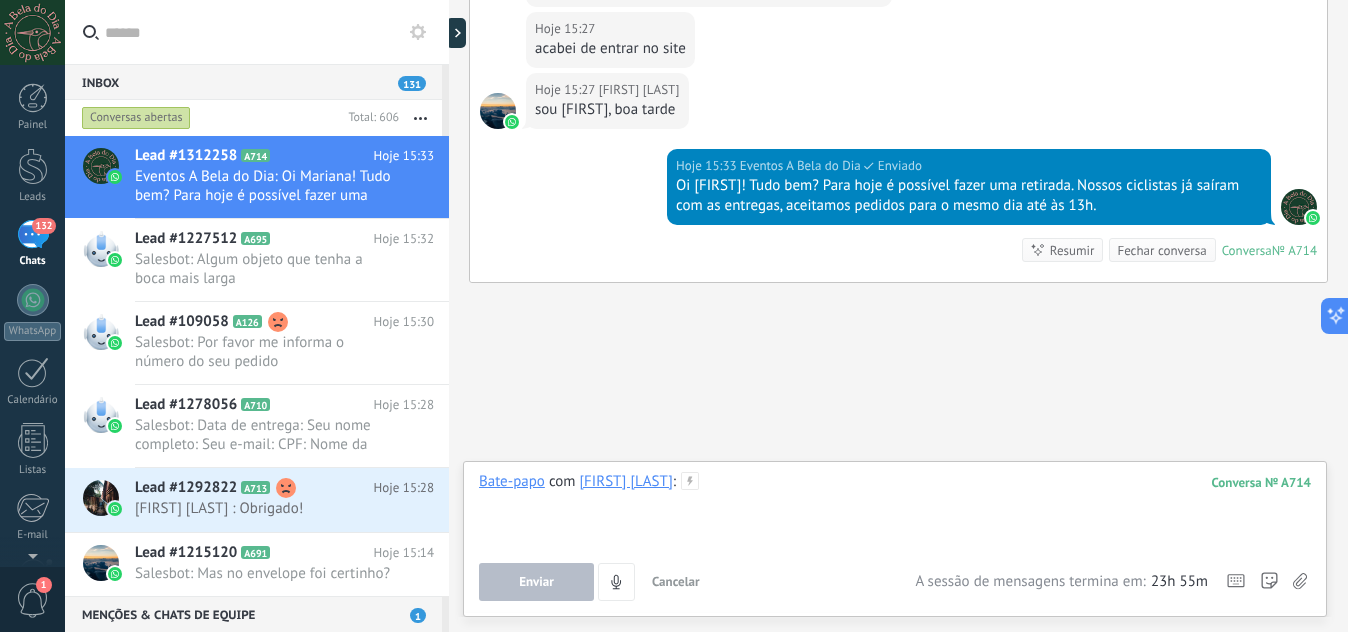 type 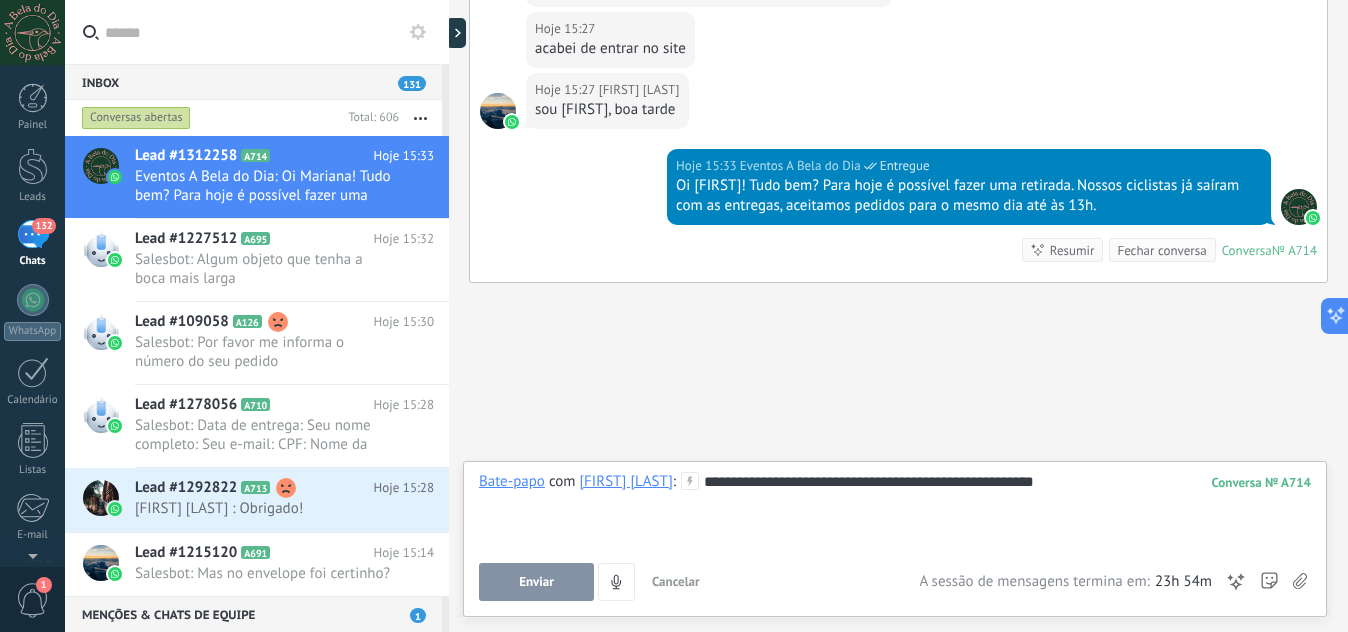 click on "Enviar" at bounding box center (536, 582) 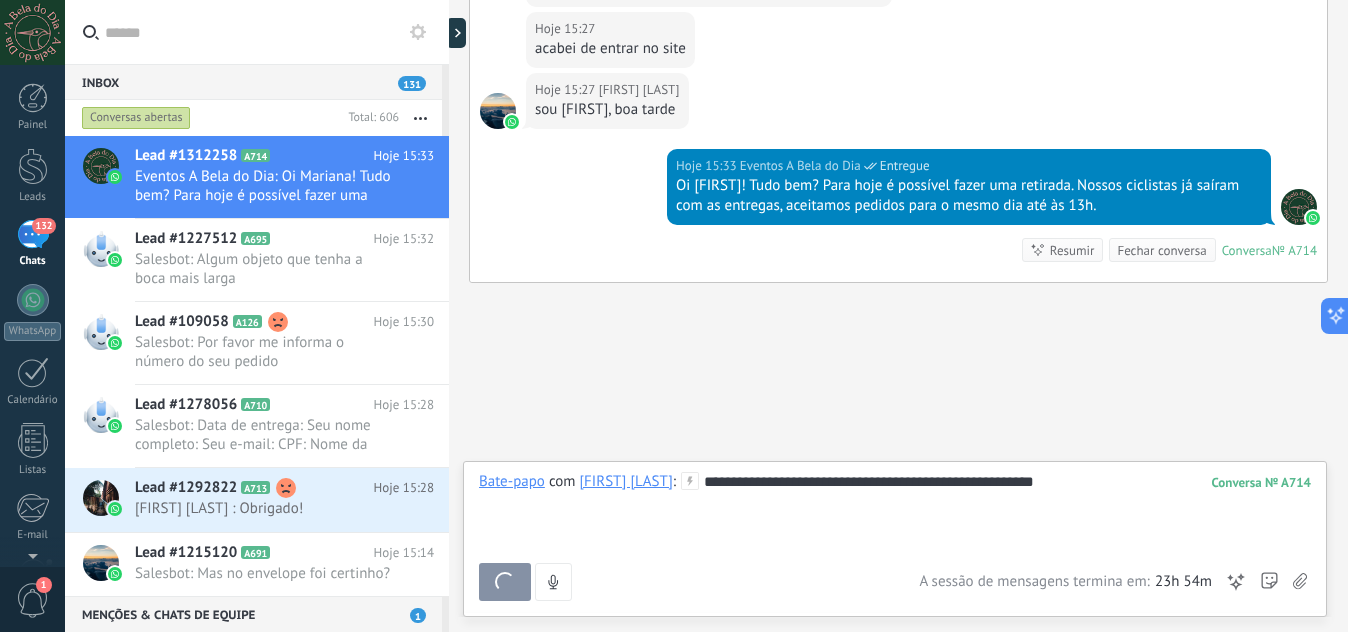 scroll, scrollTop: 416, scrollLeft: 0, axis: vertical 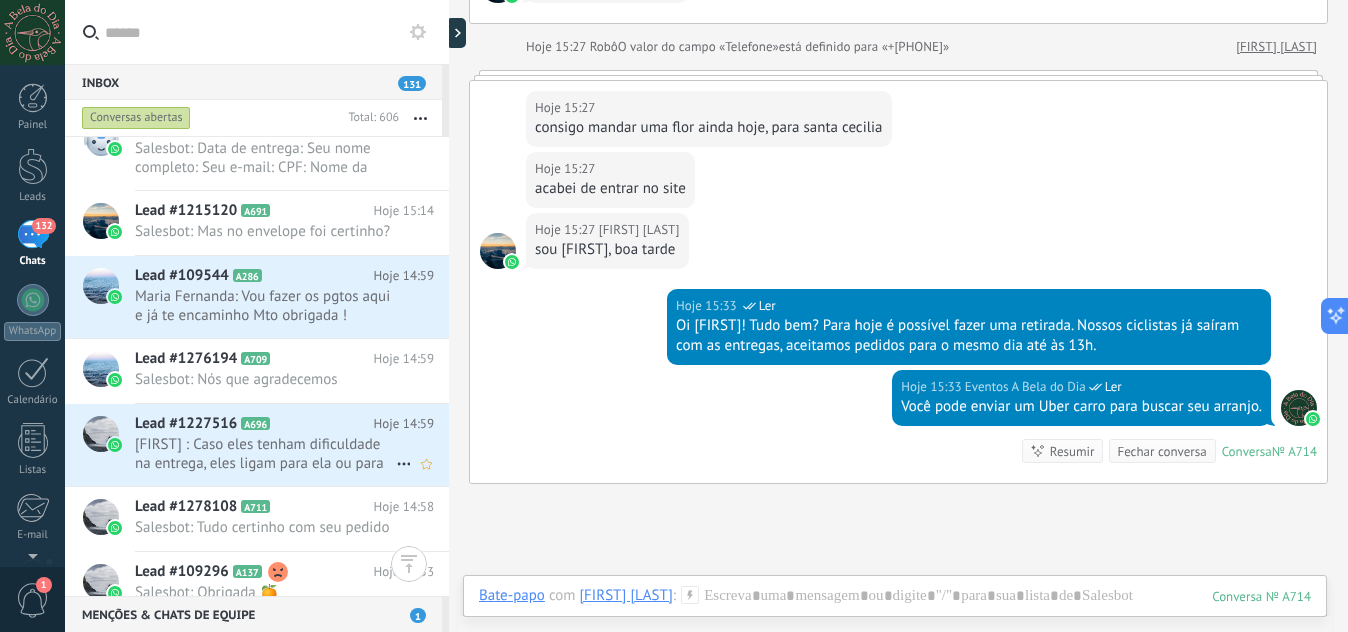 click on "[FIRST] : Caso eles tenham dificuldade na entrega, eles ligam para ela ou para mim?" at bounding box center [265, 454] 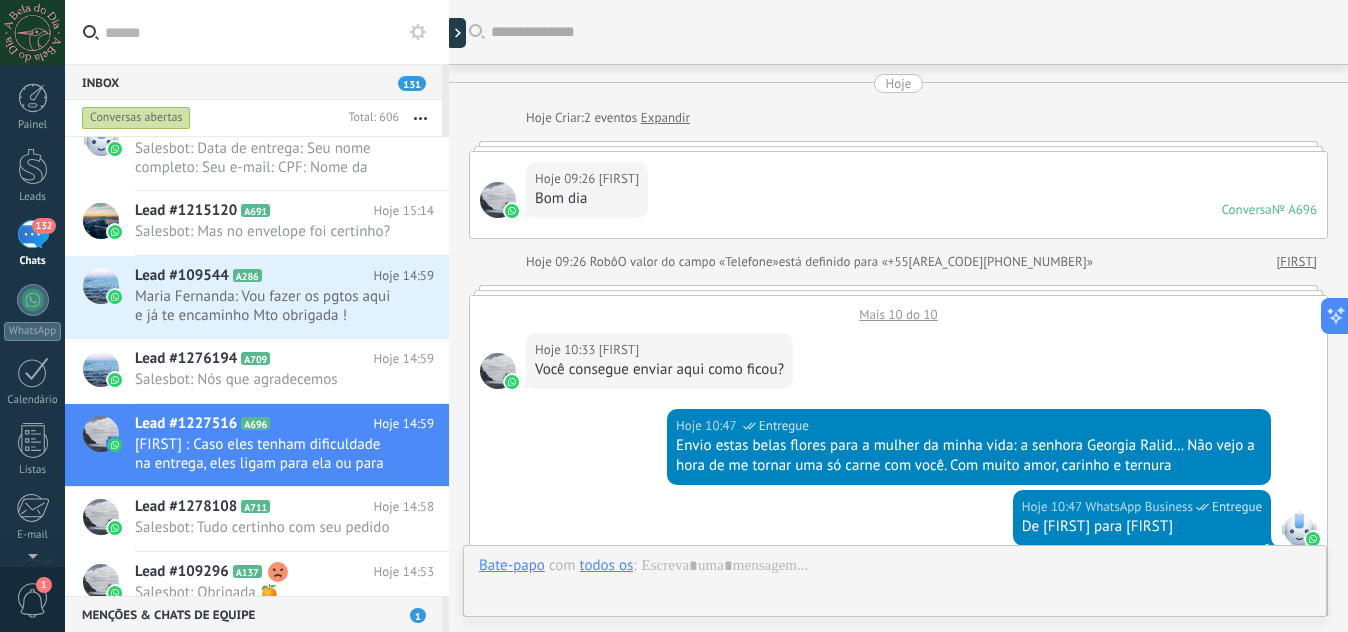 scroll, scrollTop: 850, scrollLeft: 0, axis: vertical 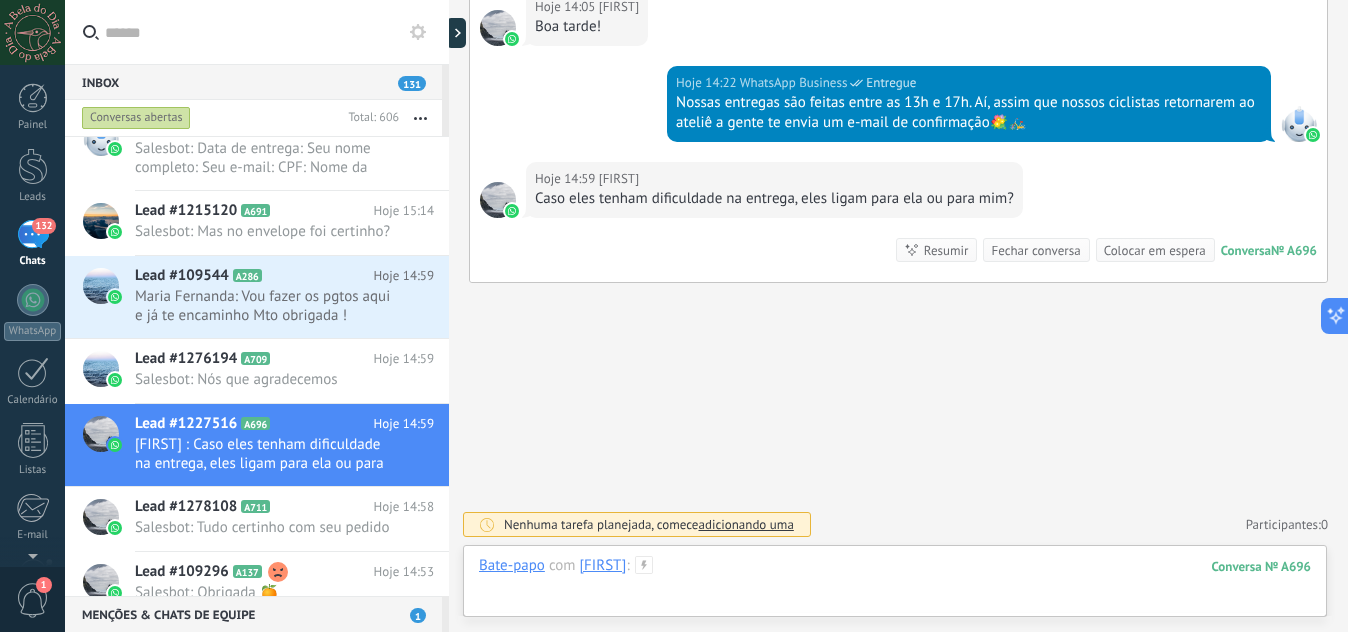 click at bounding box center (895, 586) 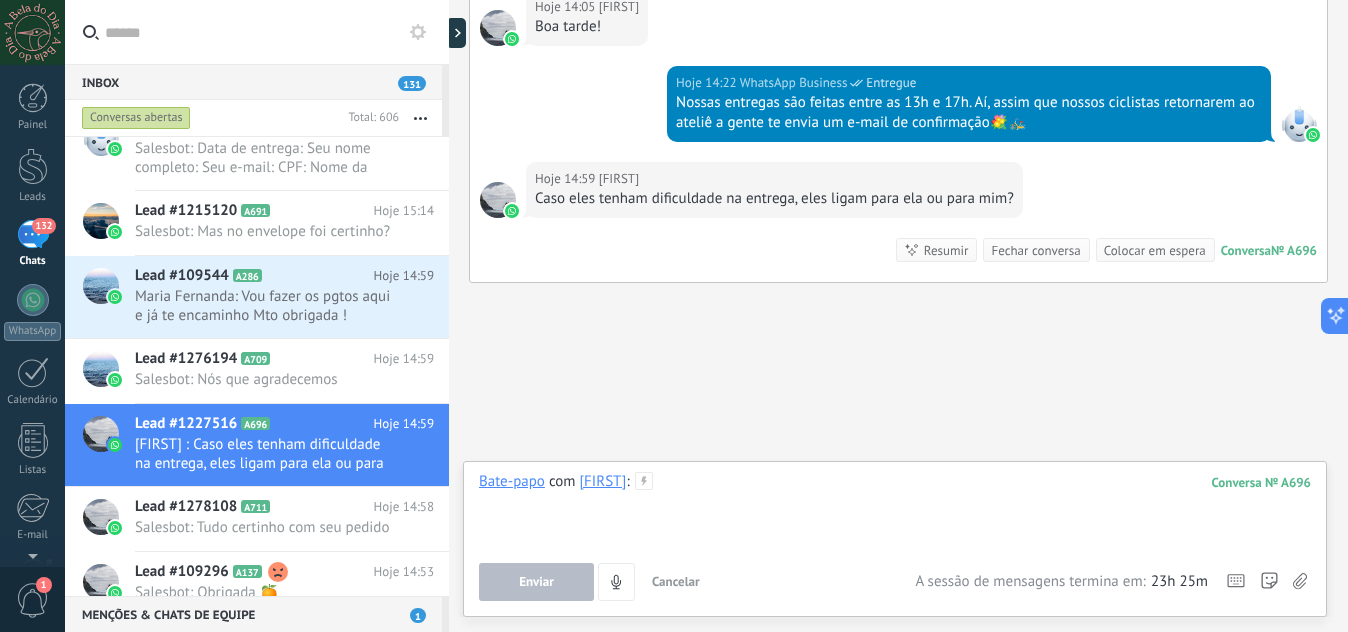 type 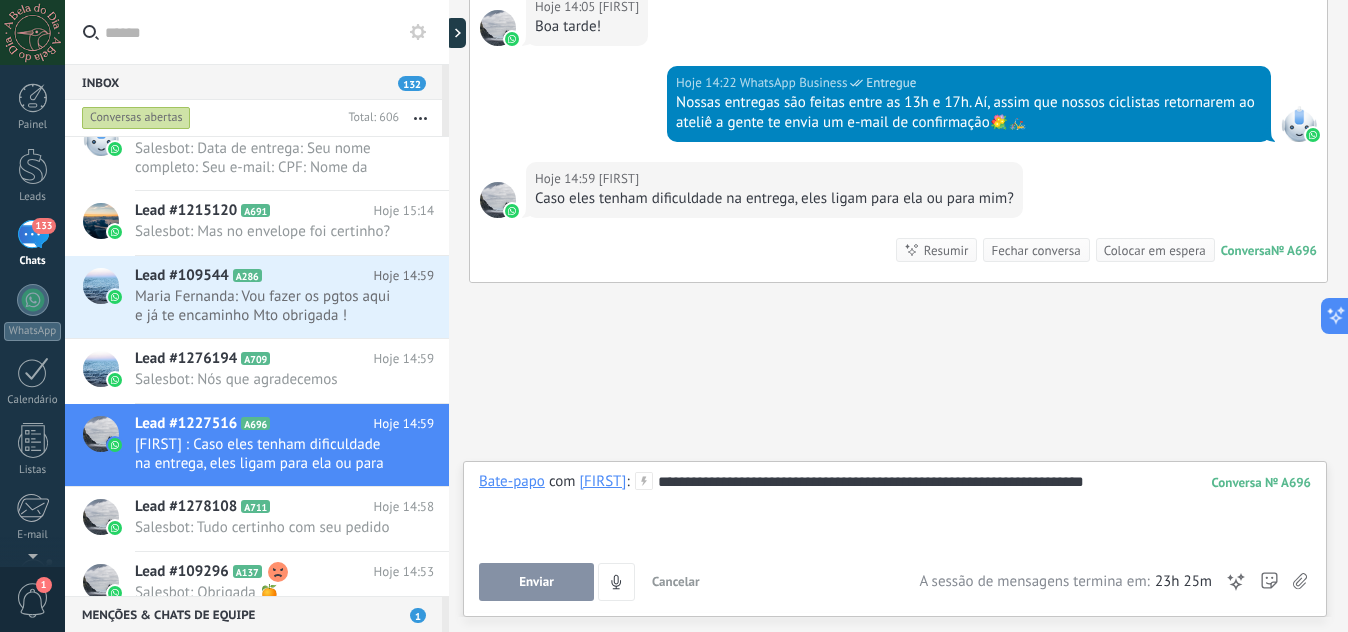 click on "Enviar" at bounding box center (536, 582) 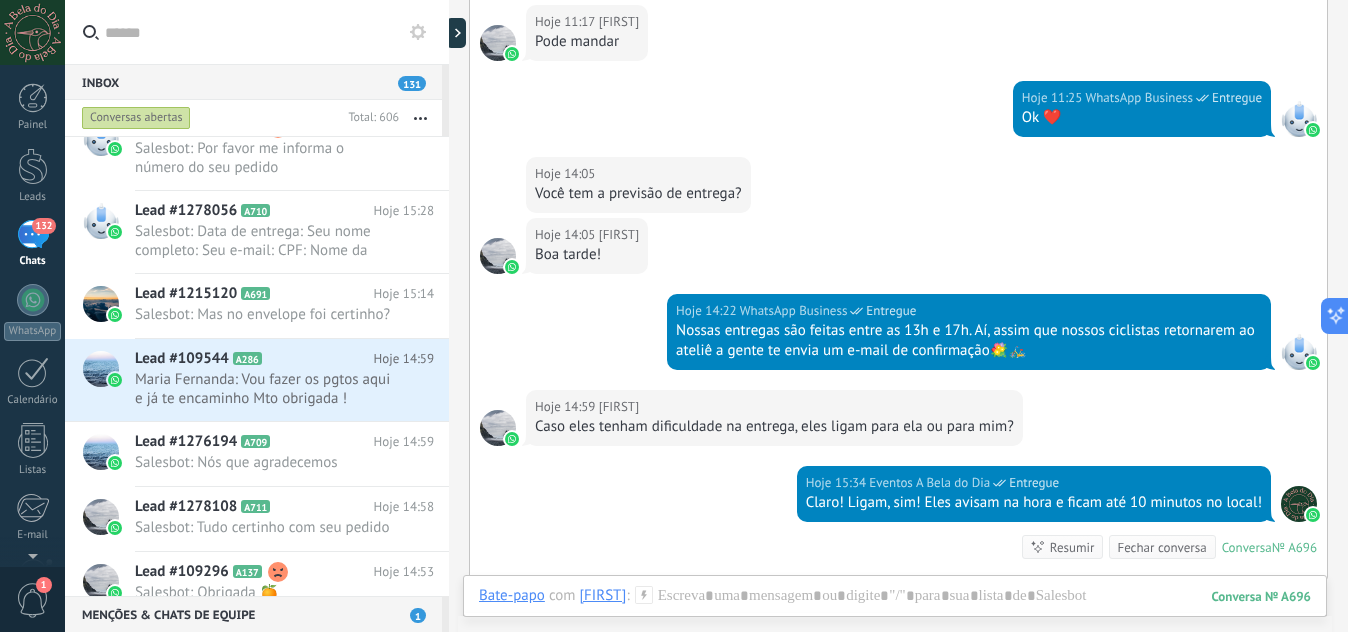 scroll, scrollTop: 919, scrollLeft: 0, axis: vertical 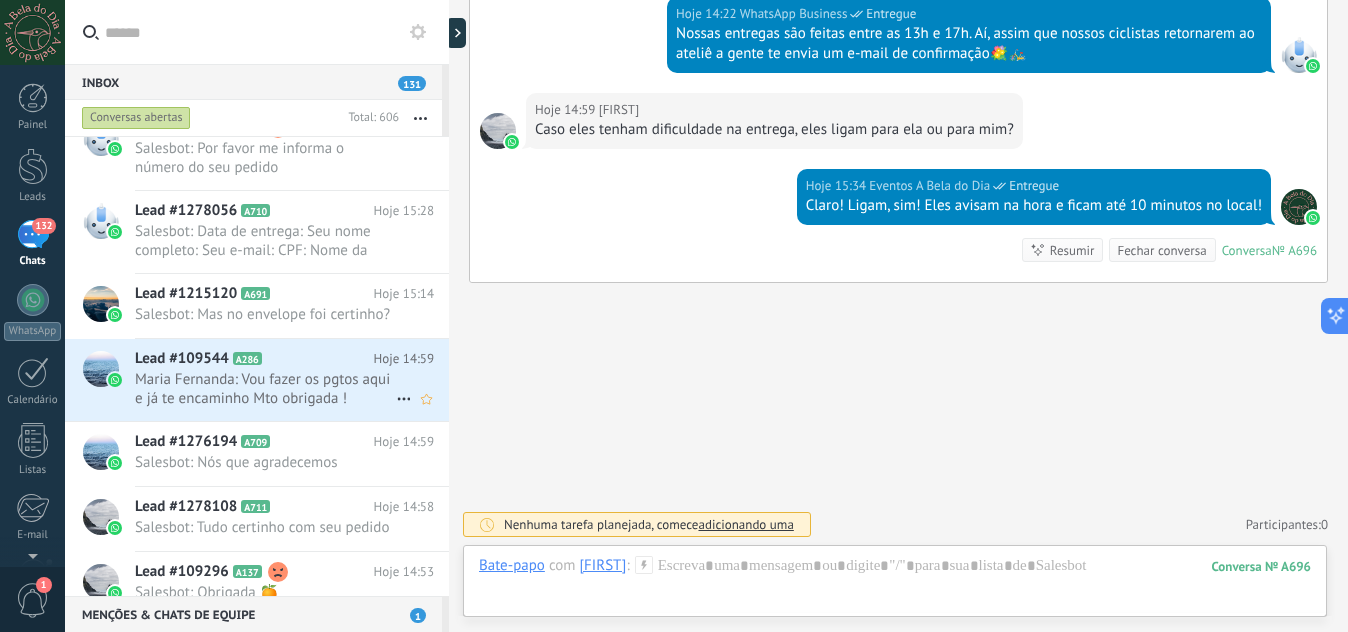 click on "Maria Fernanda: Vou fazer os pgtos aqui e já te encaminho
Mto obrigada !" at bounding box center [265, 389] 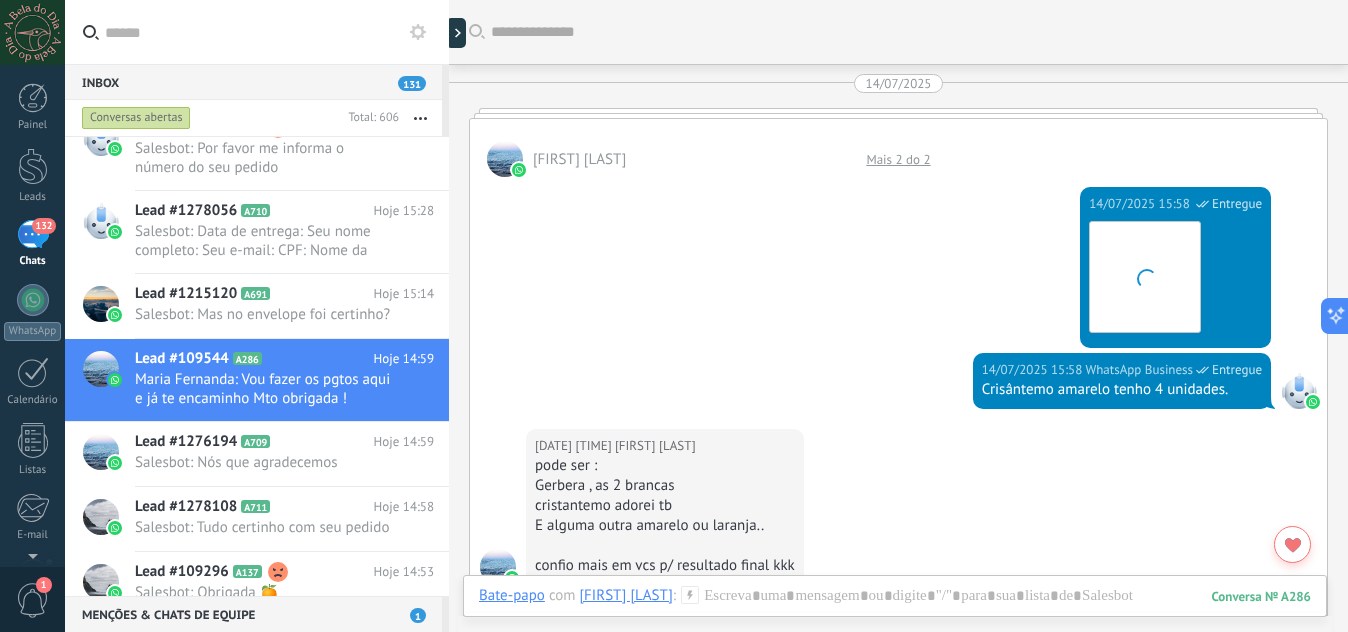 scroll, scrollTop: 4390, scrollLeft: 0, axis: vertical 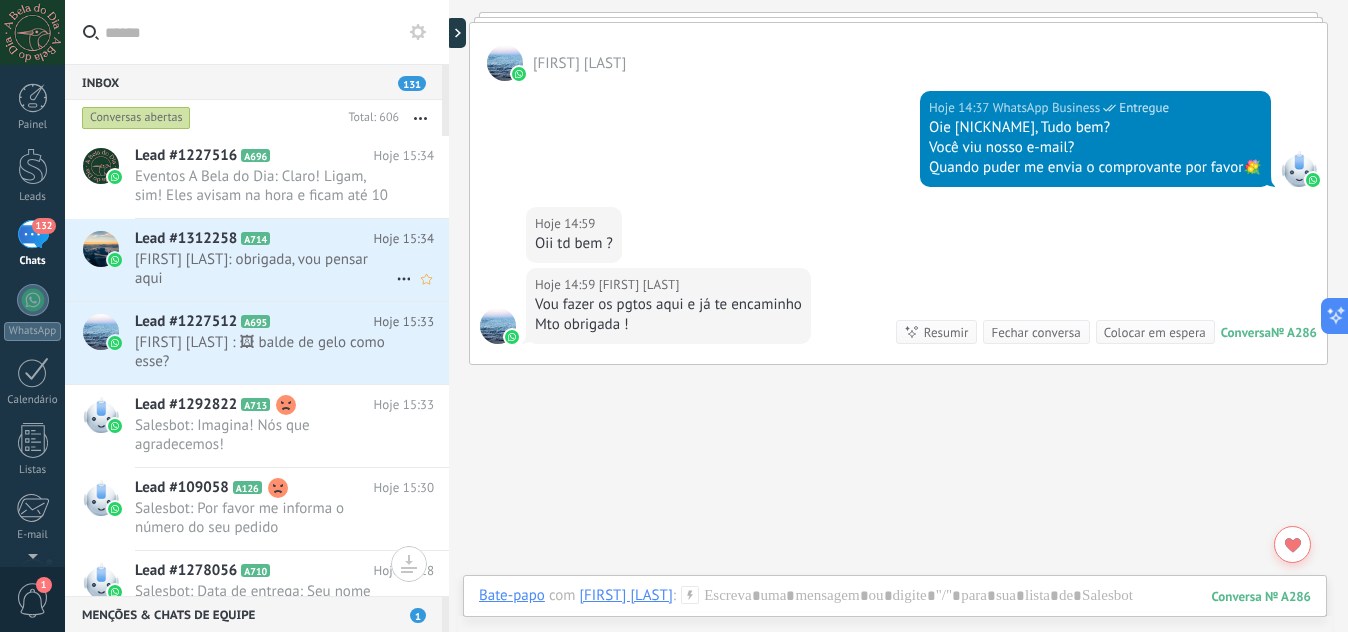 click on "Hoje [TIME]
[FIRST] [LAST] : obrigada, vou pensar aqui" at bounding box center (292, 260) 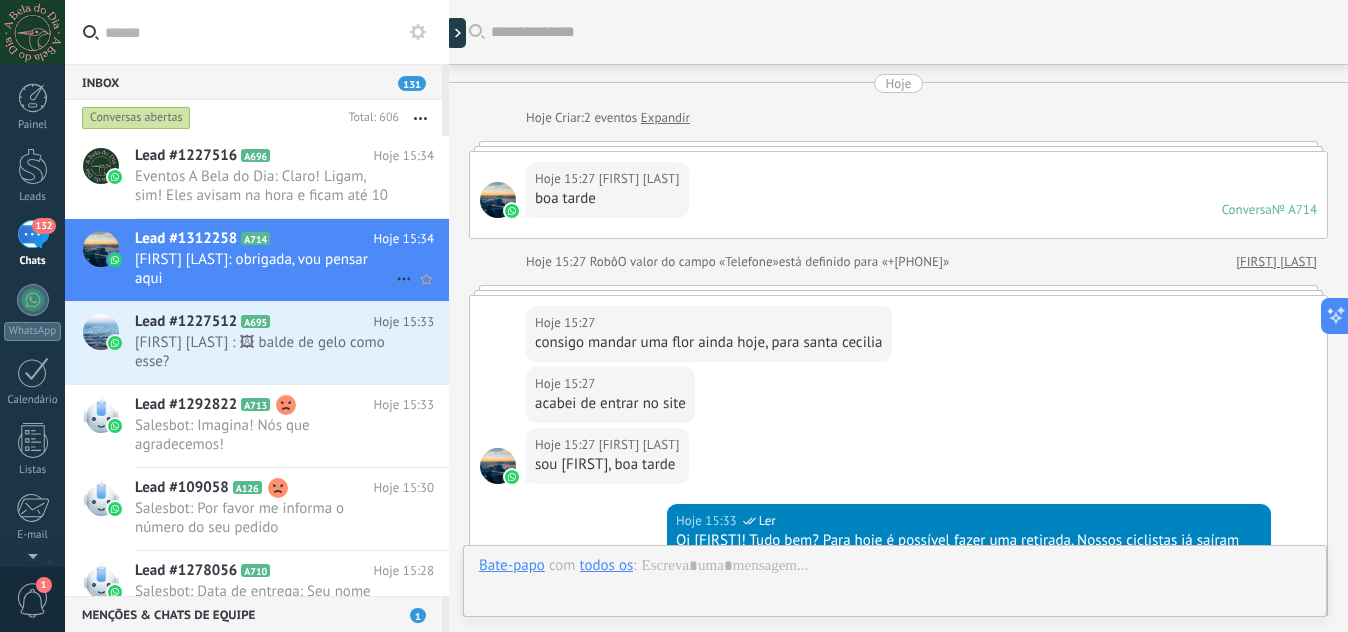 scroll, scrollTop: 444, scrollLeft: 0, axis: vertical 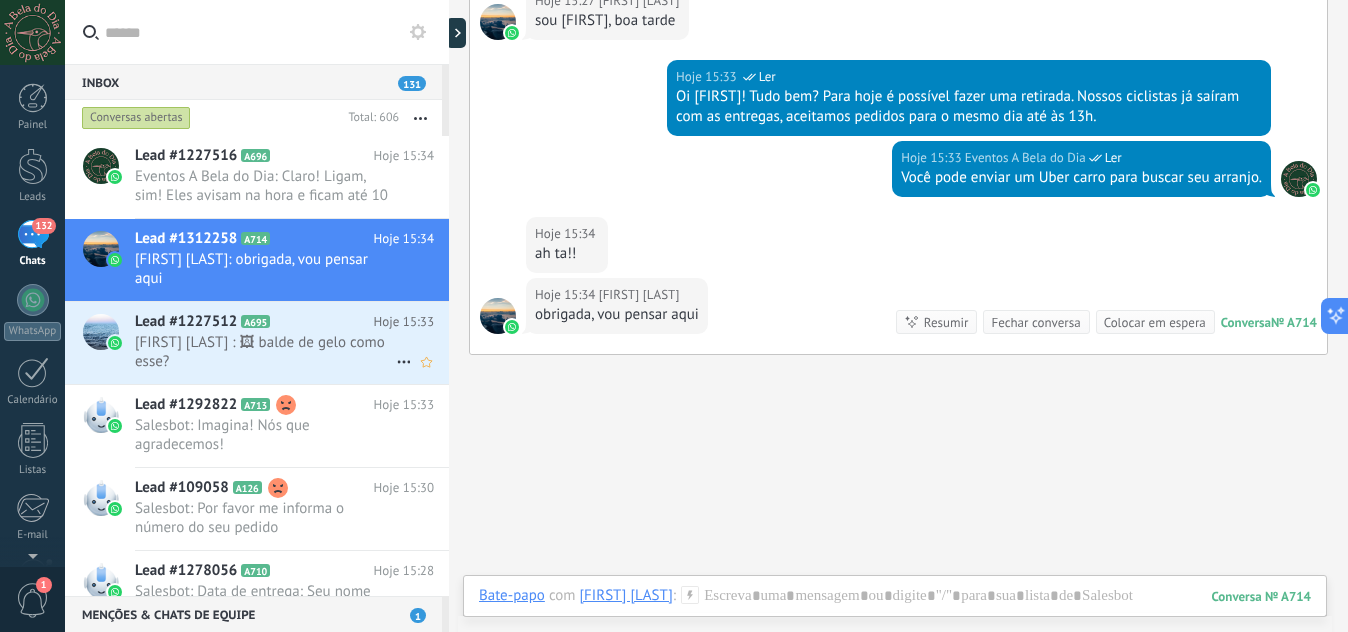 click on "[FIRST] [LAST] : 🖼 balde de gelo como esse?" at bounding box center [265, 352] 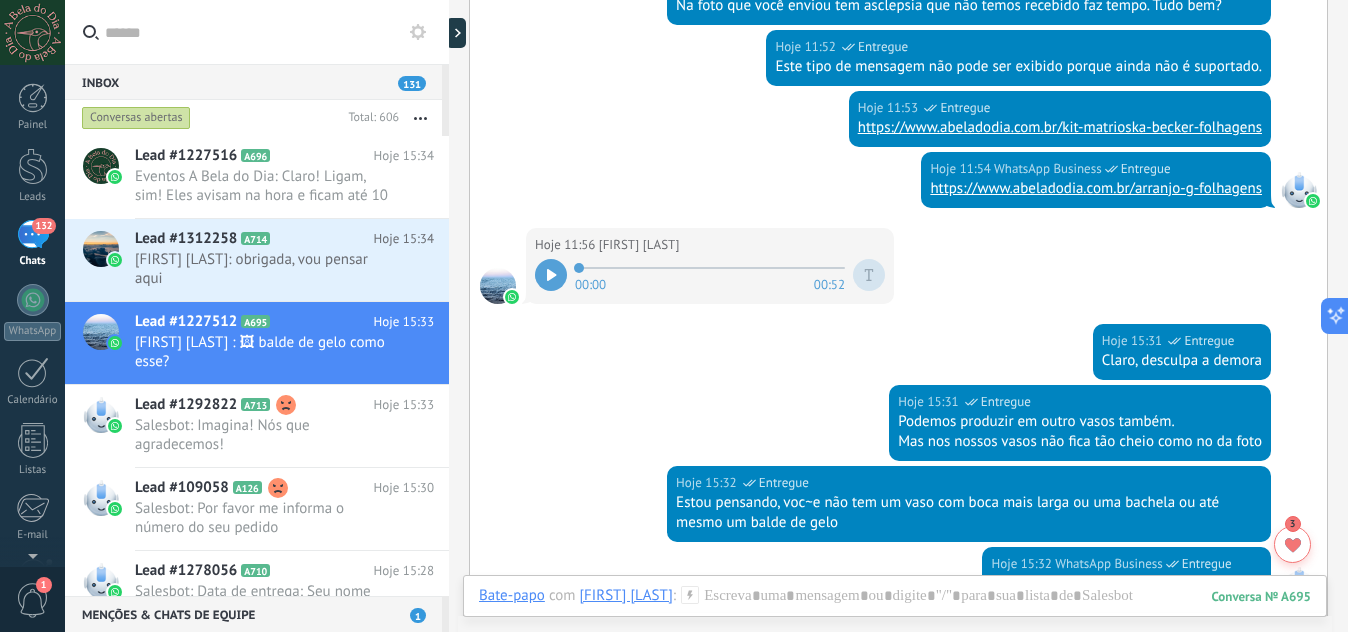 scroll, scrollTop: 485, scrollLeft: 0, axis: vertical 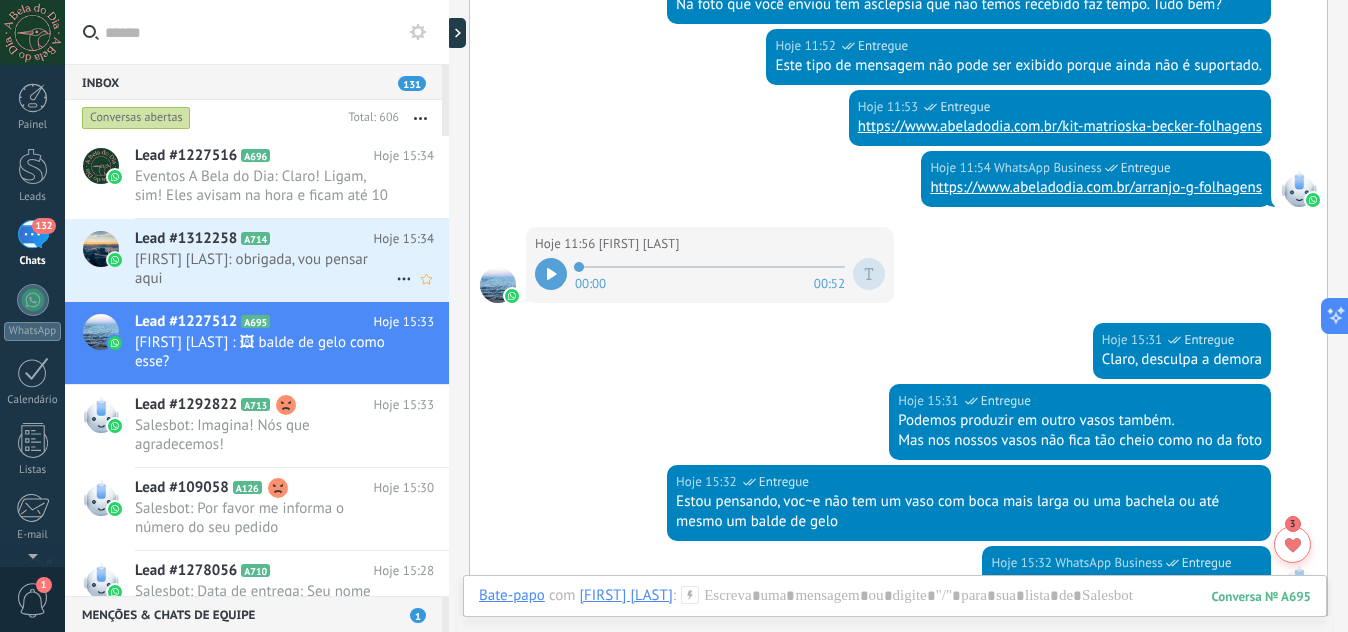 click on "Lead #1312258
A714" at bounding box center [254, 239] 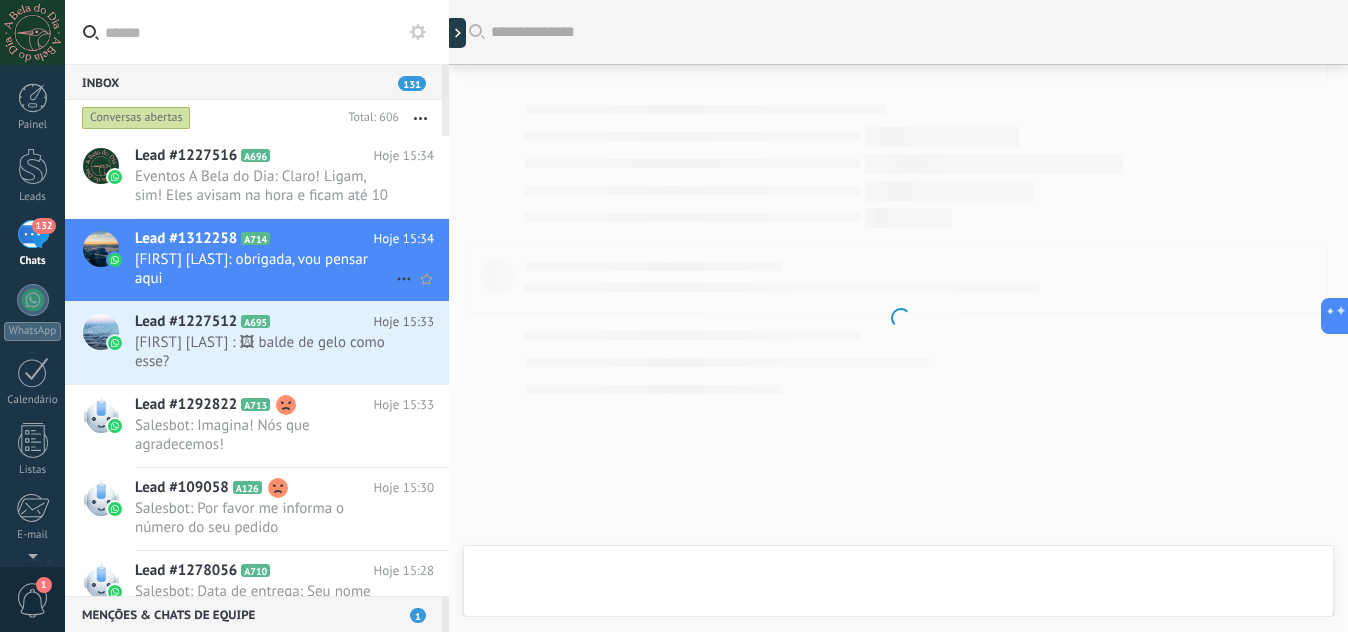 scroll, scrollTop: 444, scrollLeft: 0, axis: vertical 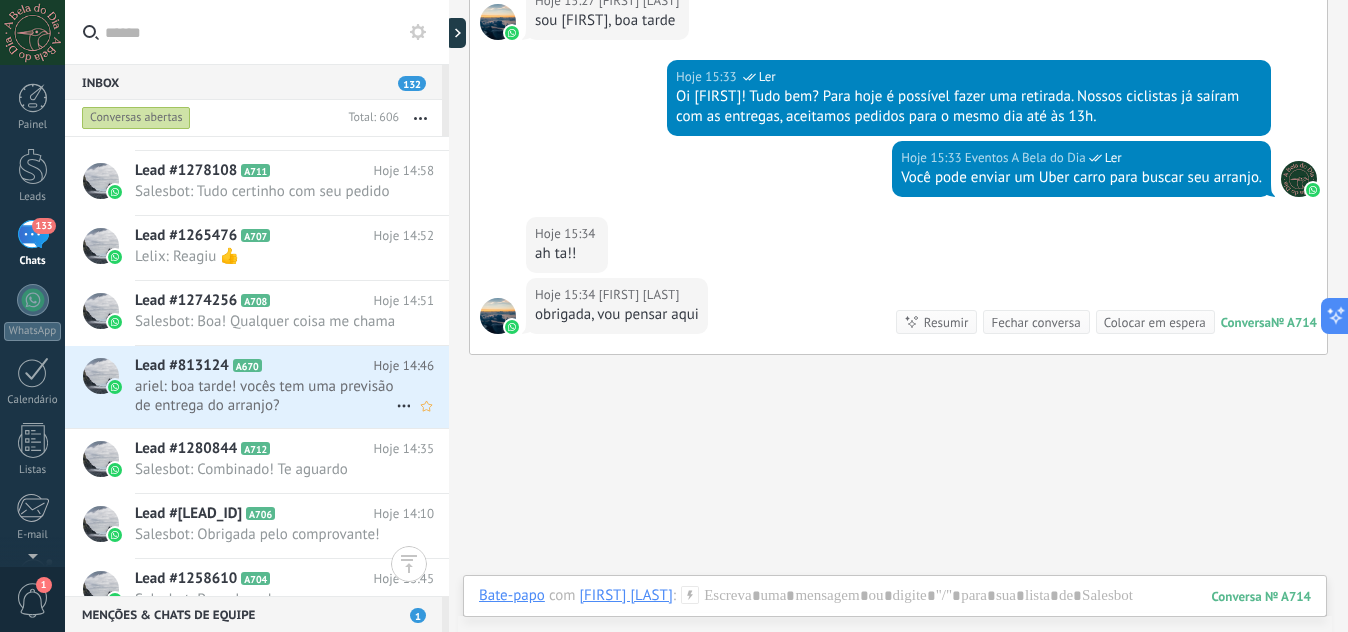 click on "ariel: boa tarde! vocês tem uma previsão de entrega do arranjo?" at bounding box center [265, 396] 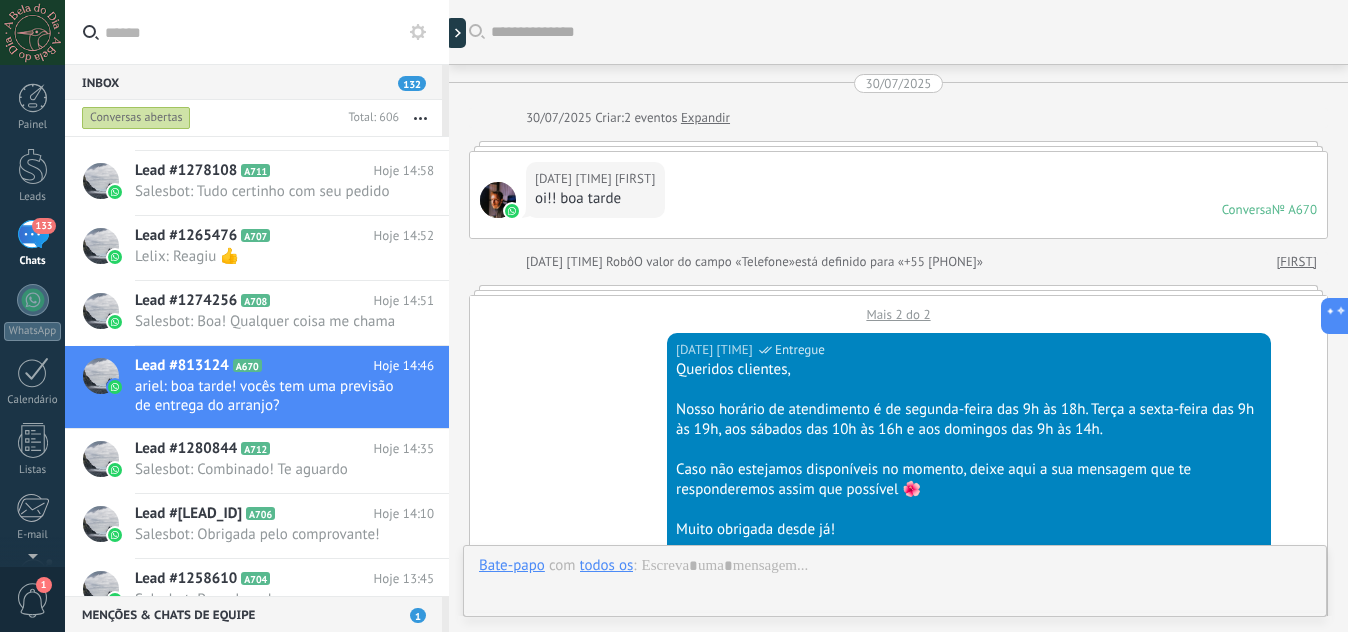 scroll, scrollTop: 2917, scrollLeft: 0, axis: vertical 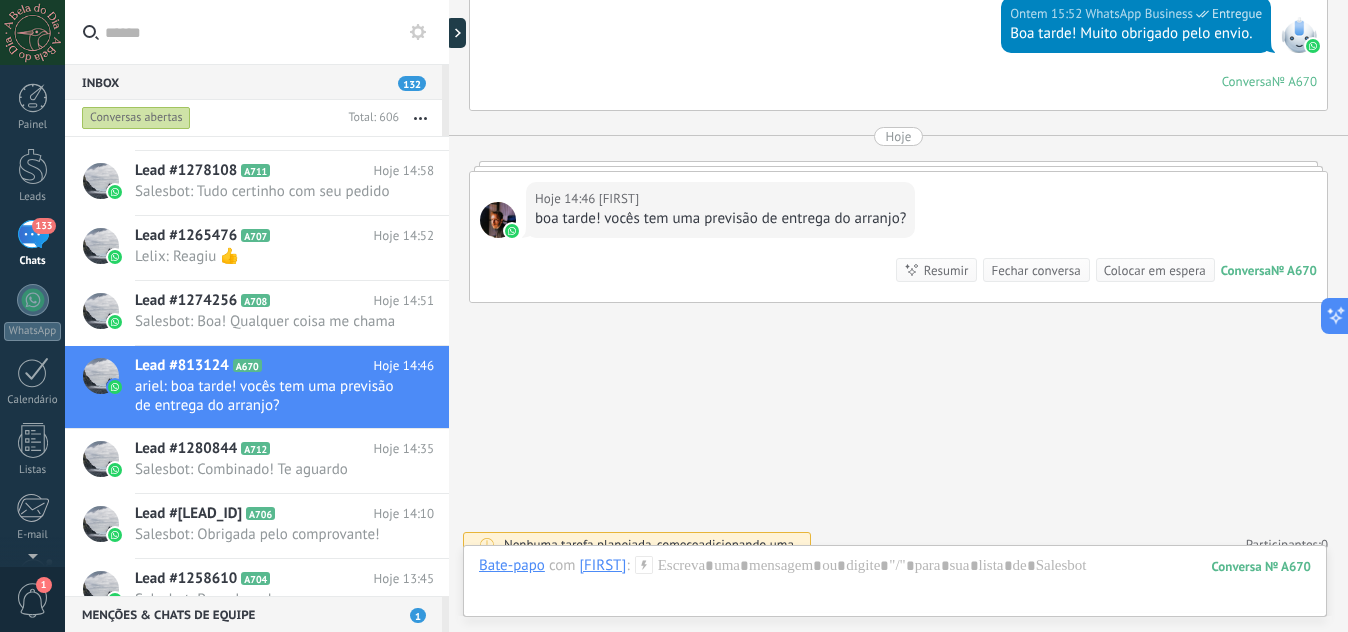 click at bounding box center (898, 166) 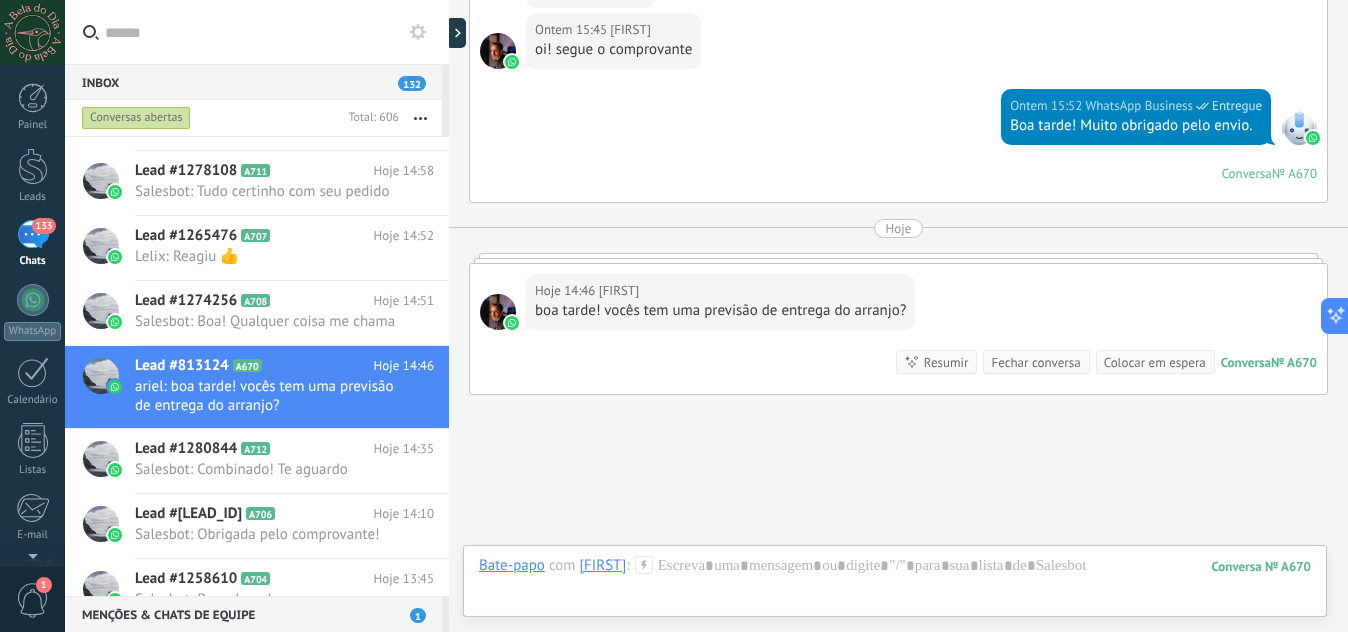 scroll, scrollTop: 2917, scrollLeft: 0, axis: vertical 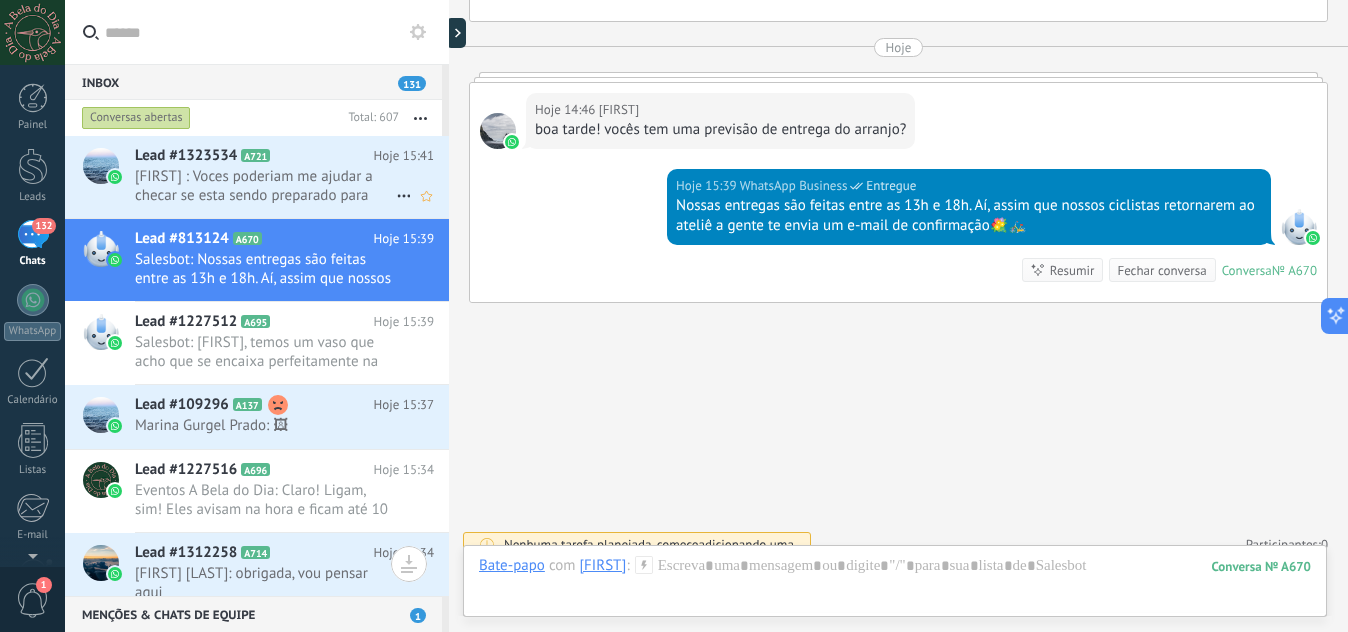 click on "[FIRST] : Voces poderiam me ajudar a checar se esta sendo preparado para entrega hoje? Obrigado" at bounding box center [265, 186] 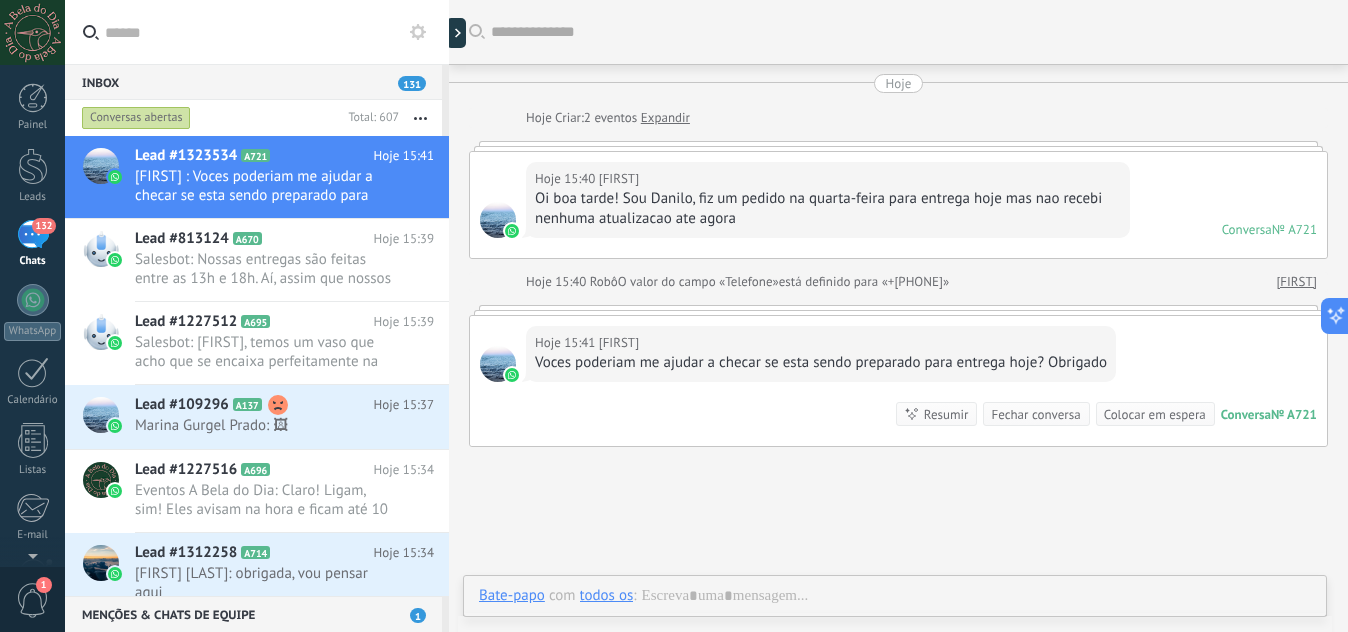 scroll, scrollTop: 60, scrollLeft: 0, axis: vertical 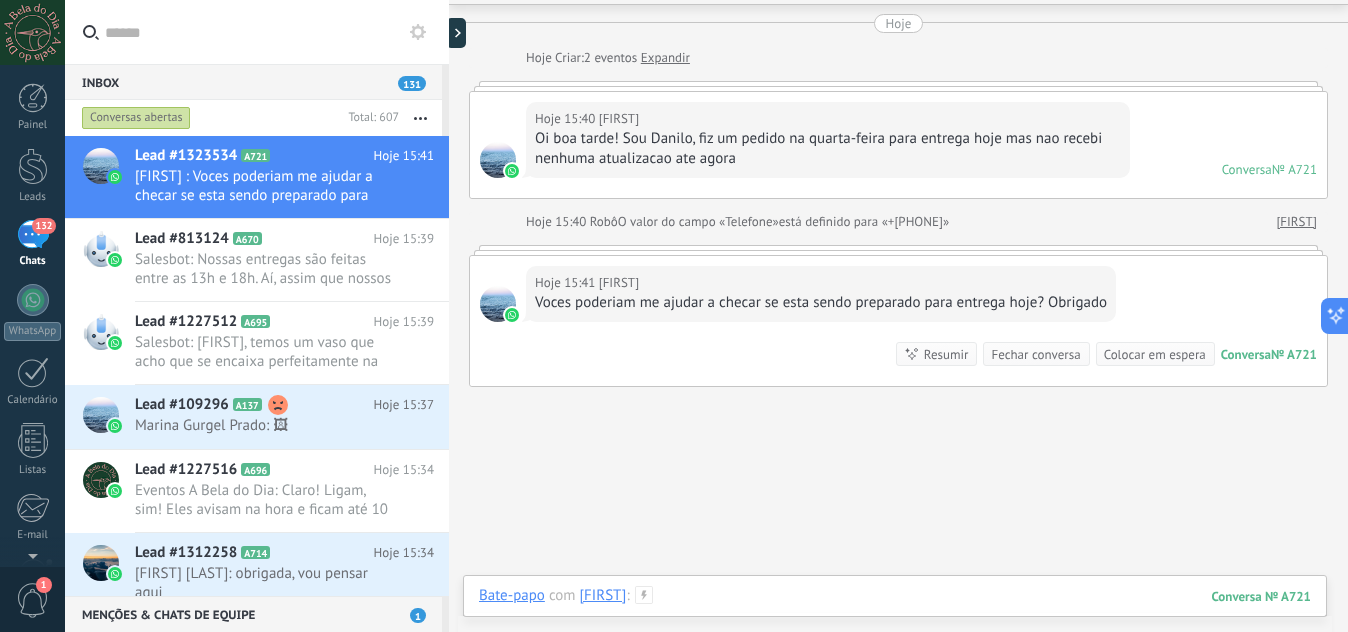 click at bounding box center (895, 616) 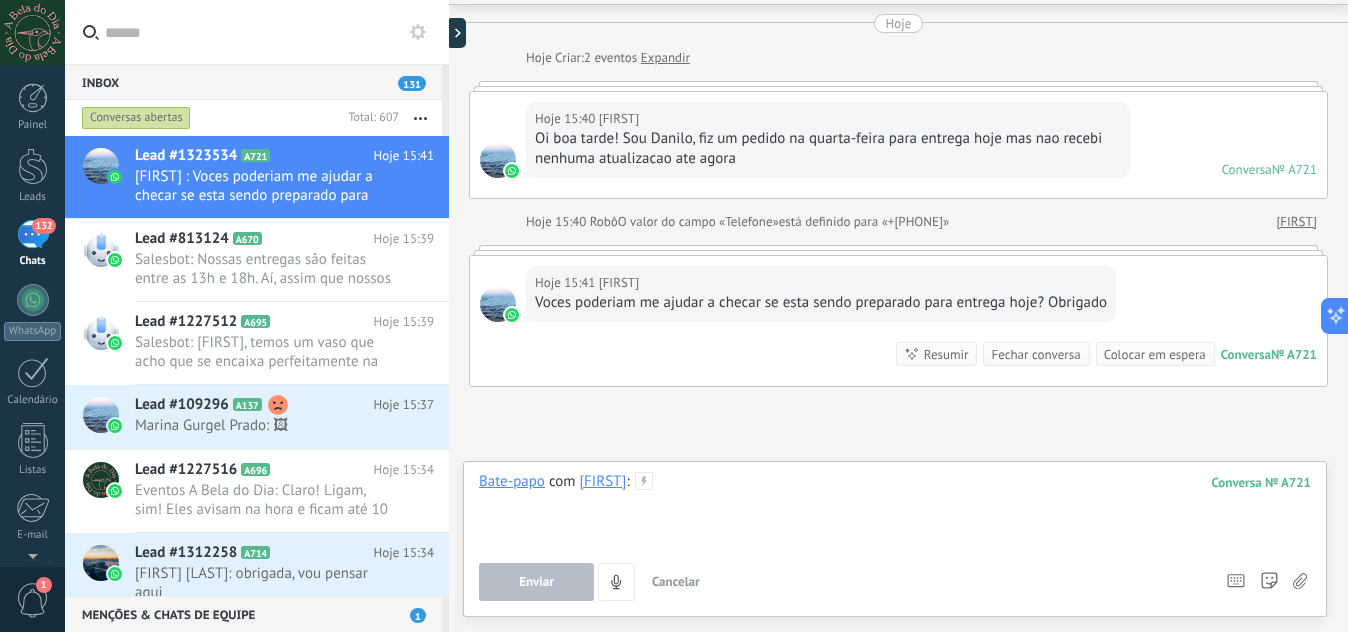 type 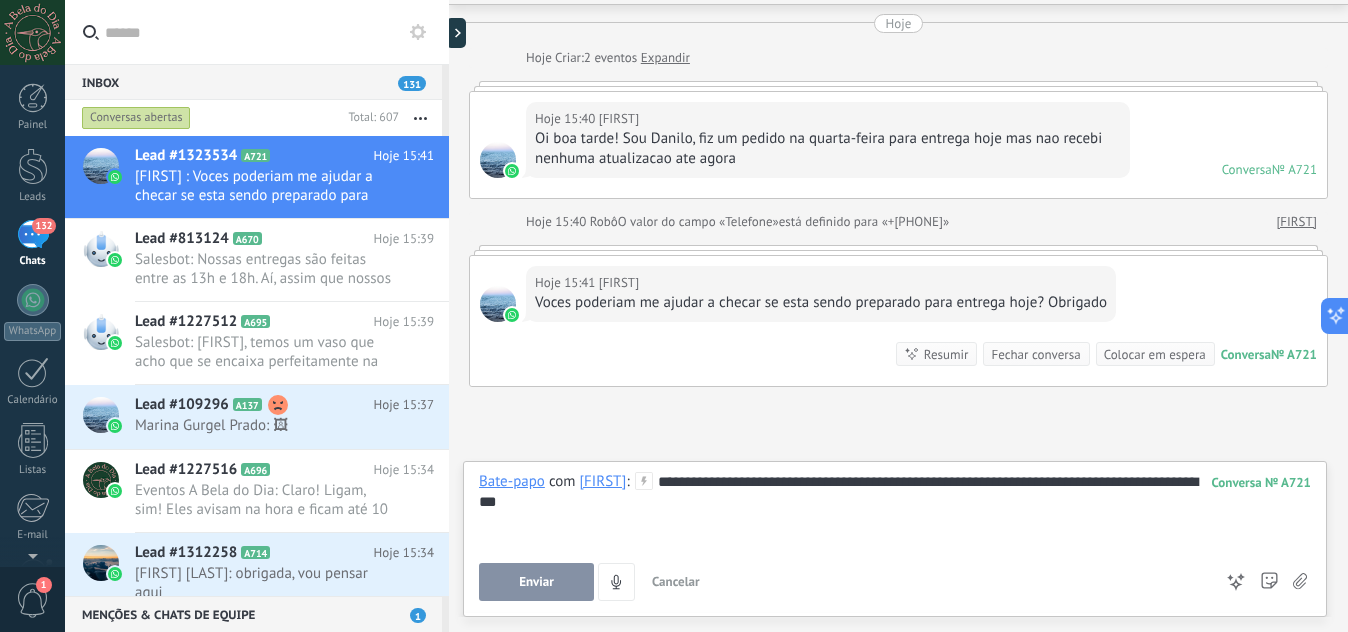 click on "Enviar" at bounding box center (536, 582) 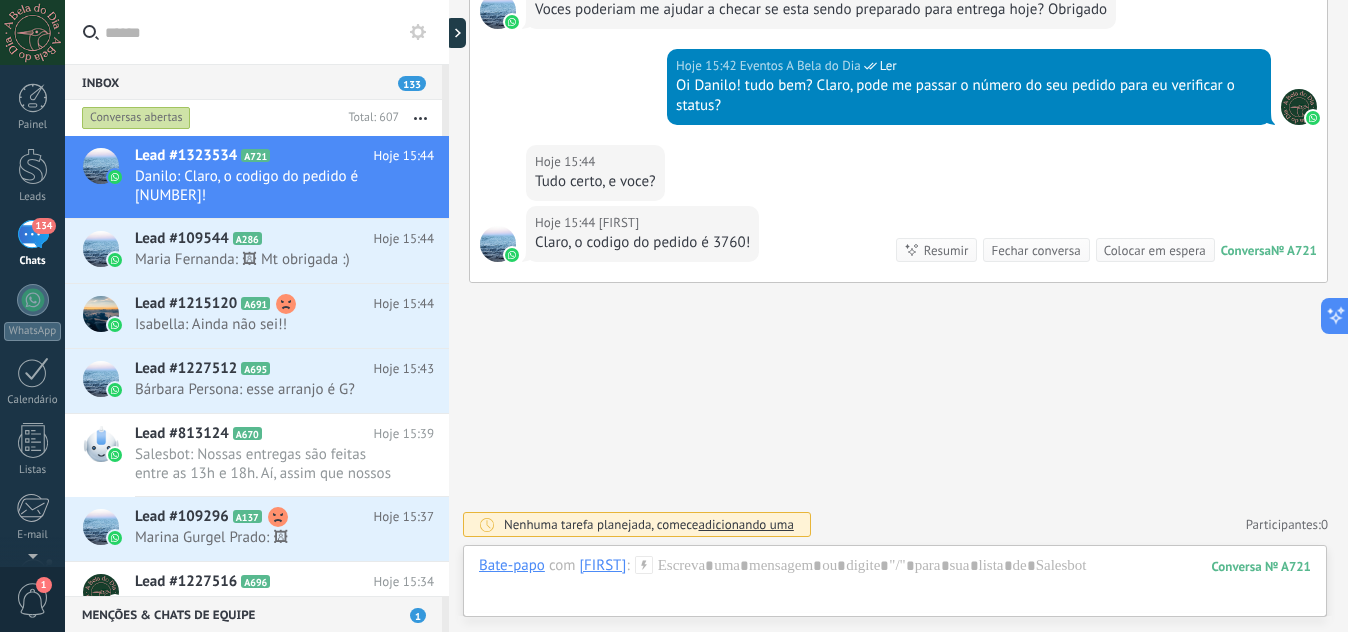 scroll, scrollTop: 519, scrollLeft: 0, axis: vertical 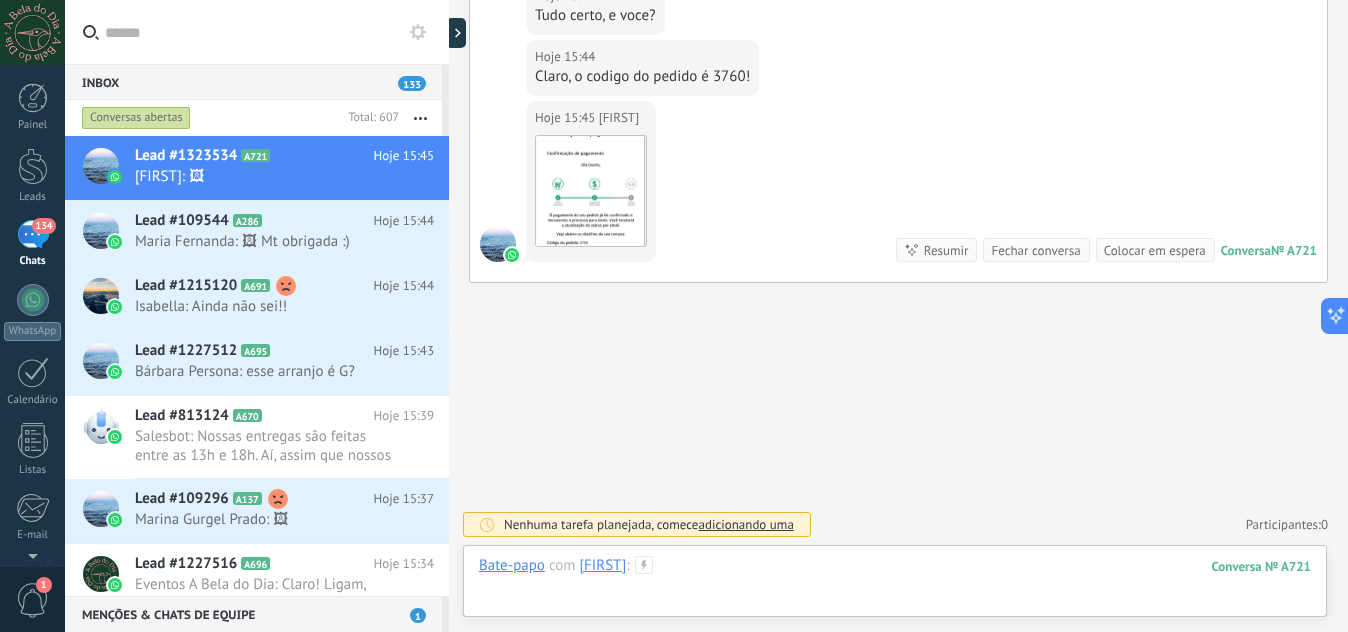 click at bounding box center [895, 586] 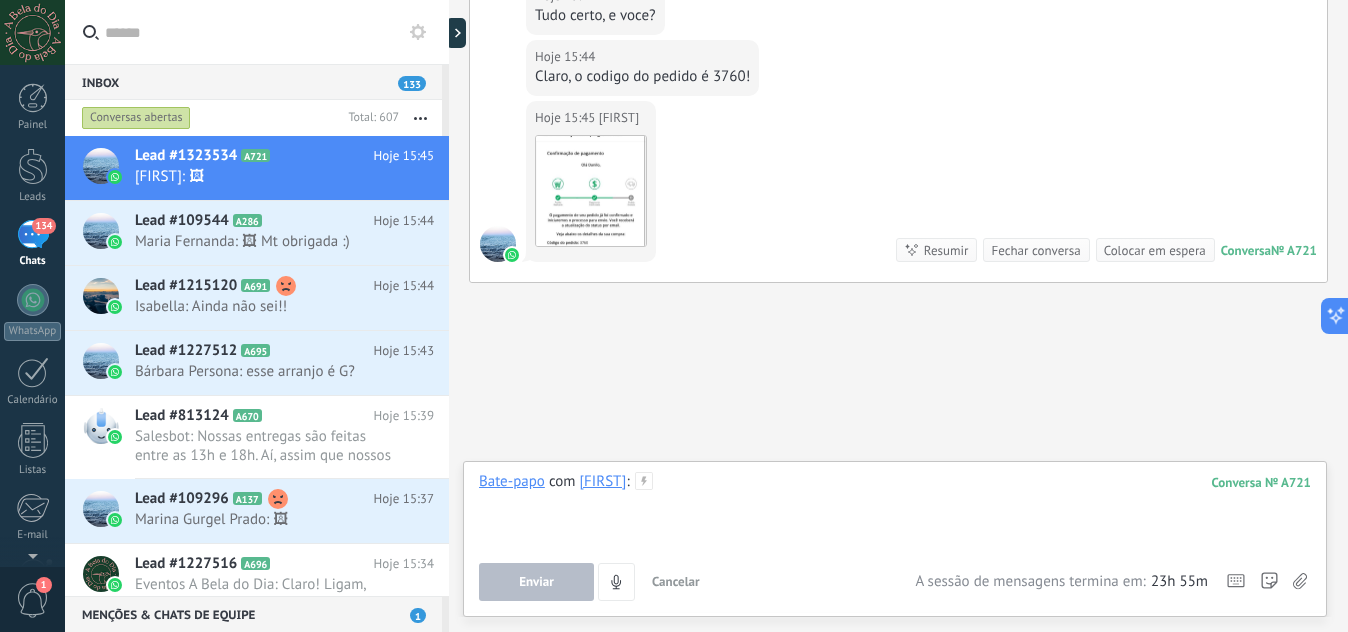 type 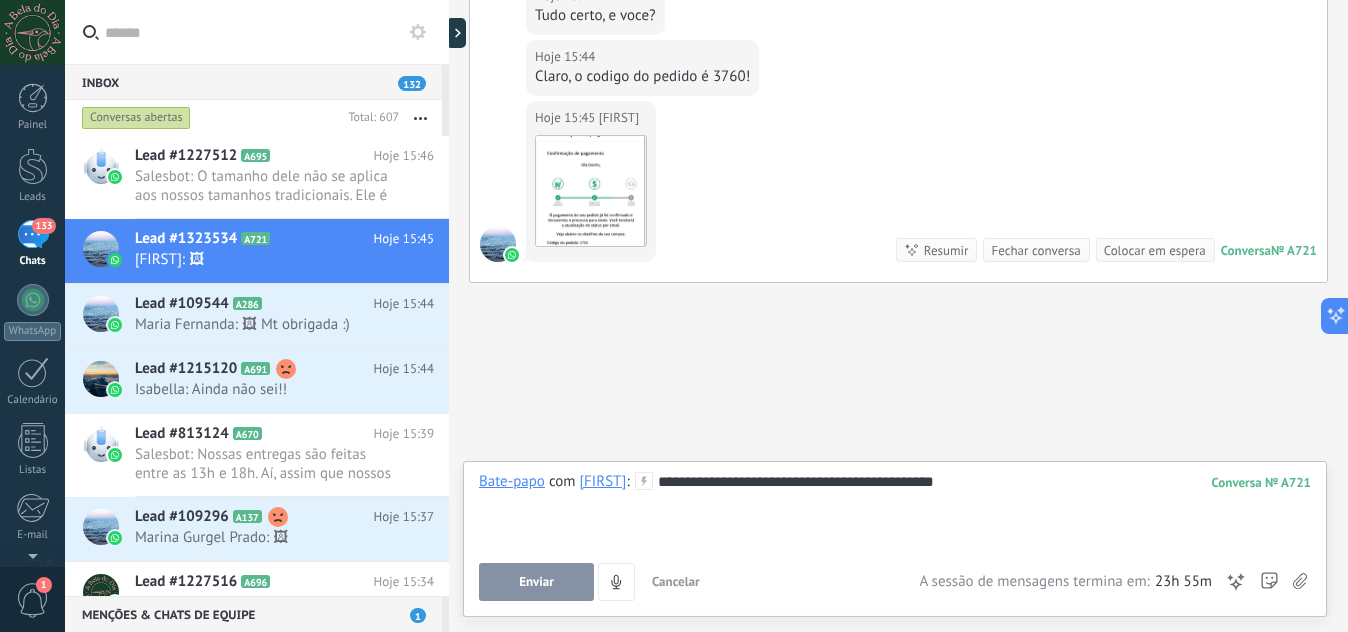 click on "Enviar" at bounding box center (536, 582) 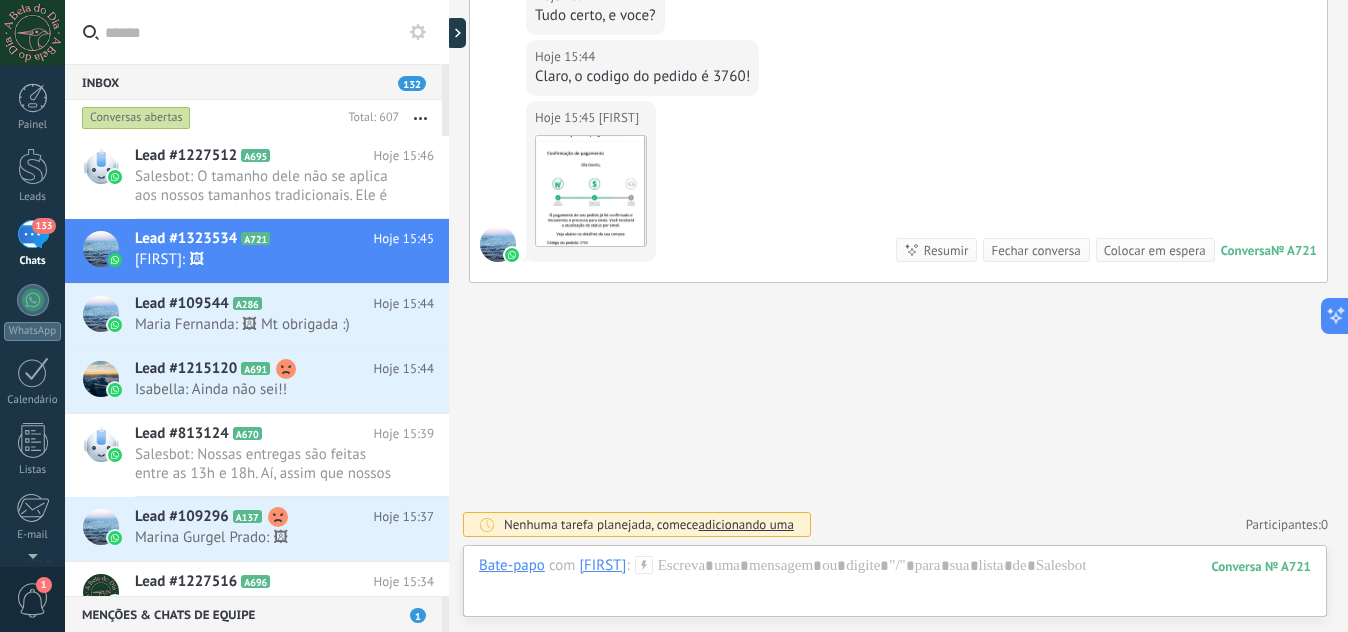 scroll, scrollTop: 632, scrollLeft: 0, axis: vertical 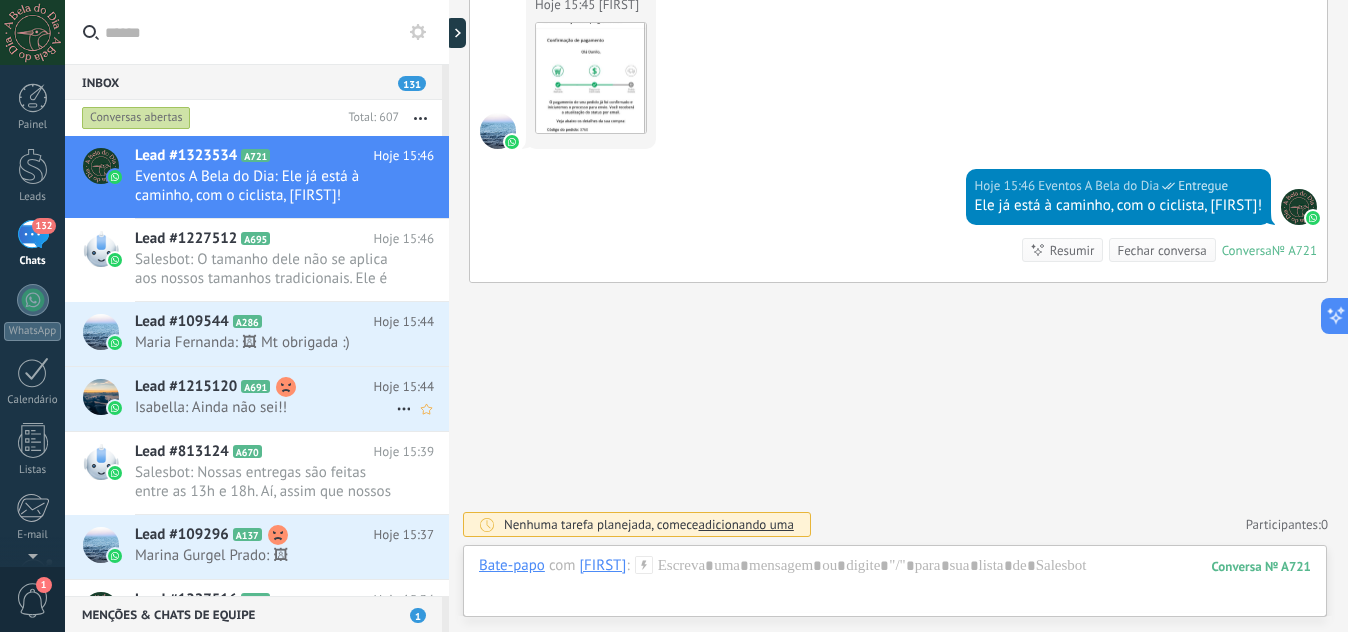 click on "Hoje [TIME]
[FIRST] : Ainda não sei!!" at bounding box center (292, 398) 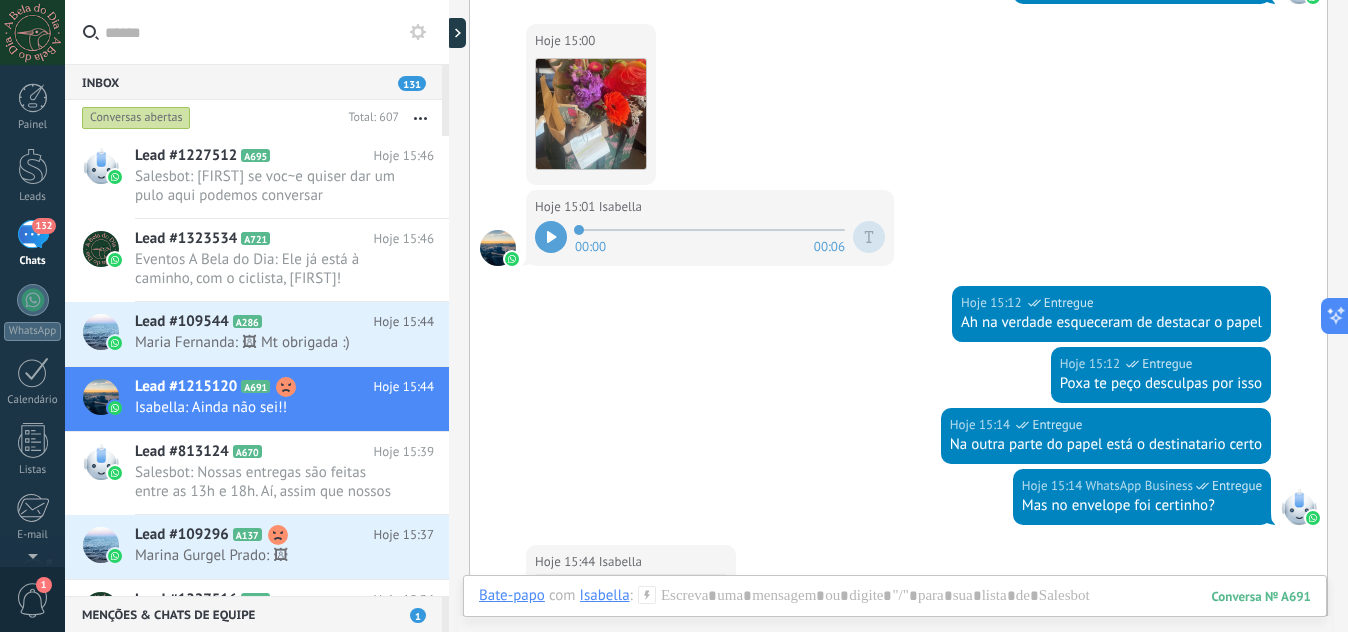 scroll, scrollTop: 977, scrollLeft: 0, axis: vertical 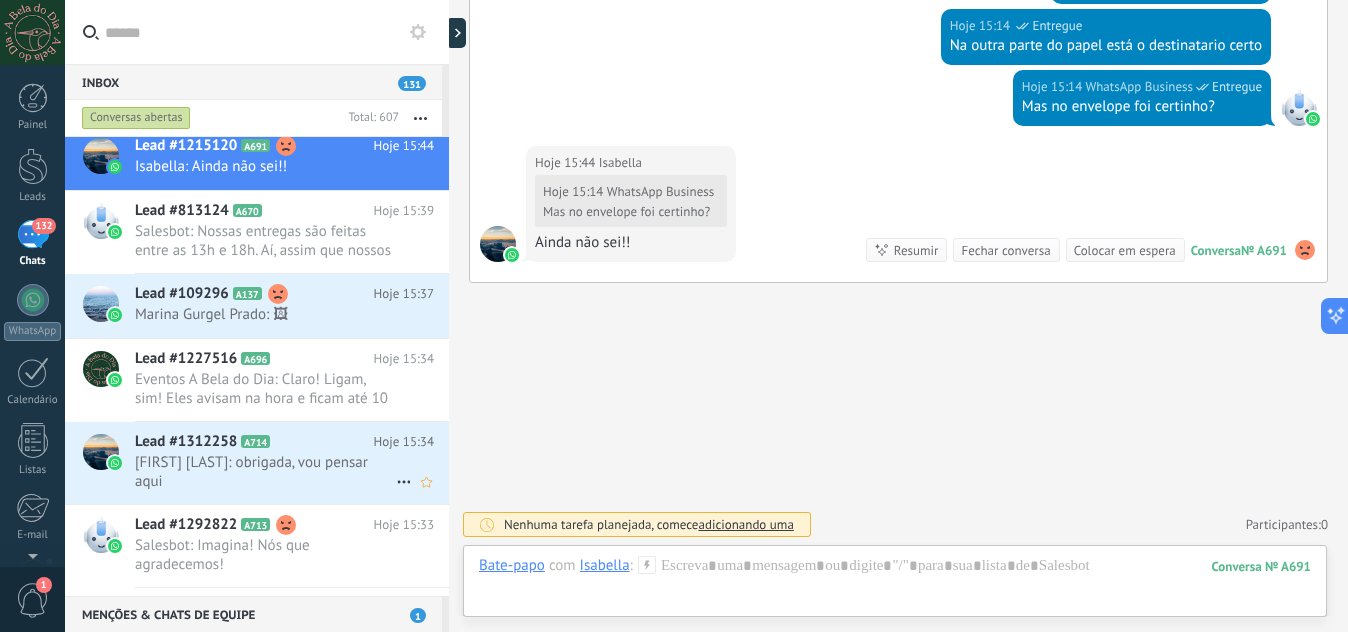 click on "[FIRST] [LAST]: obrigada, vou pensar aqui" at bounding box center (265, 472) 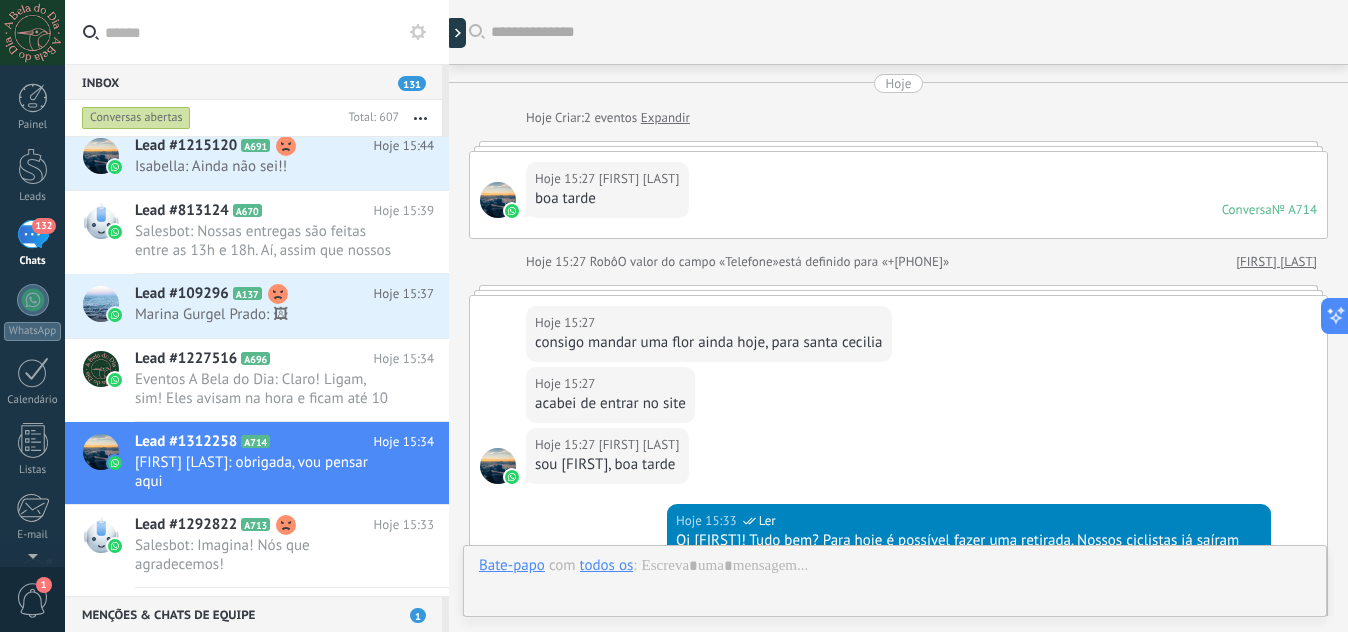 scroll, scrollTop: 444, scrollLeft: 0, axis: vertical 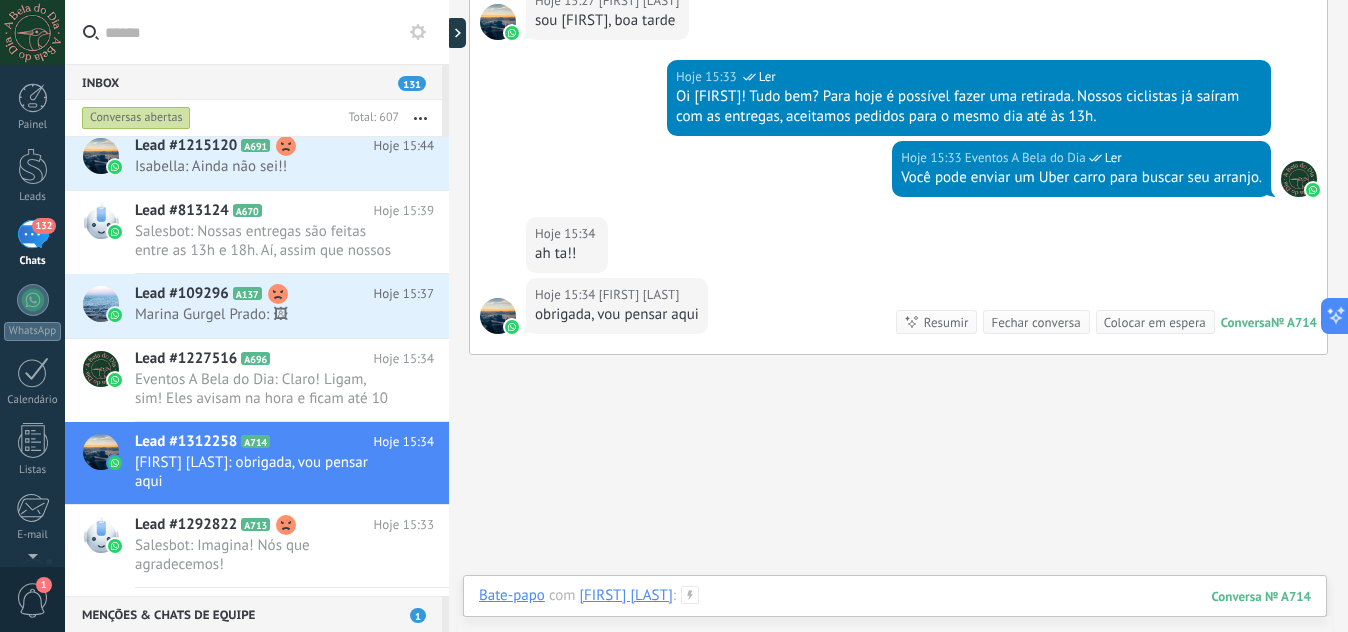 click at bounding box center [895, 616] 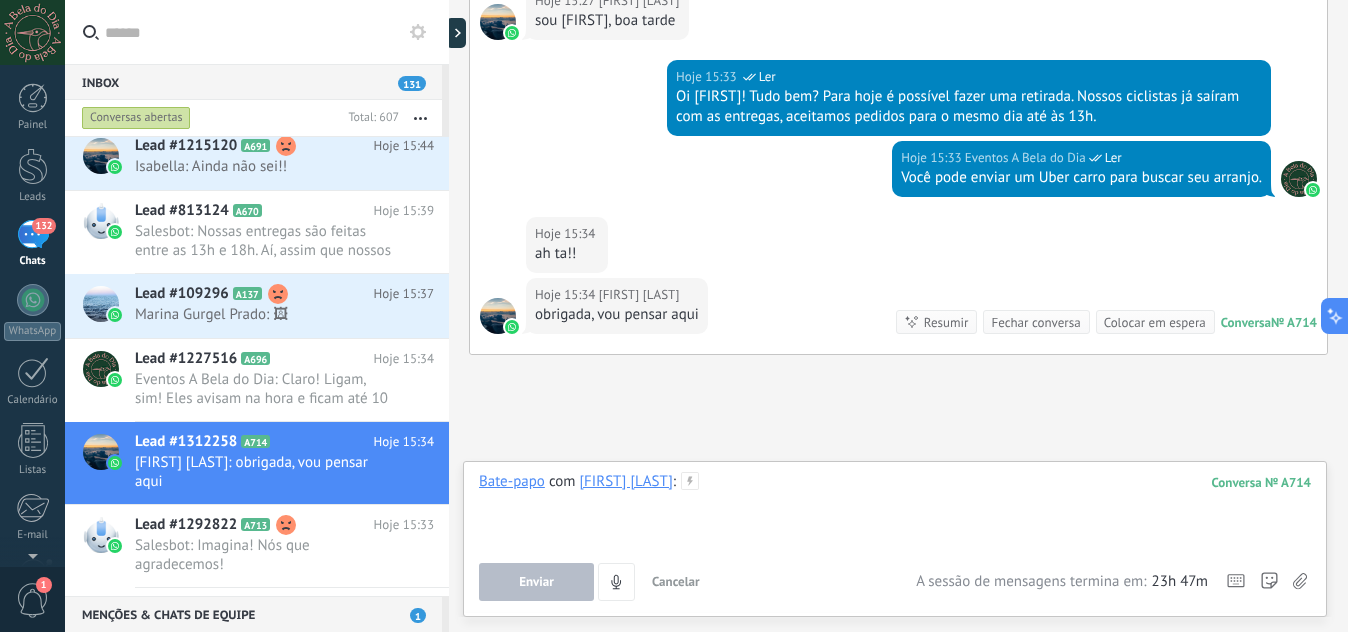 type 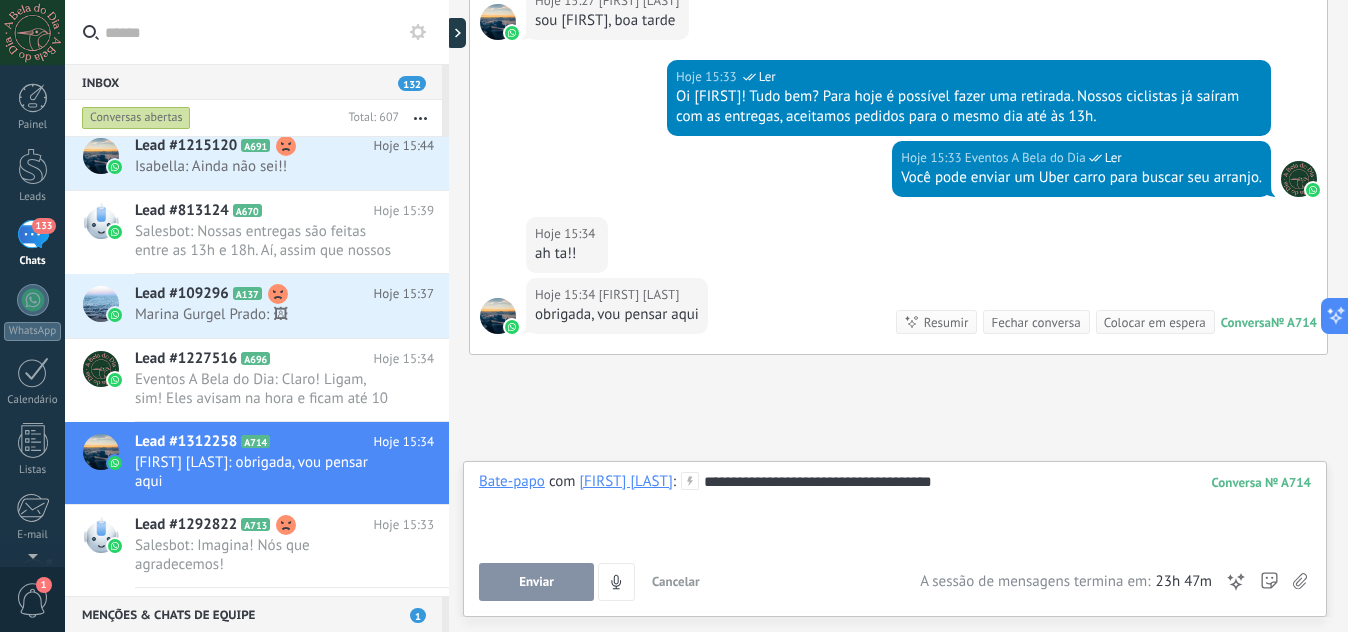 click on "Enviar" at bounding box center (536, 582) 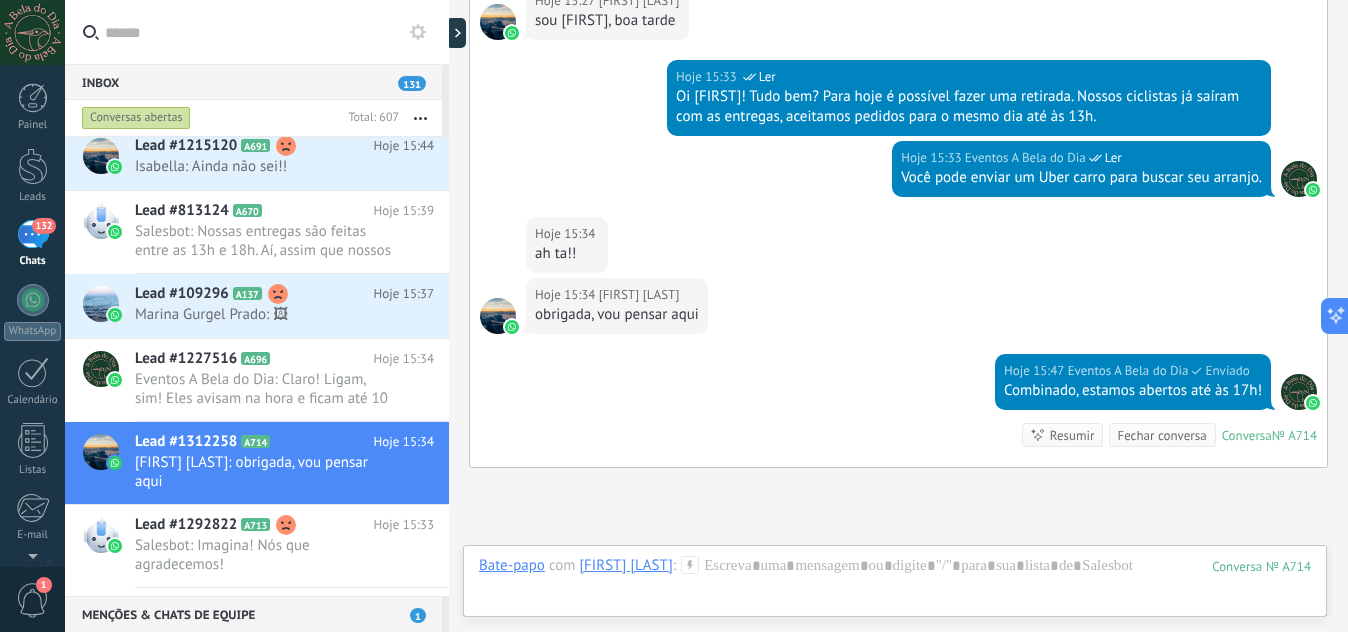 scroll, scrollTop: 629, scrollLeft: 0, axis: vertical 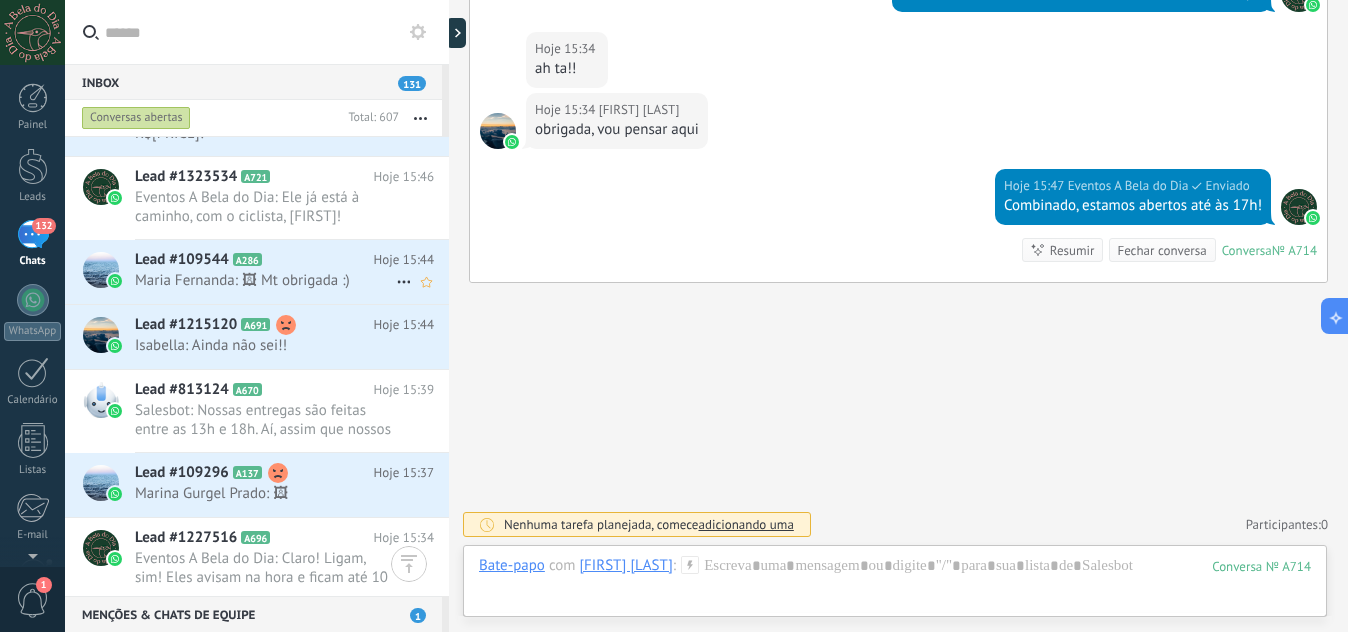click on "Lead #[LEAD_ID]
A286" at bounding box center (254, 260) 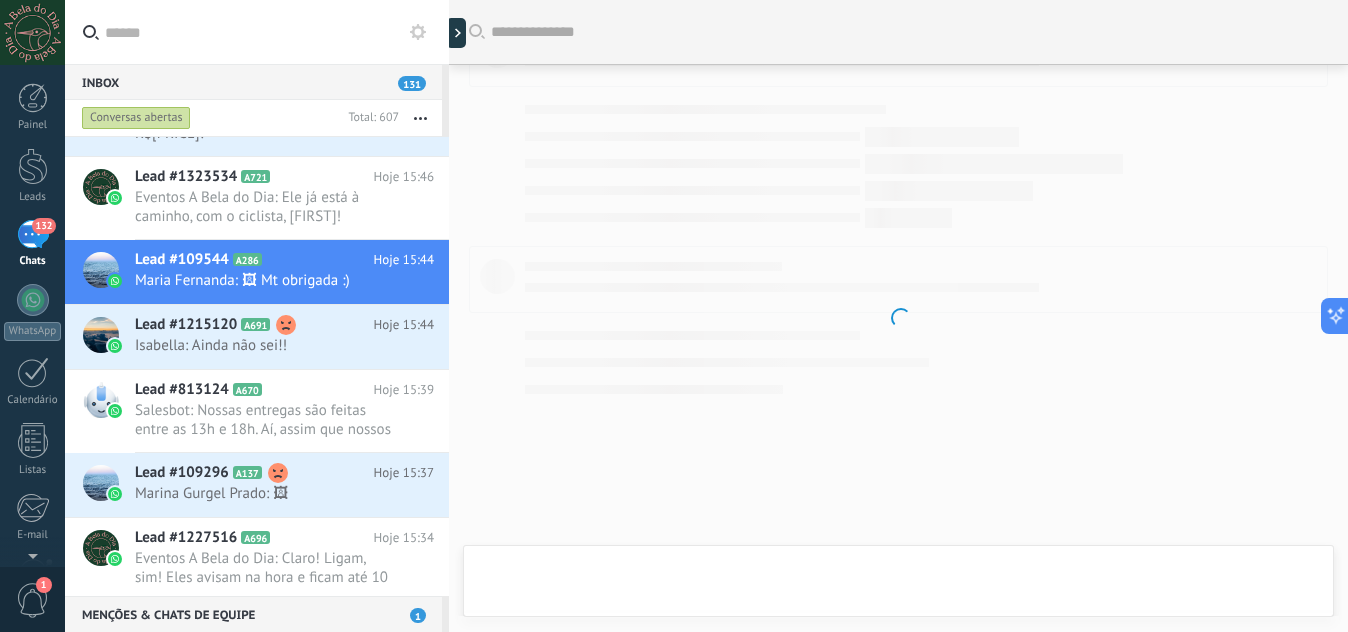 scroll, scrollTop: 4615, scrollLeft: 0, axis: vertical 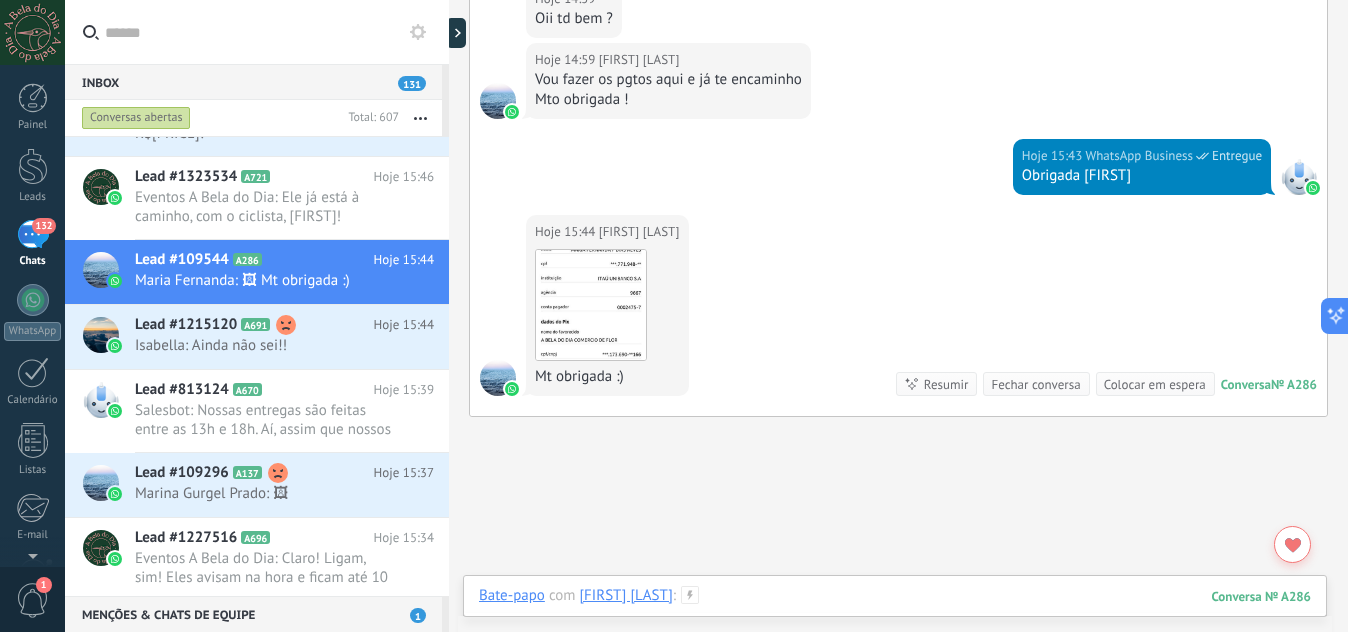 click at bounding box center [895, 616] 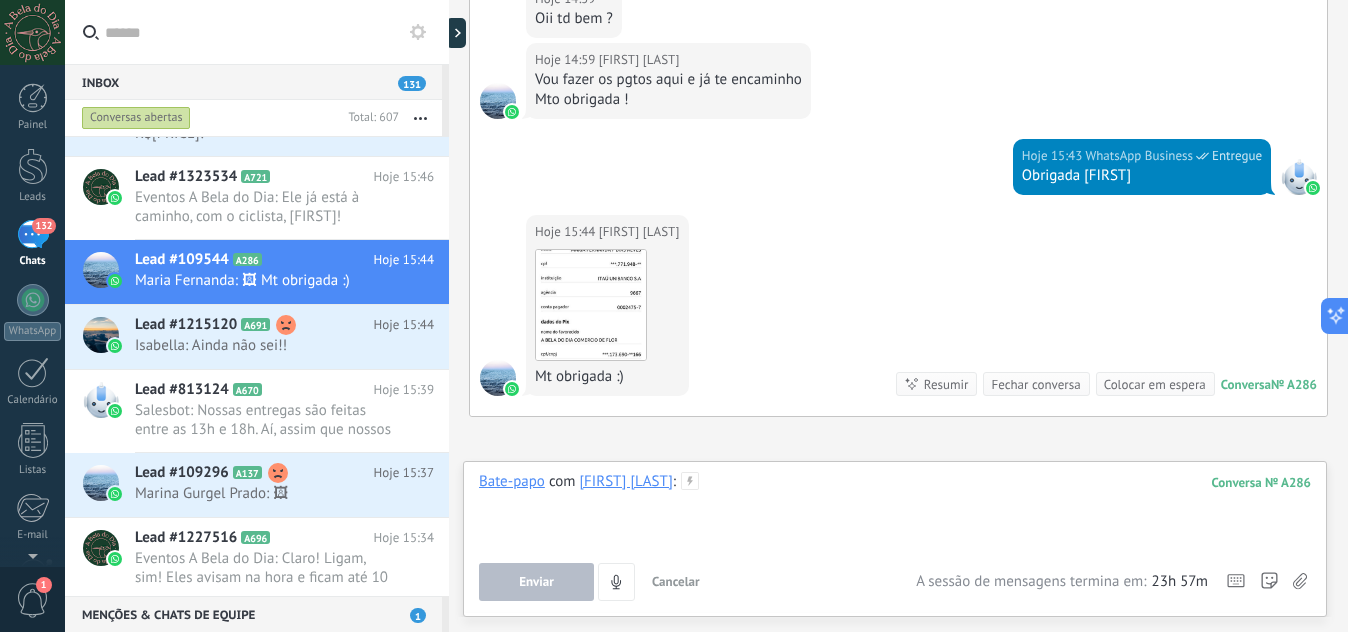 type 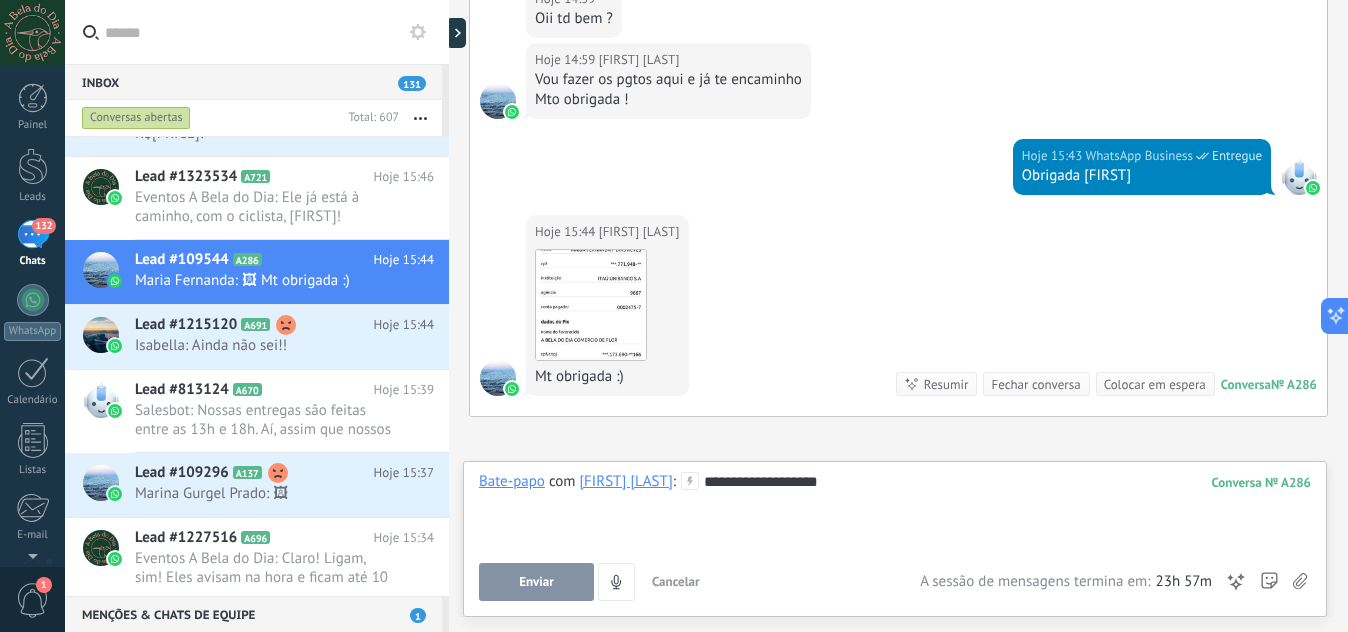 click on "Enviar" at bounding box center [536, 582] 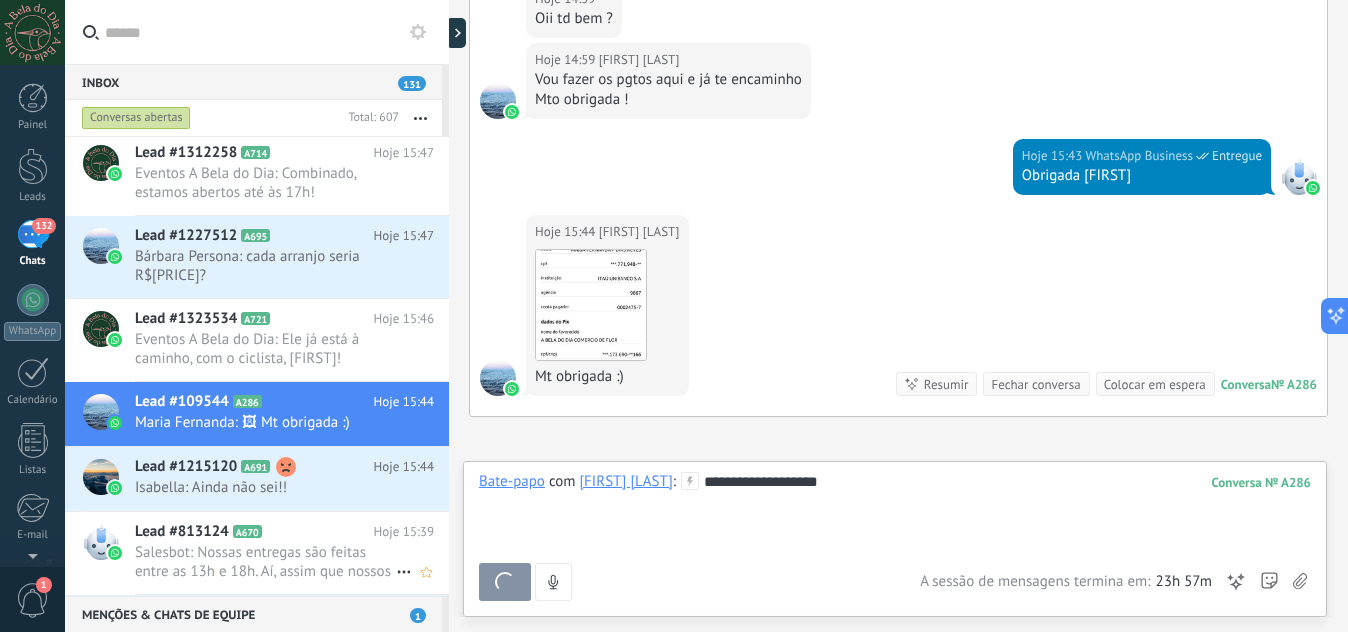 scroll, scrollTop: 3, scrollLeft: 0, axis: vertical 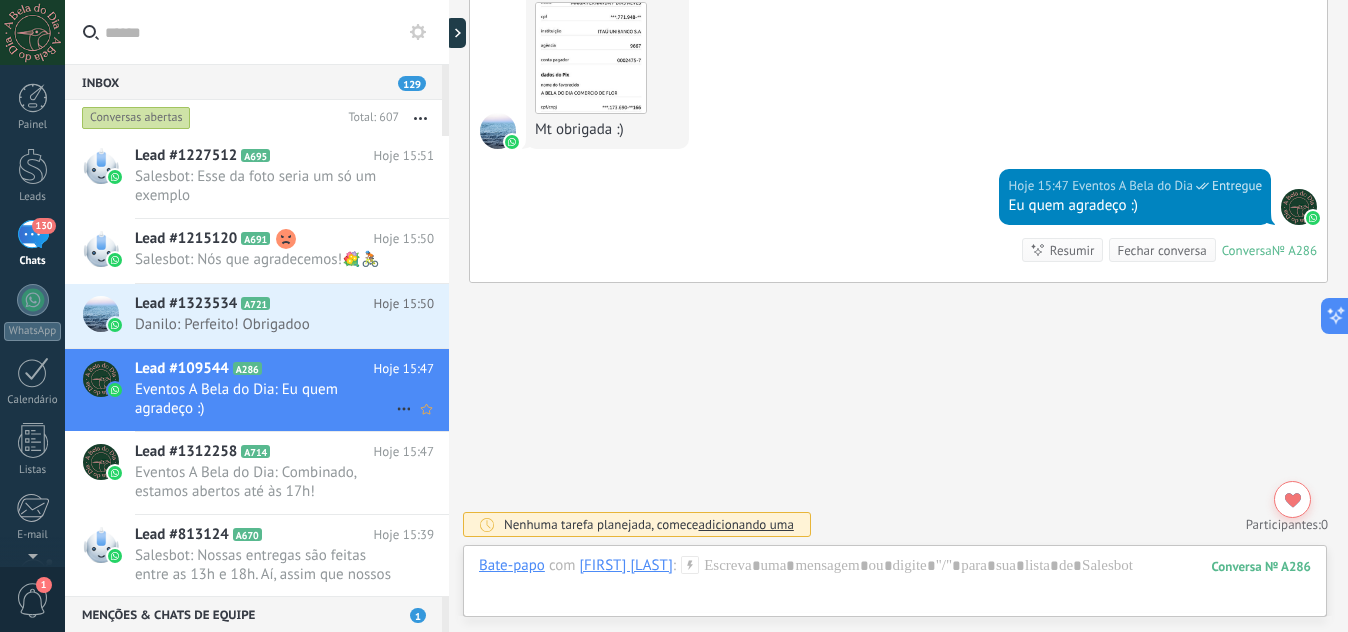 click 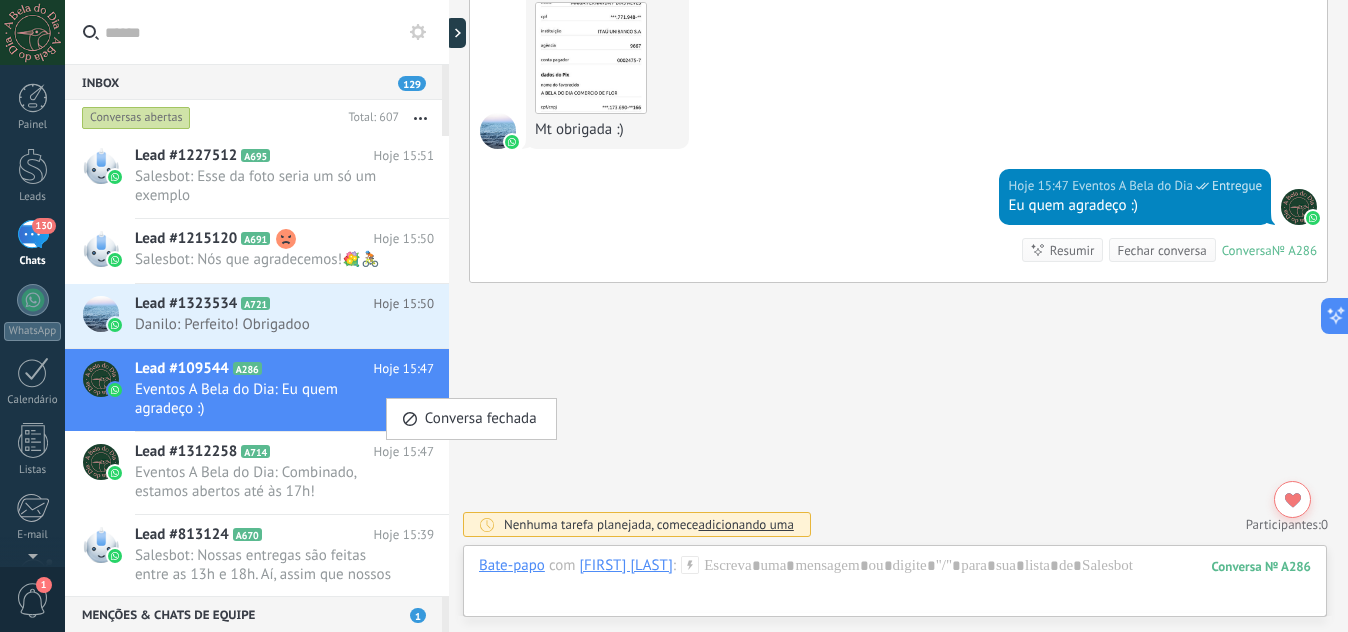 click at bounding box center [674, 316] 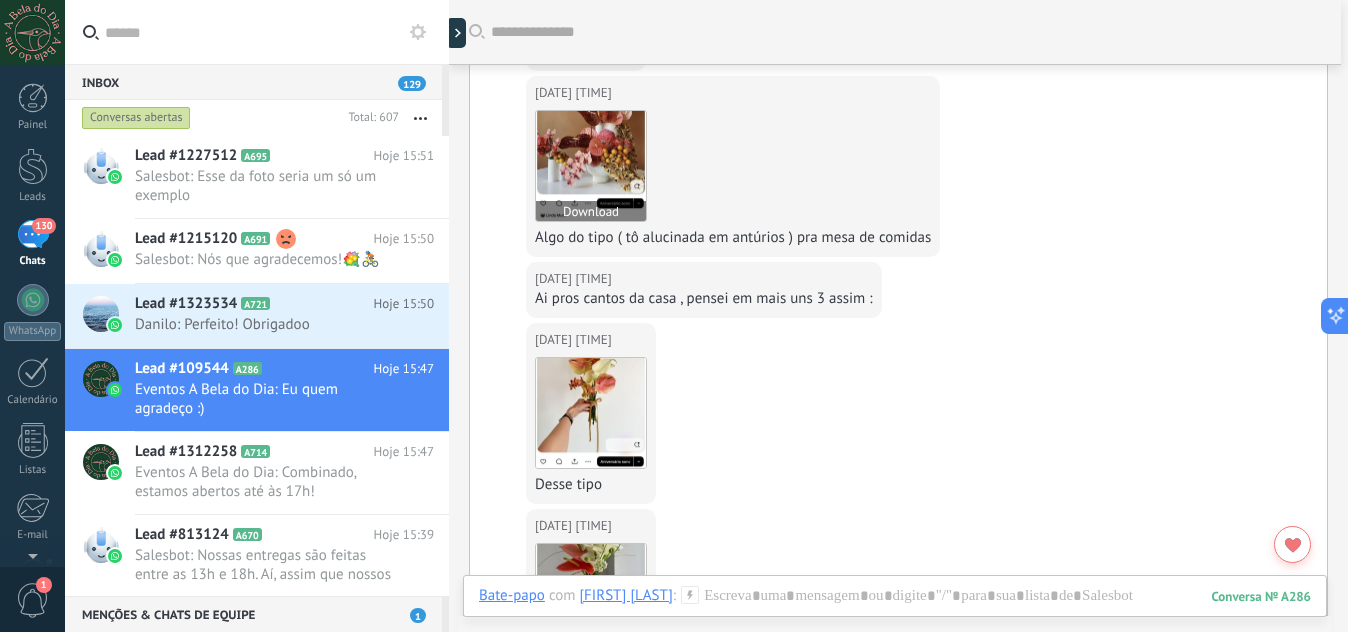 scroll, scrollTop: 2587, scrollLeft: 0, axis: vertical 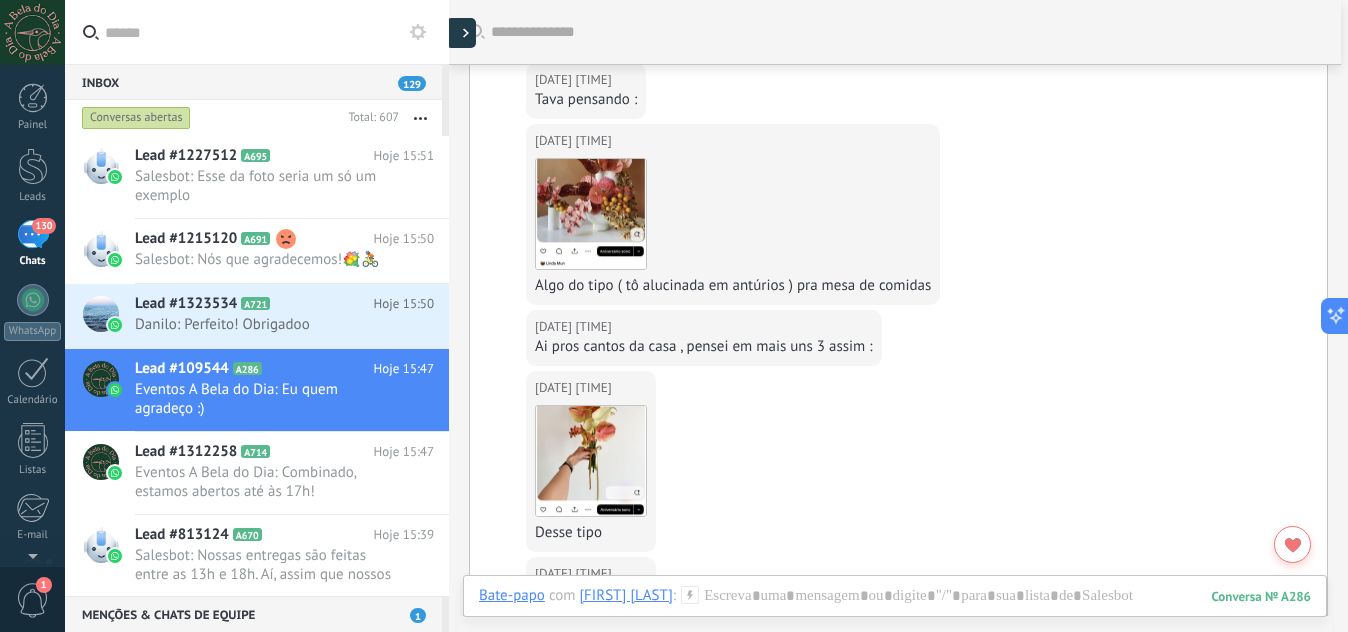 click 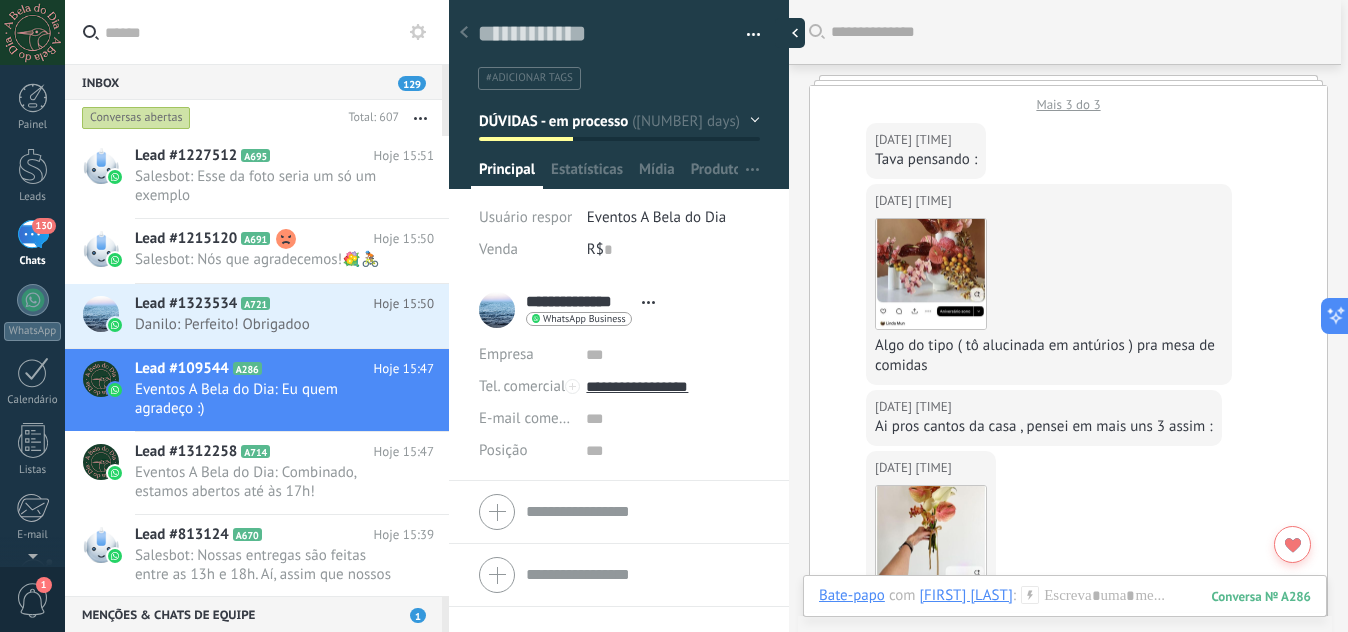 scroll, scrollTop: 30, scrollLeft: 0, axis: vertical 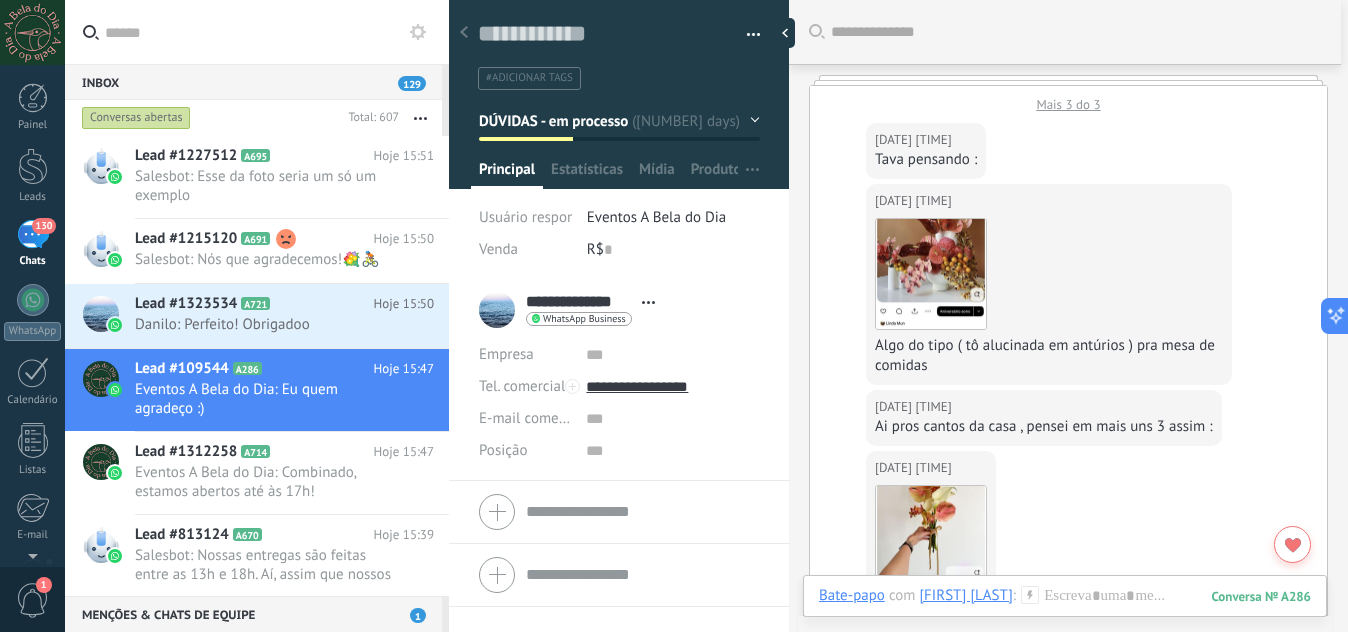 click at bounding box center (619, 512) 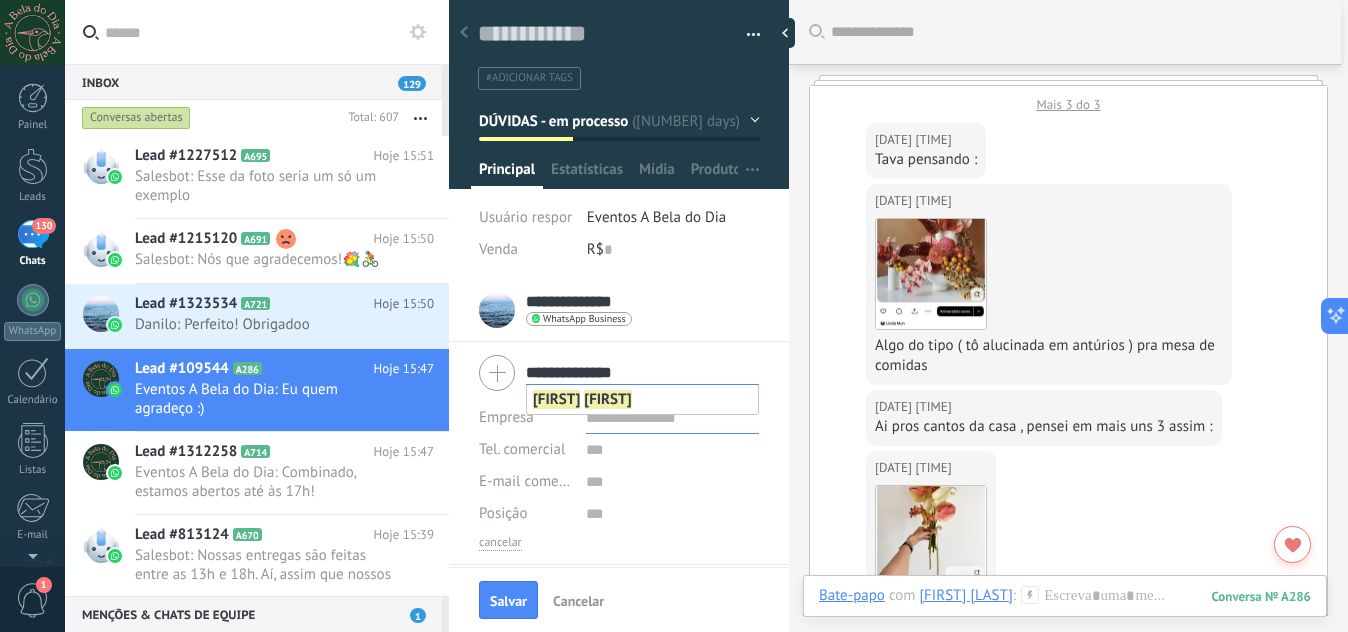 type on "**********" 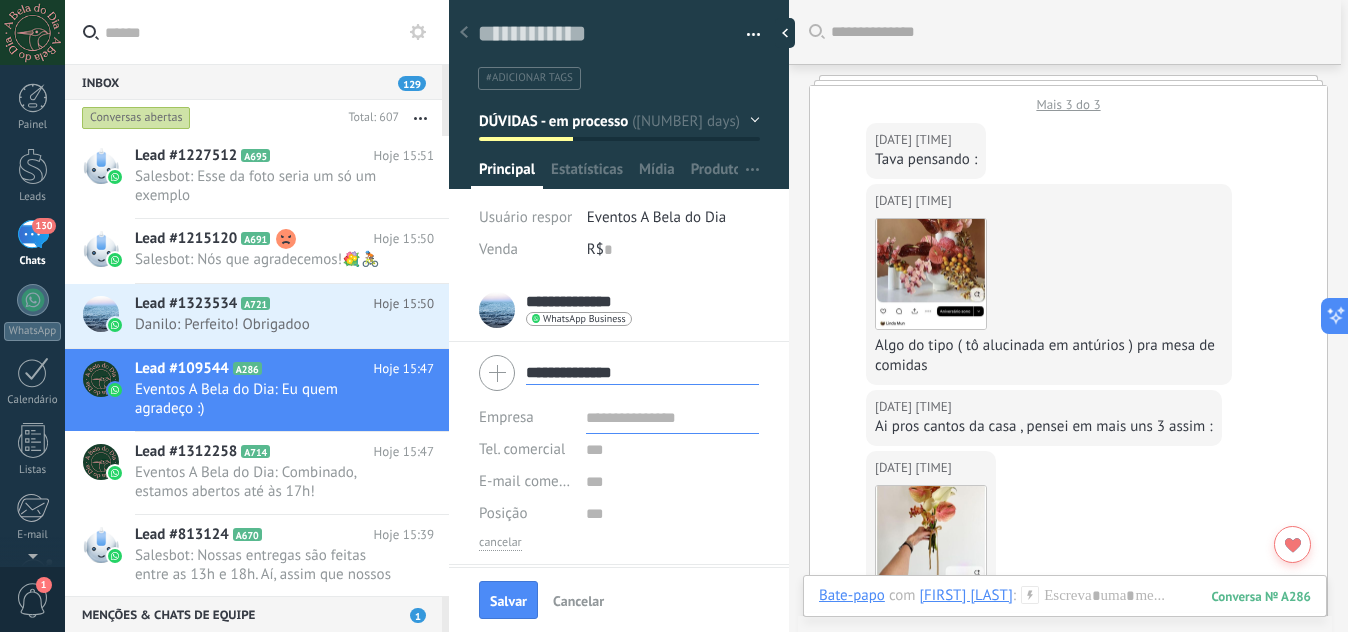 click at bounding box center [672, 418] 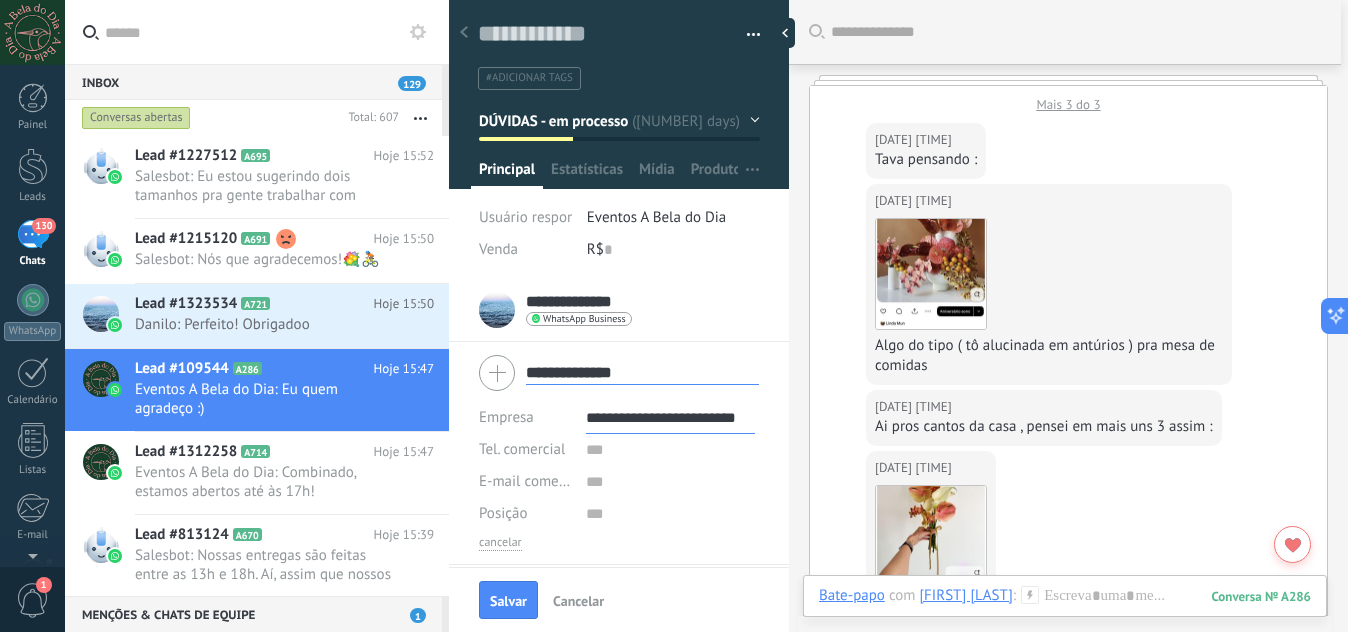 scroll, scrollTop: 0, scrollLeft: 1, axis: horizontal 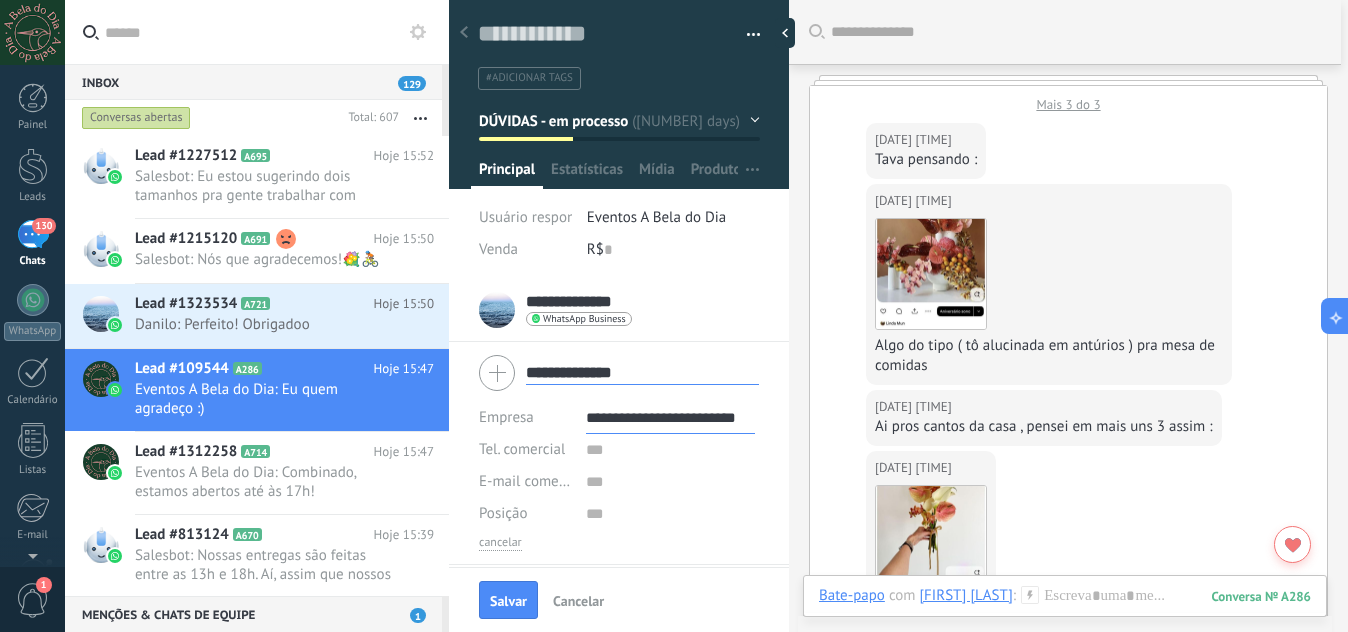 type on "**********" 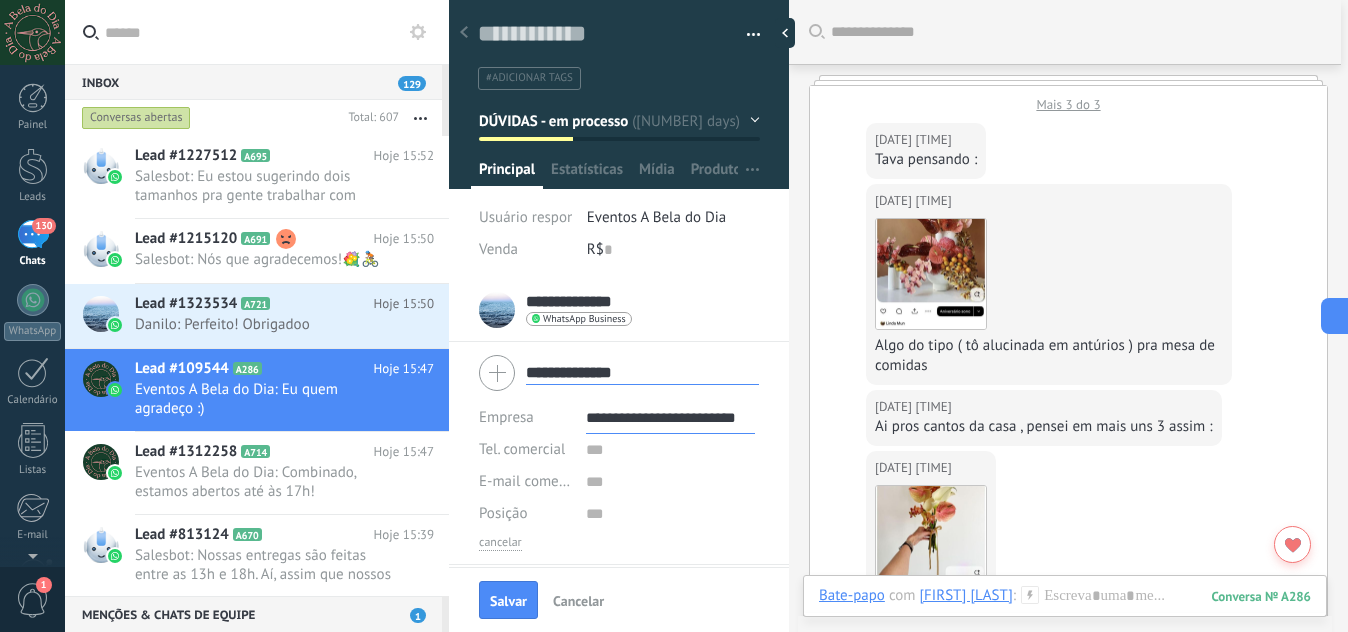 type on "**********" 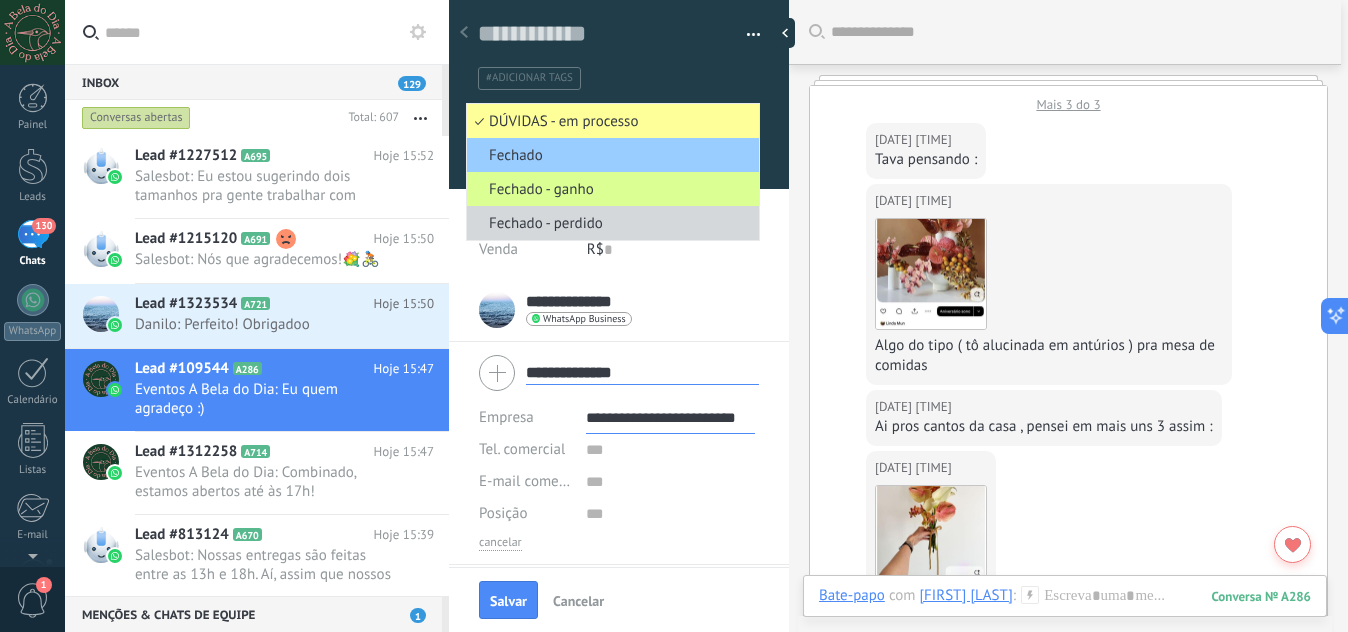 click on "Fechado - ganho" at bounding box center [610, 189] 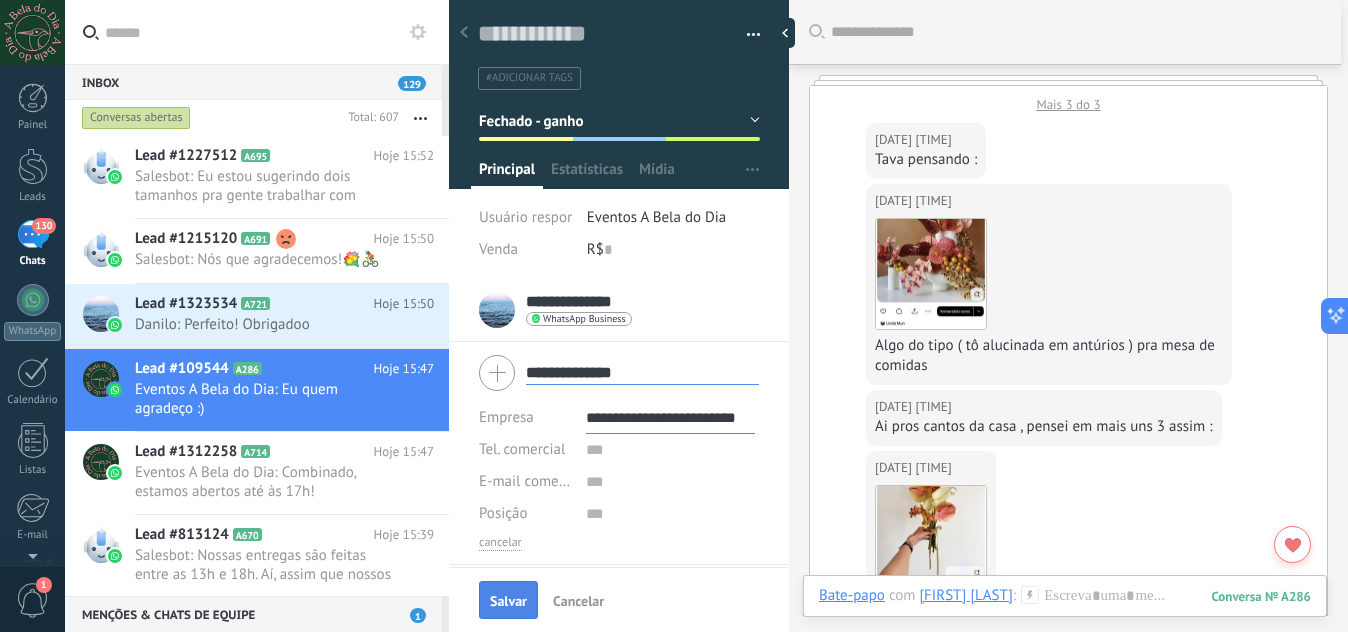 click on "Salvar" at bounding box center (508, 601) 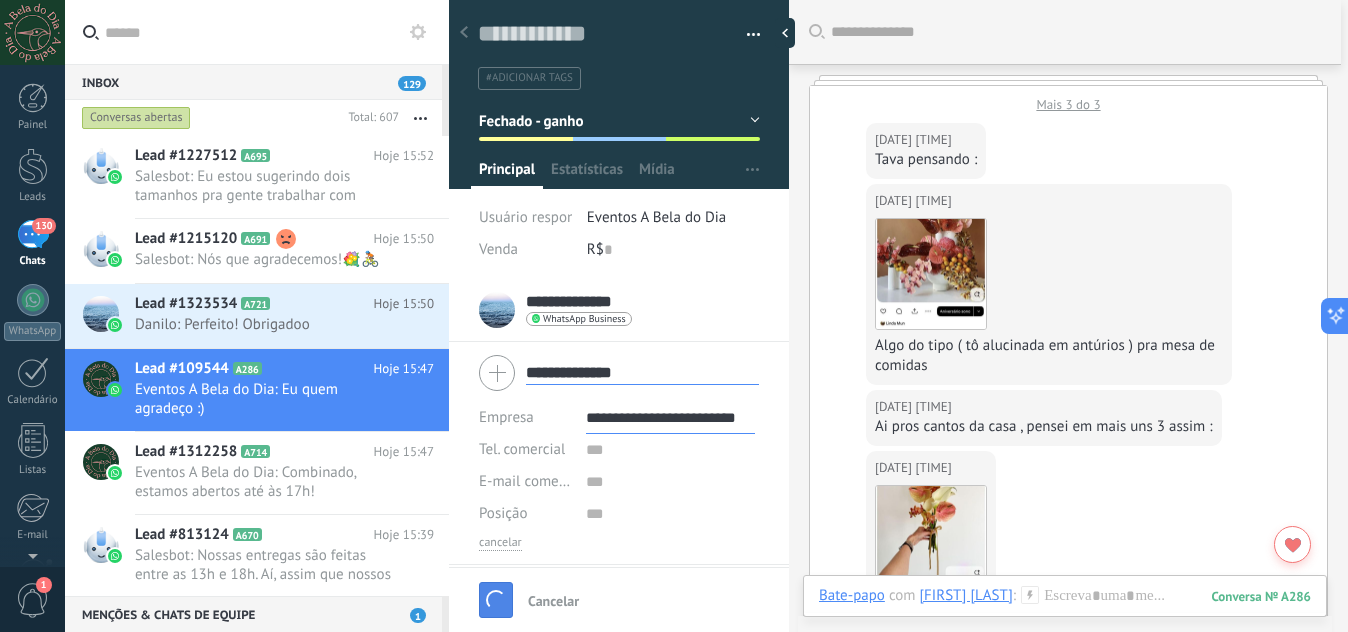 type on "***" 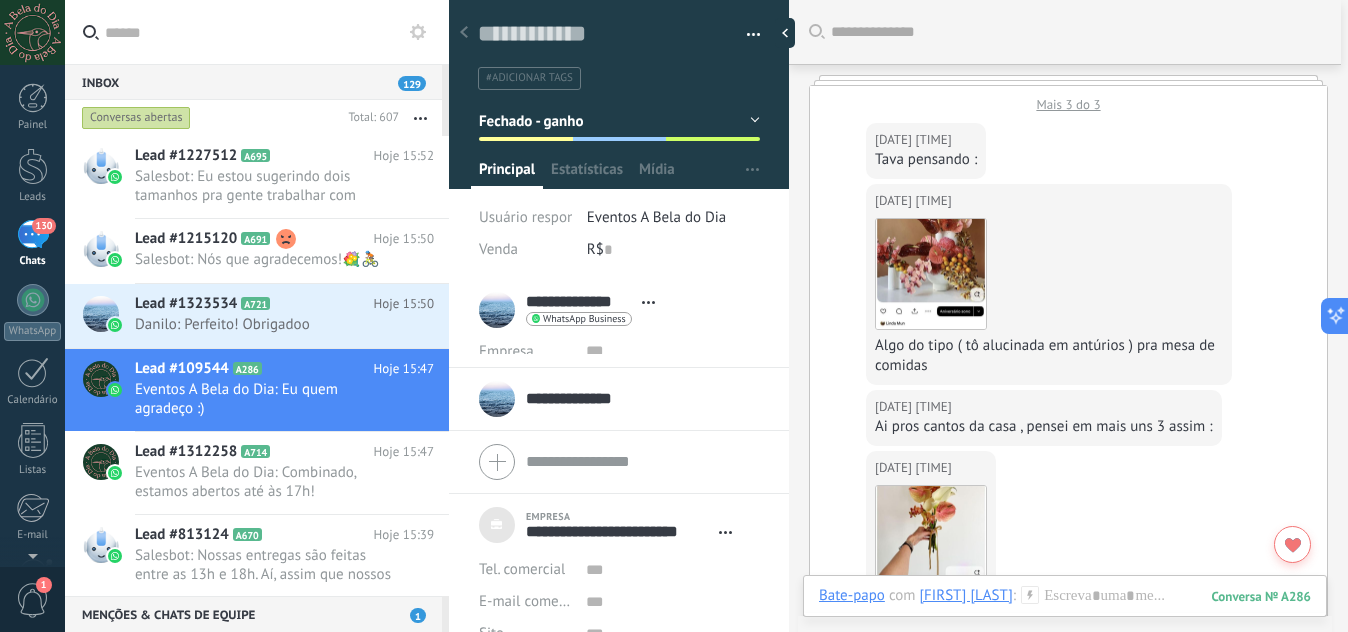 scroll, scrollTop: 20, scrollLeft: 0, axis: vertical 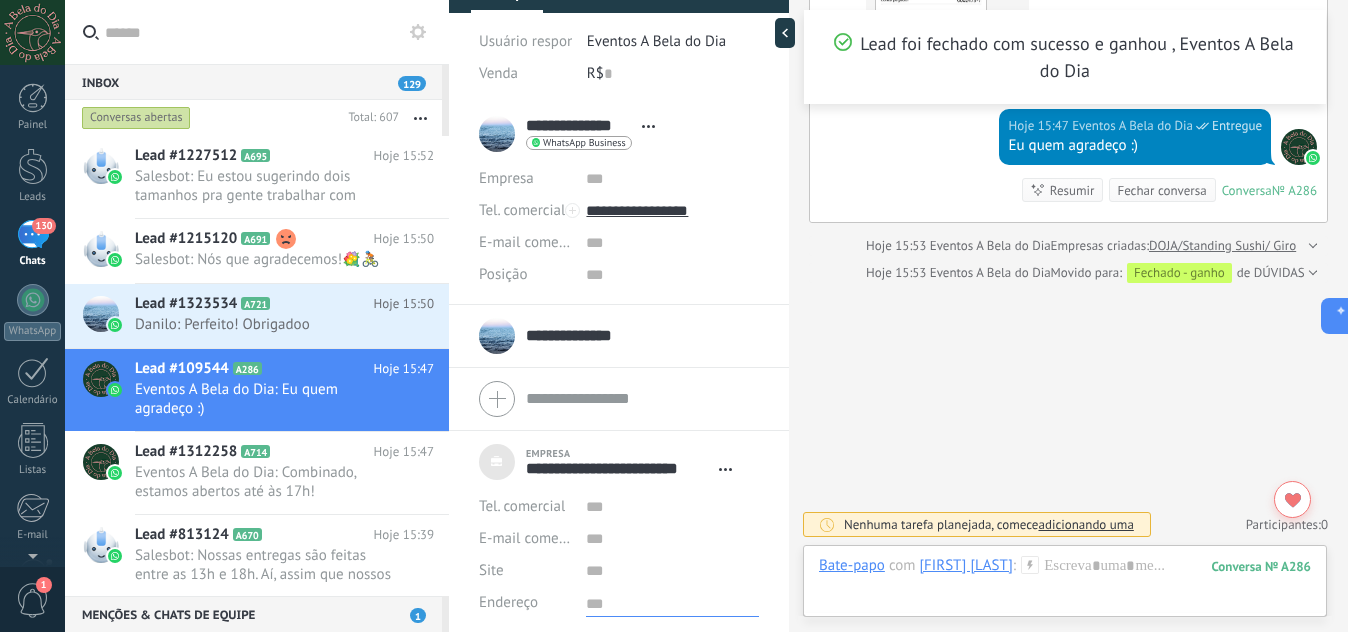 click at bounding box center (672, 602) 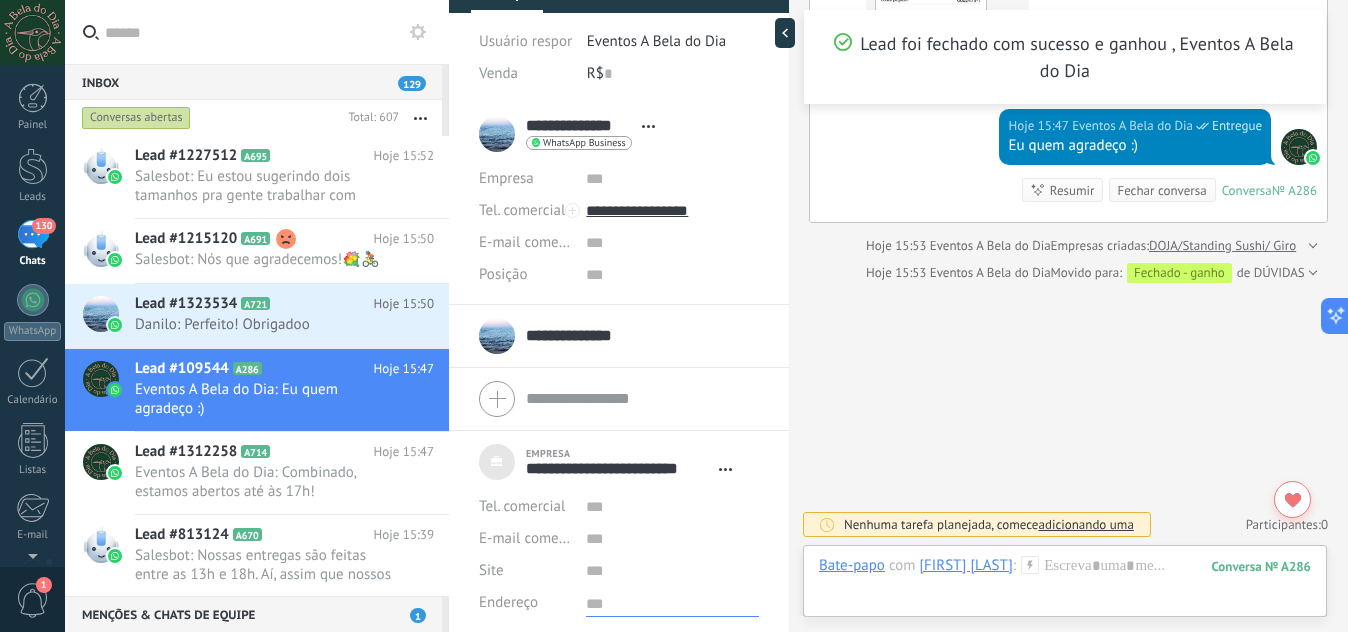 type on "*" 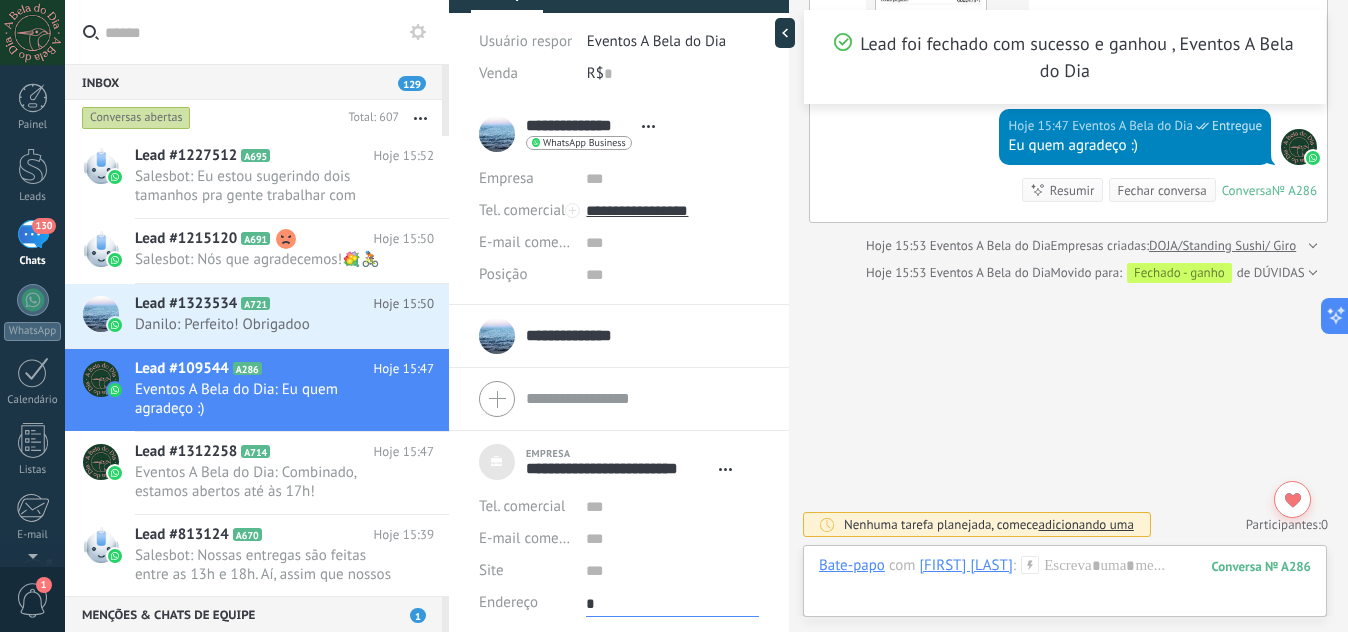 scroll, scrollTop: 20, scrollLeft: 0, axis: vertical 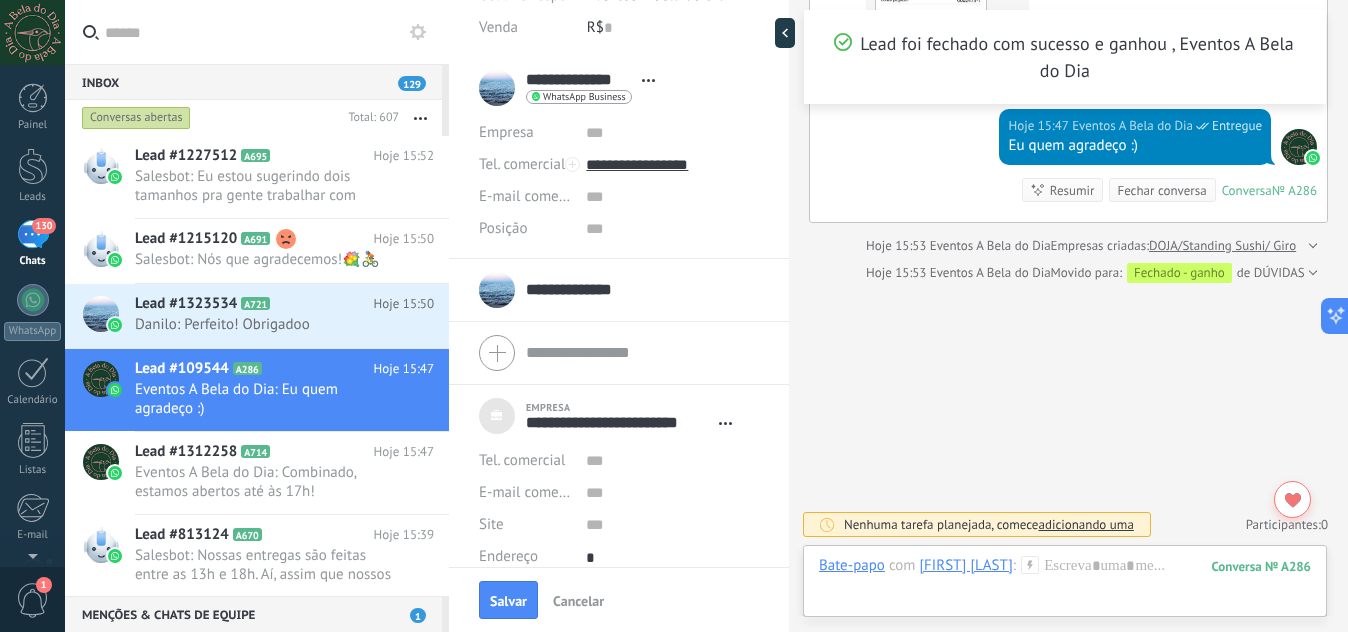 type on "**" 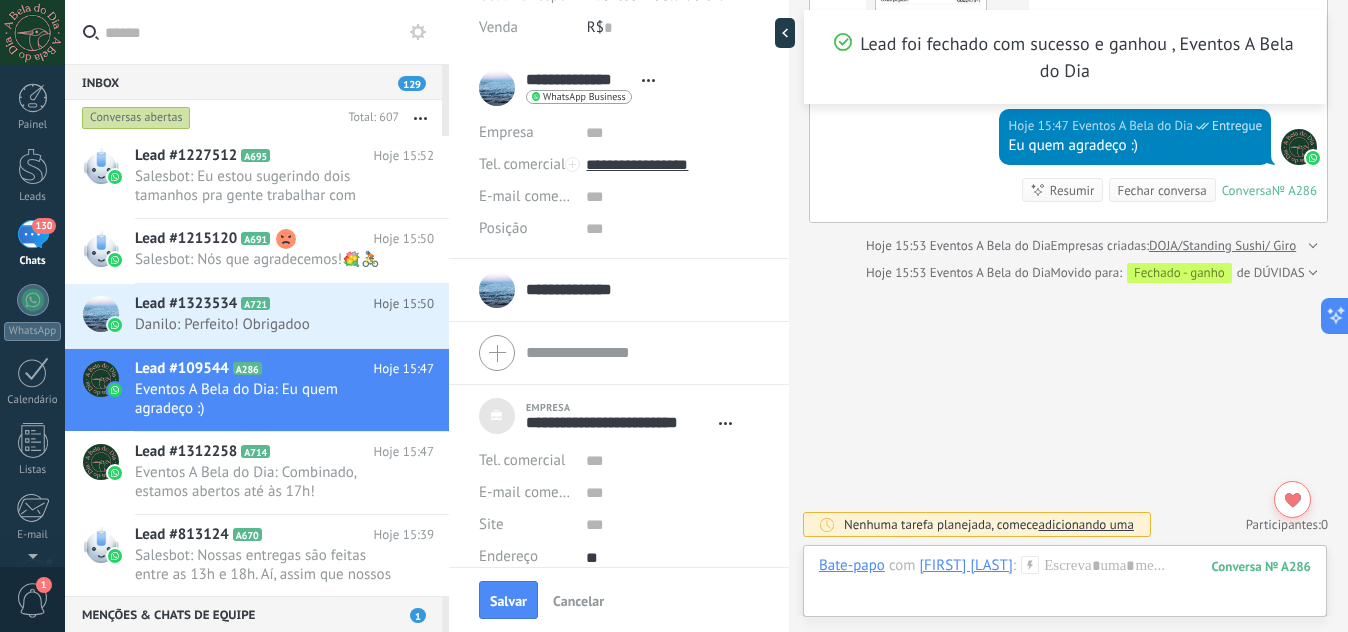 type on "***" 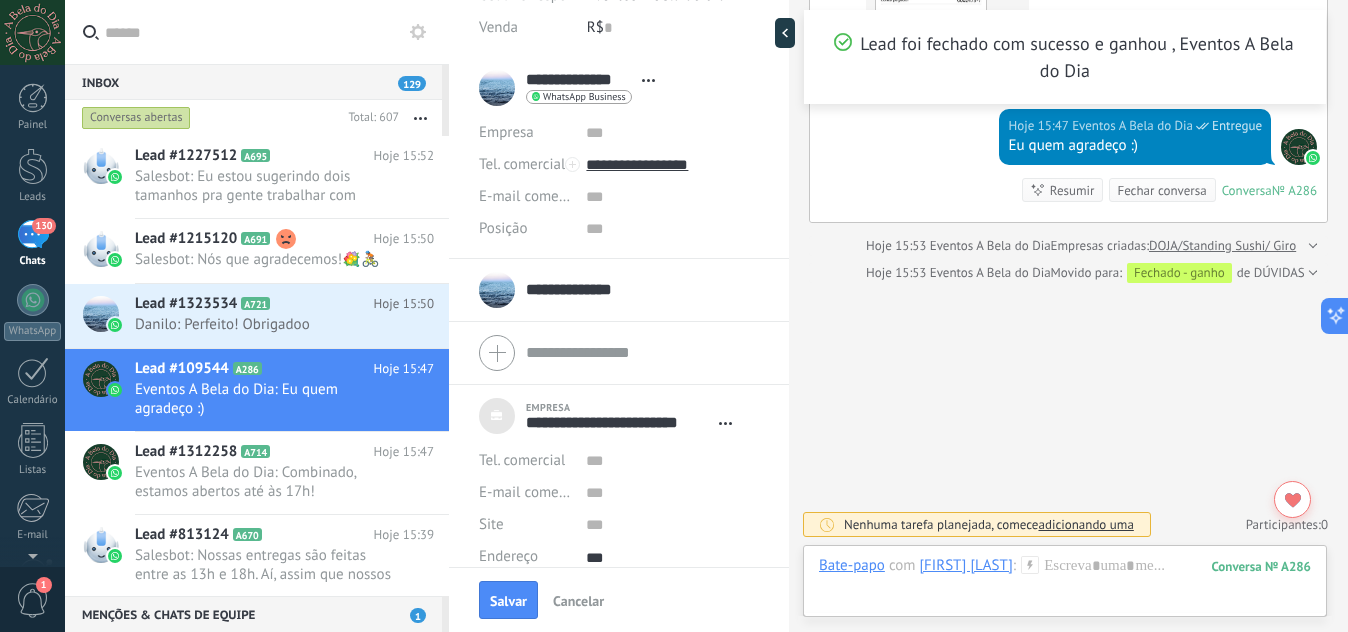 type on "***" 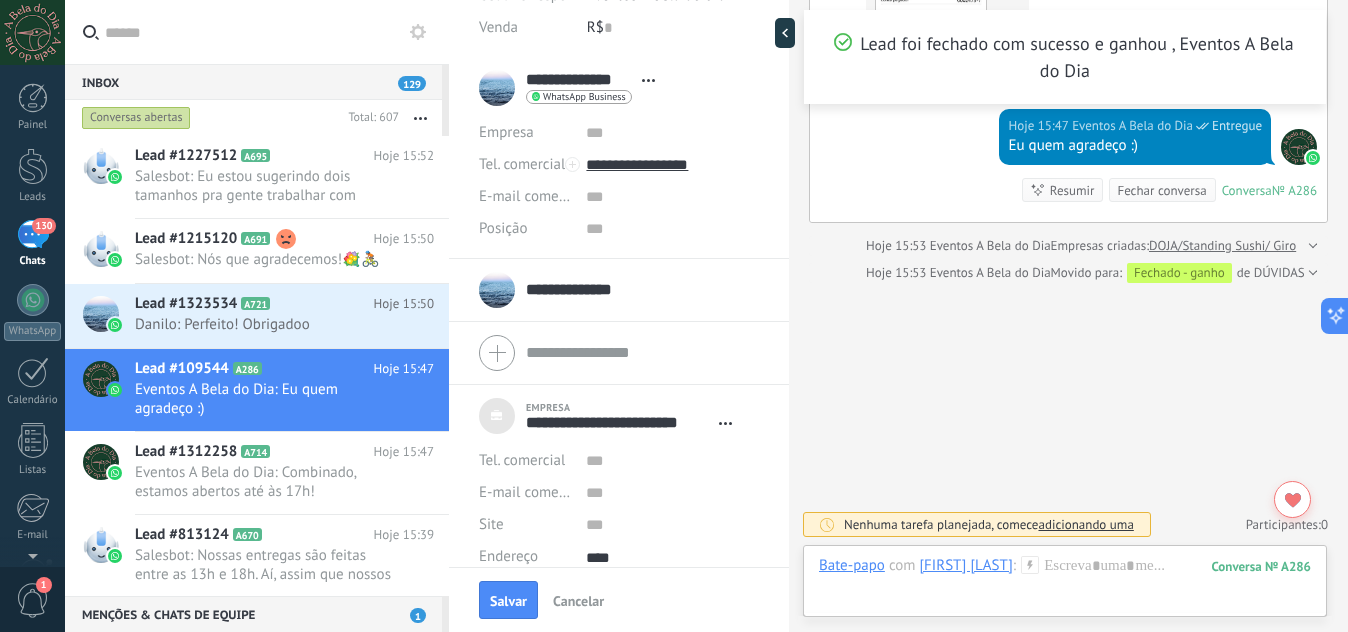 type on "*****" 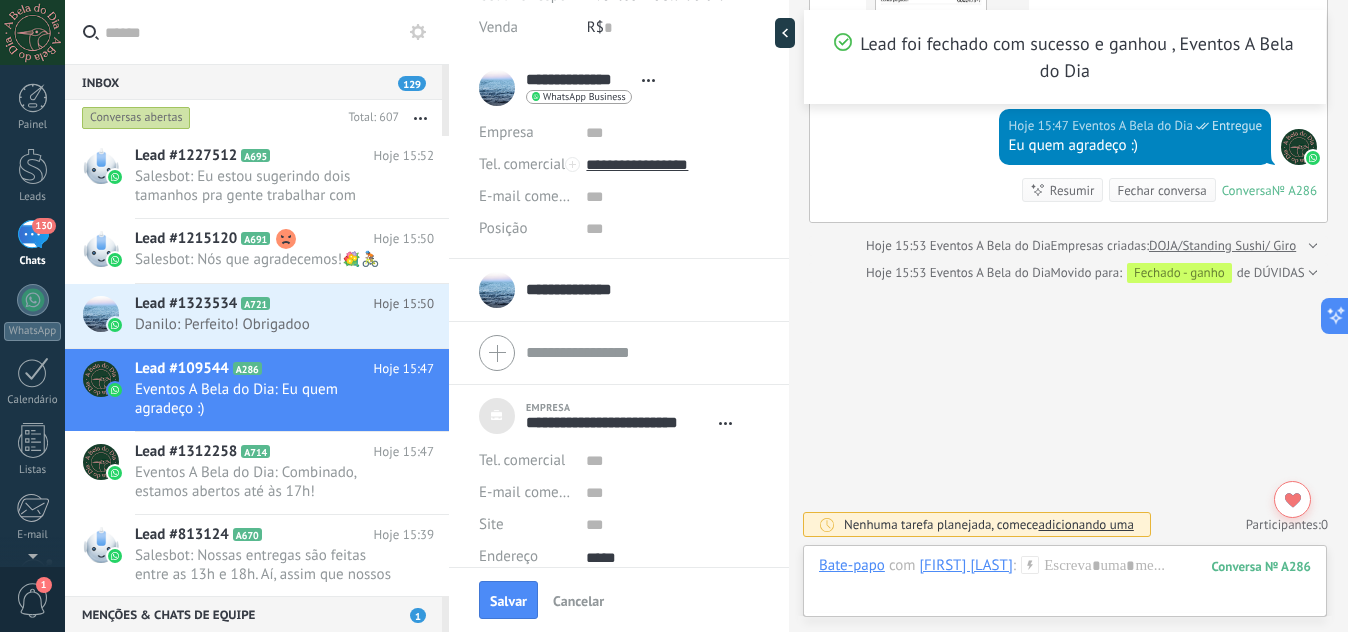 type on "******" 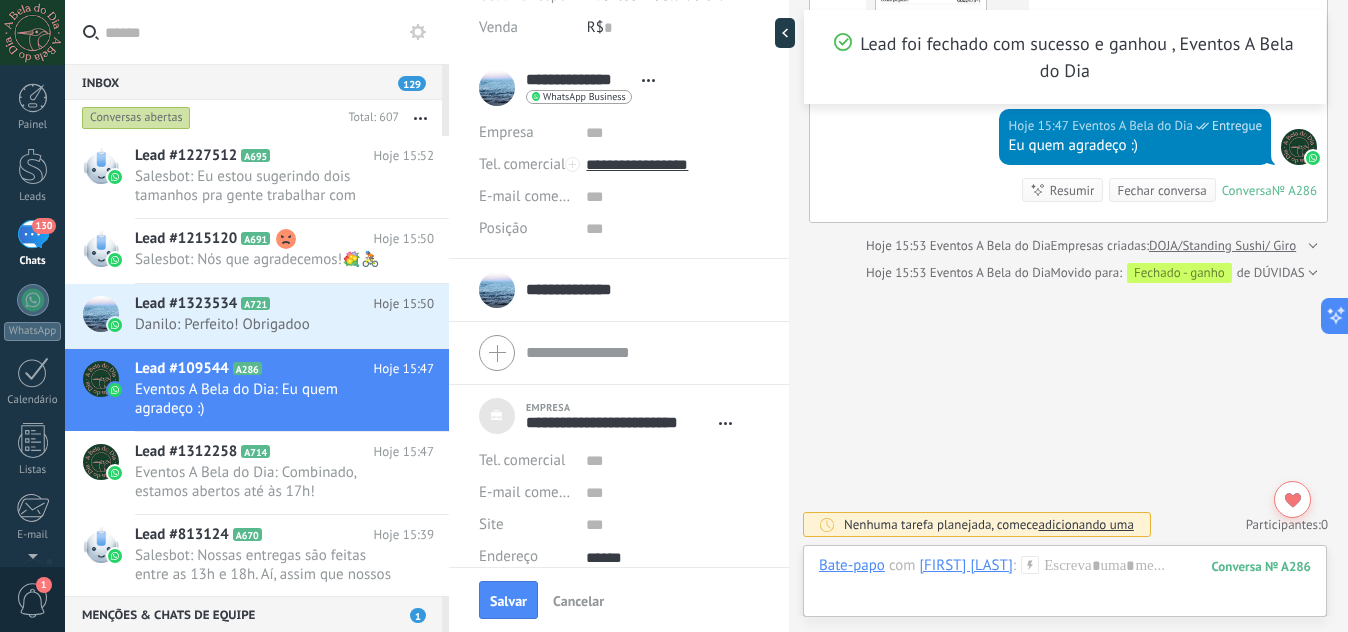 type on "*******" 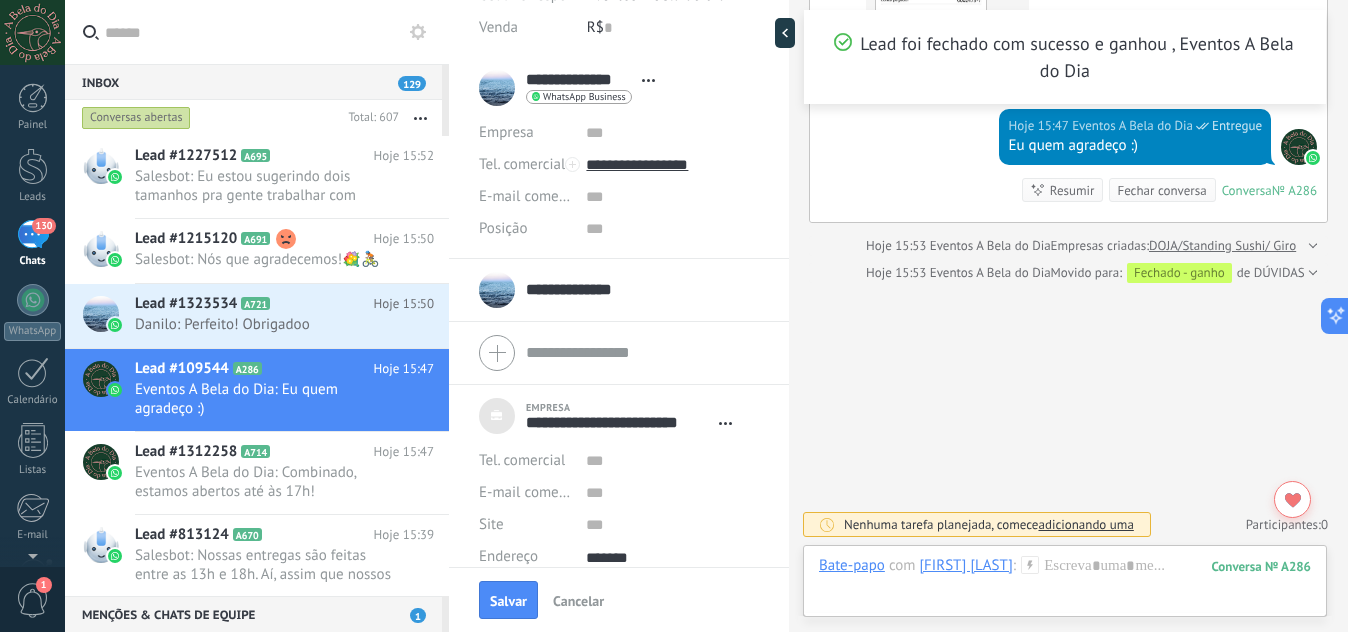 type on "********" 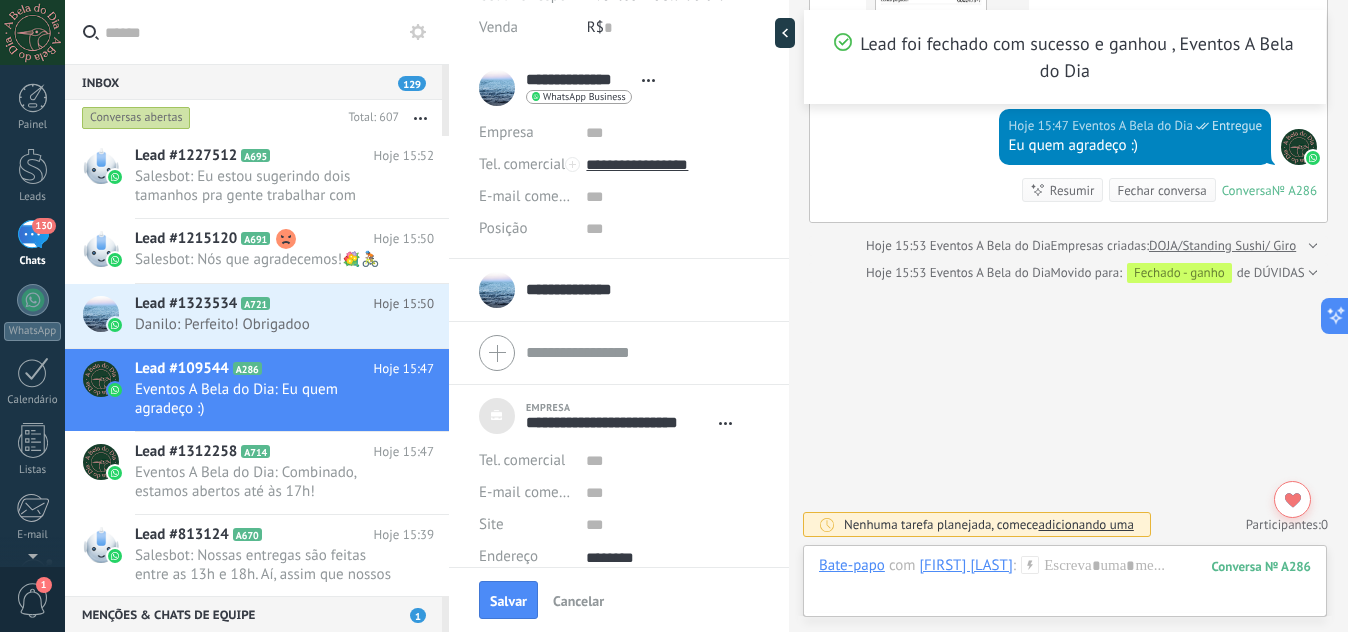 type on "*********" 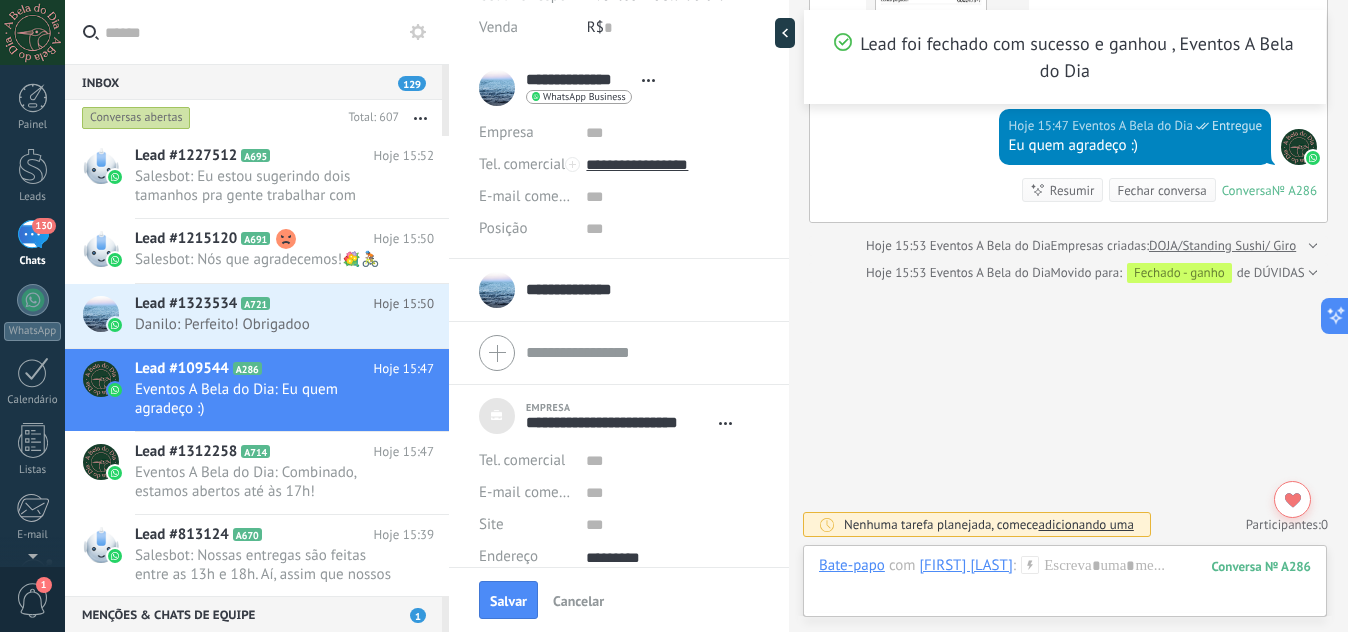 type on "**********" 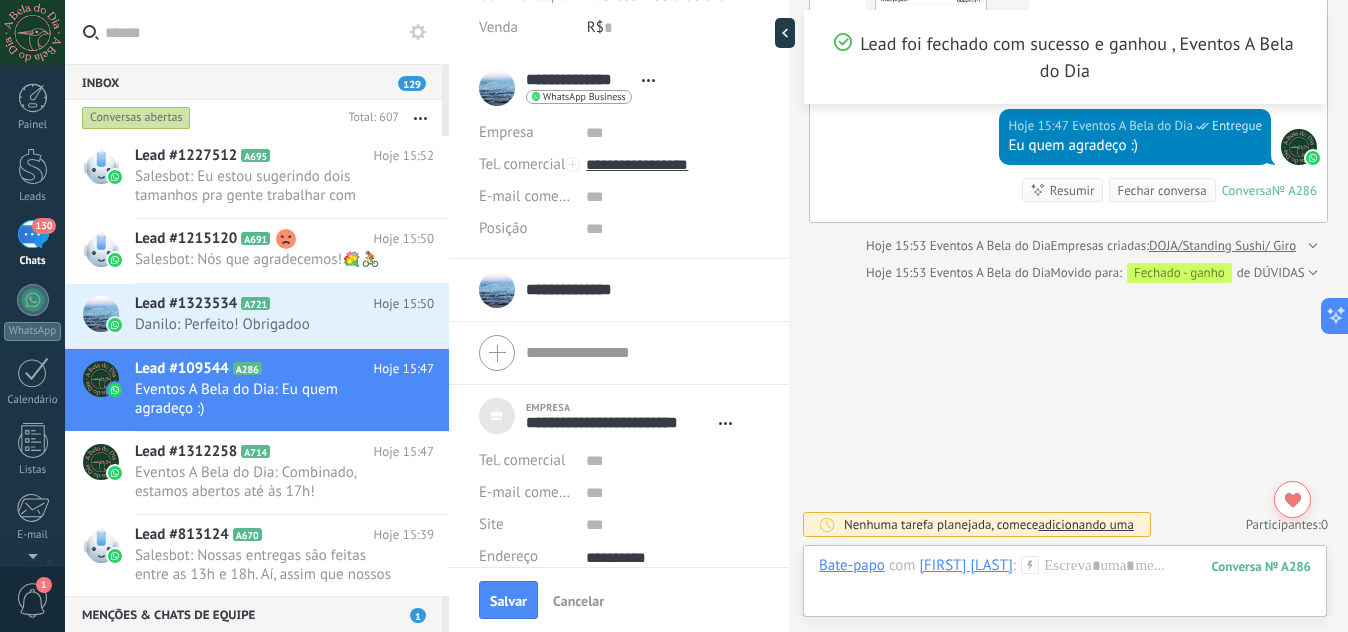 type on "**********" 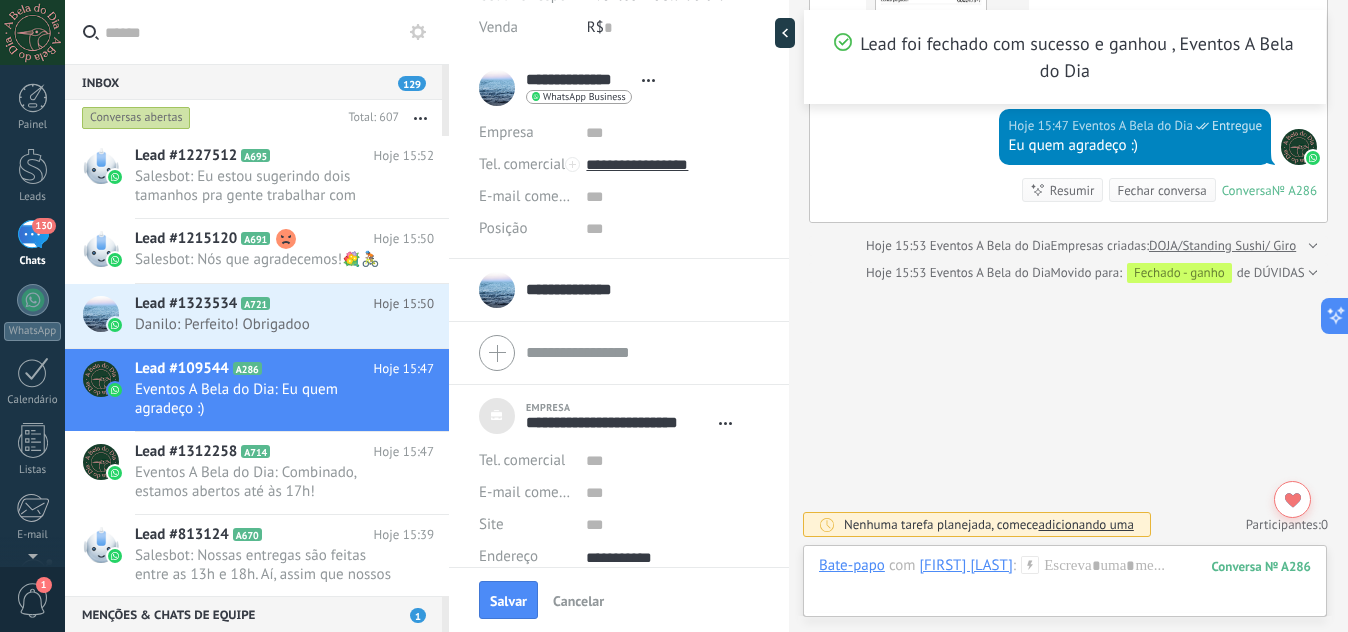 type on "**********" 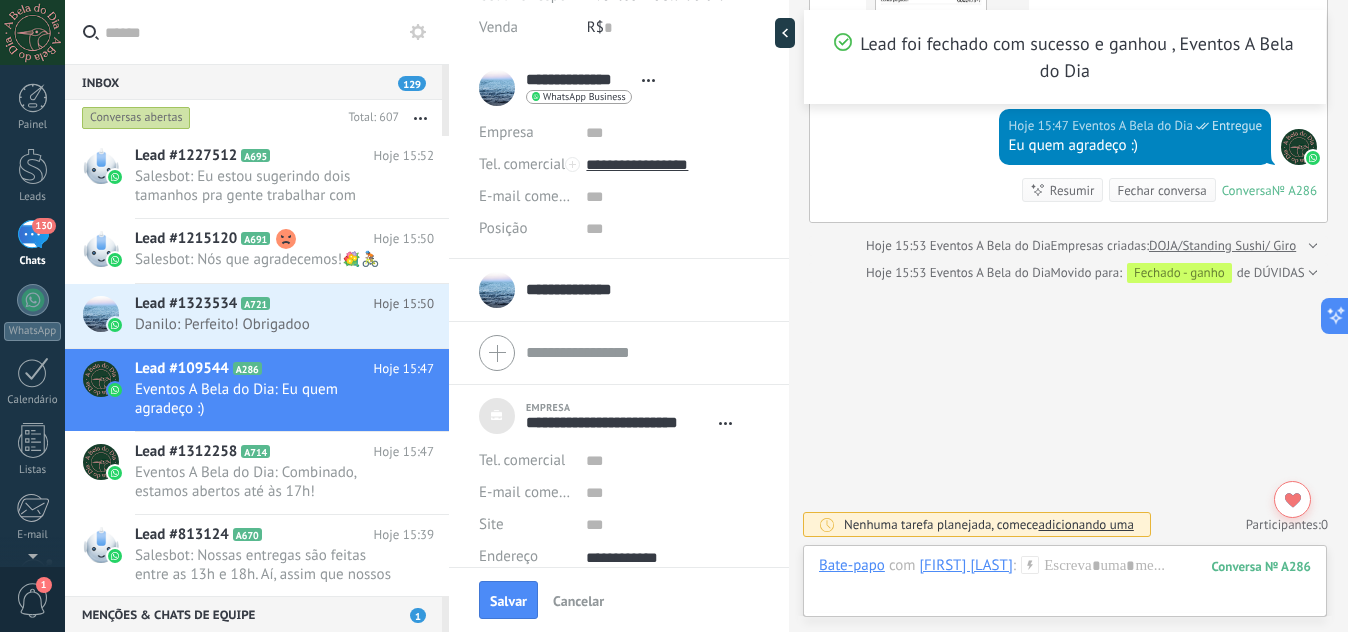 type on "**********" 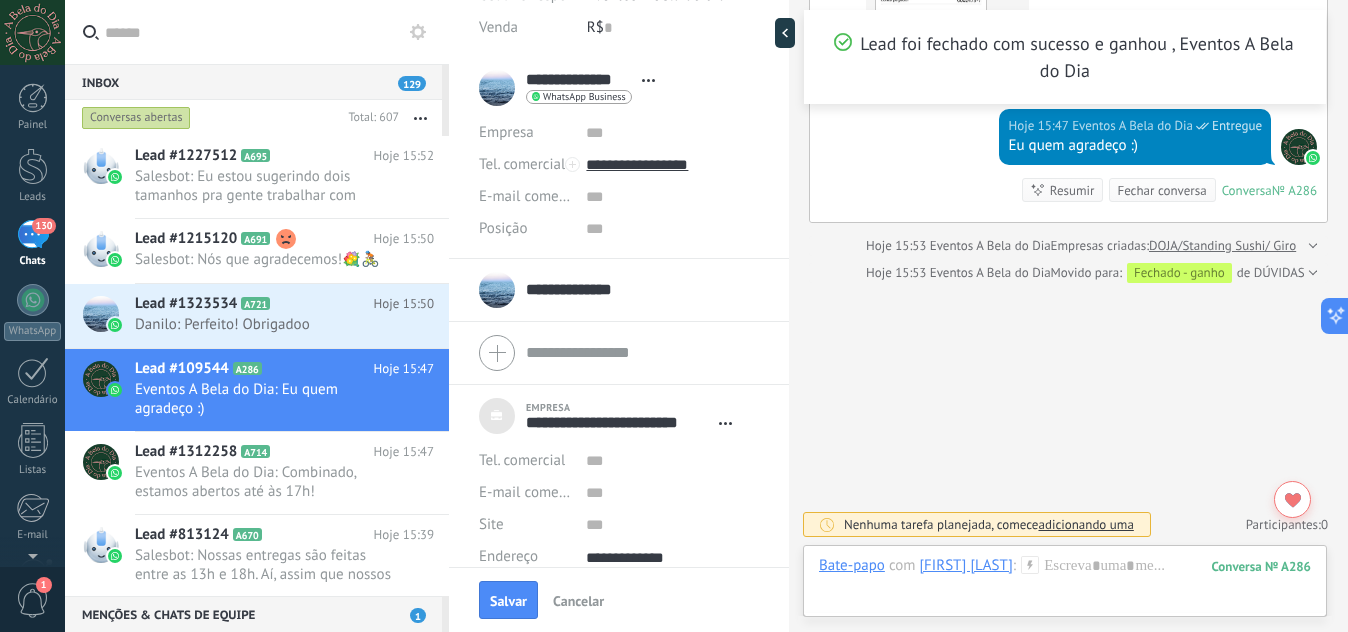 type on "**********" 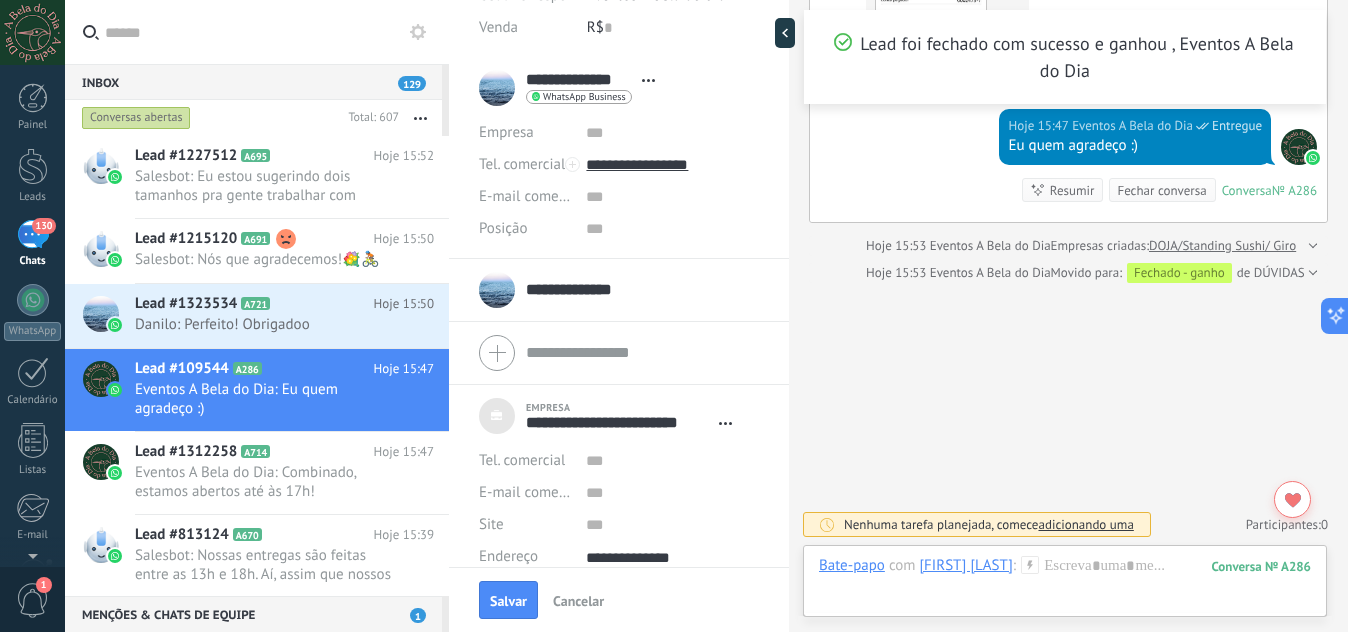 type on "**********" 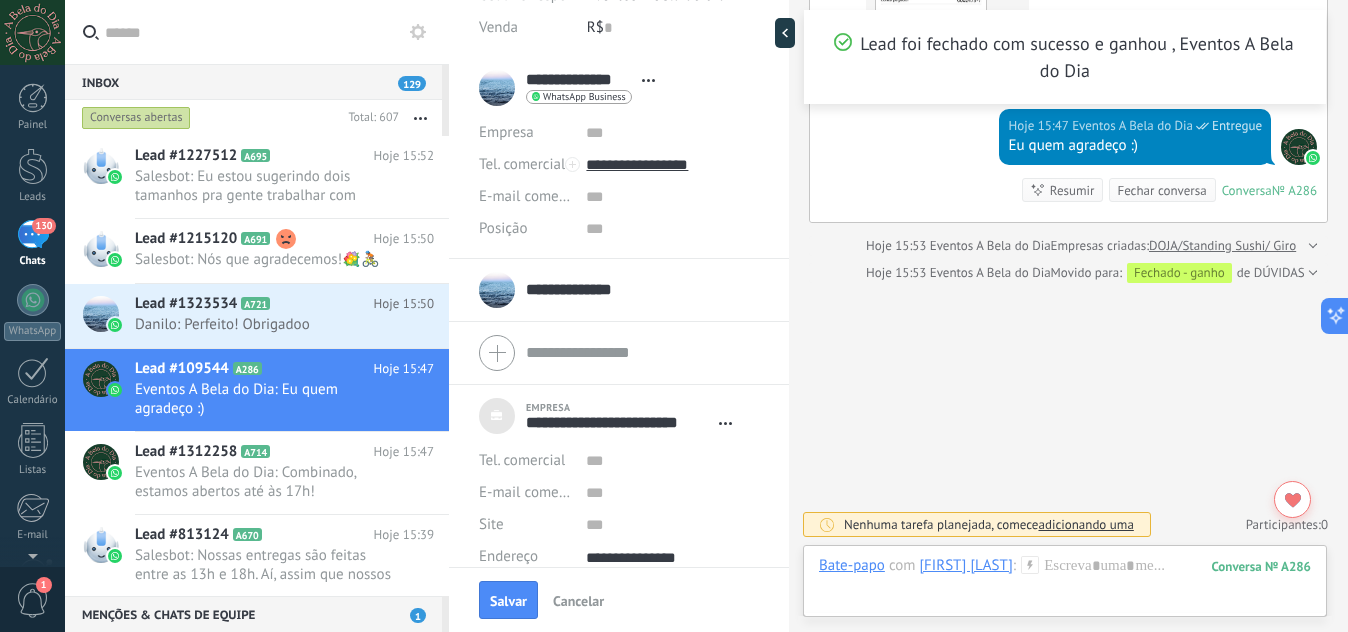 type on "**********" 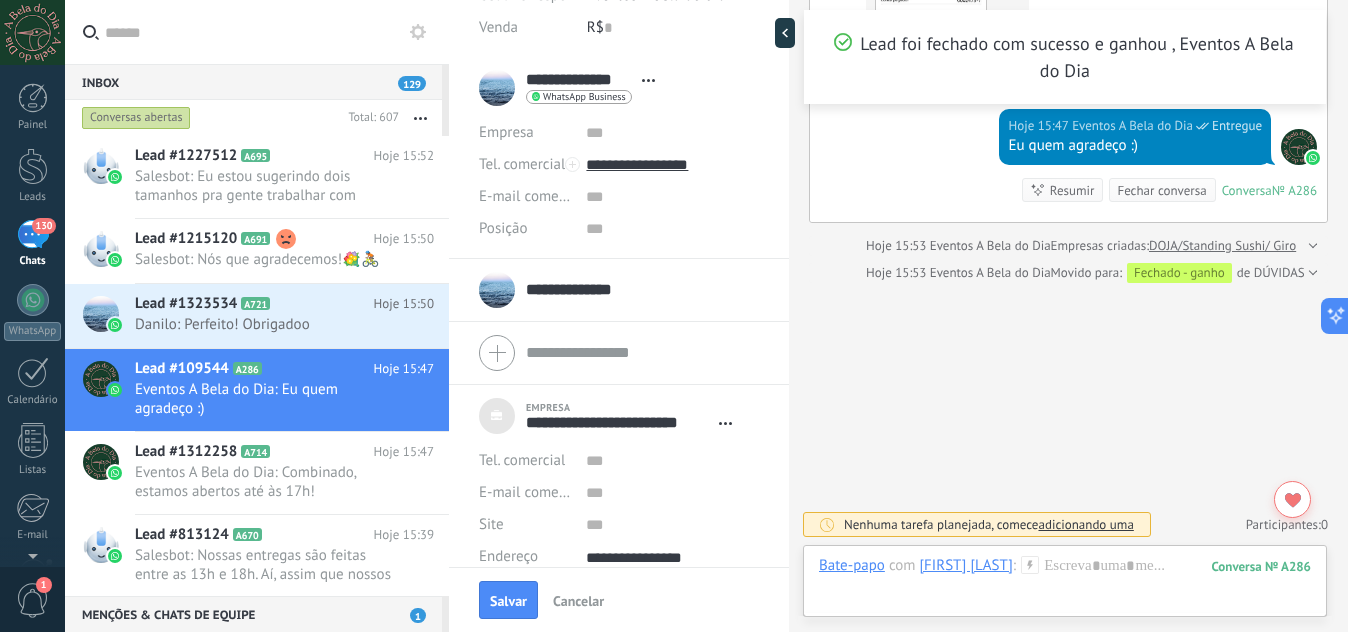 scroll, scrollTop: 20, scrollLeft: 0, axis: vertical 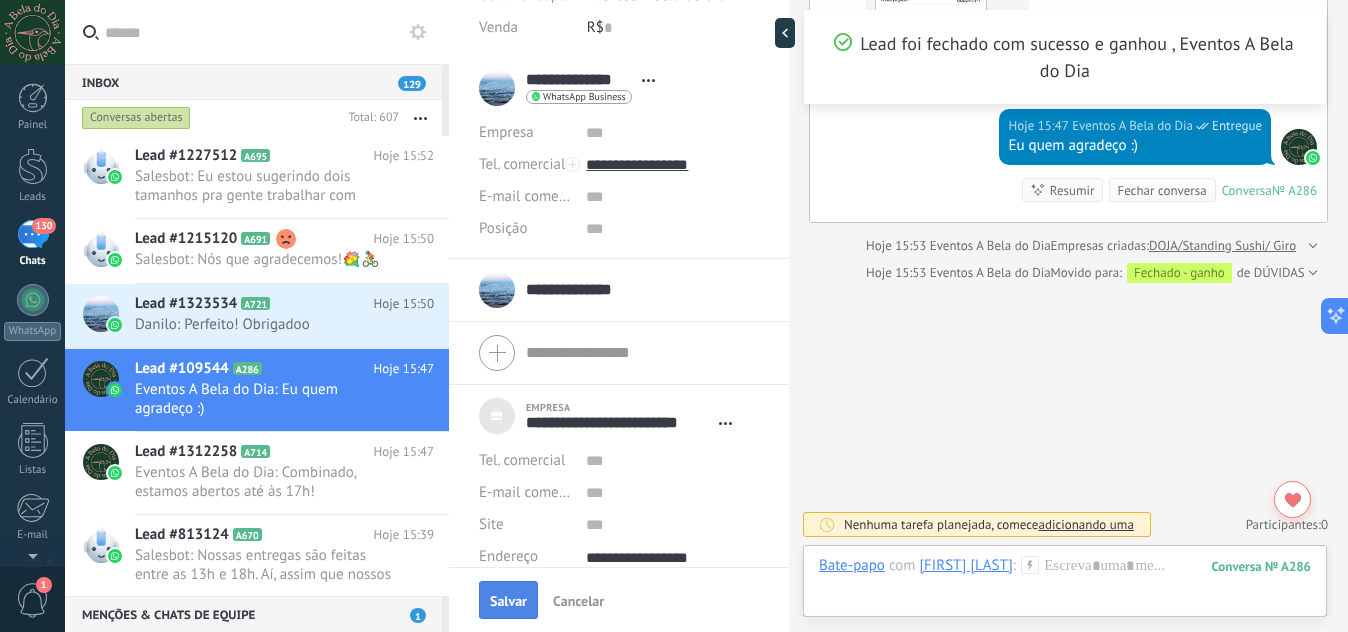 type on "**********" 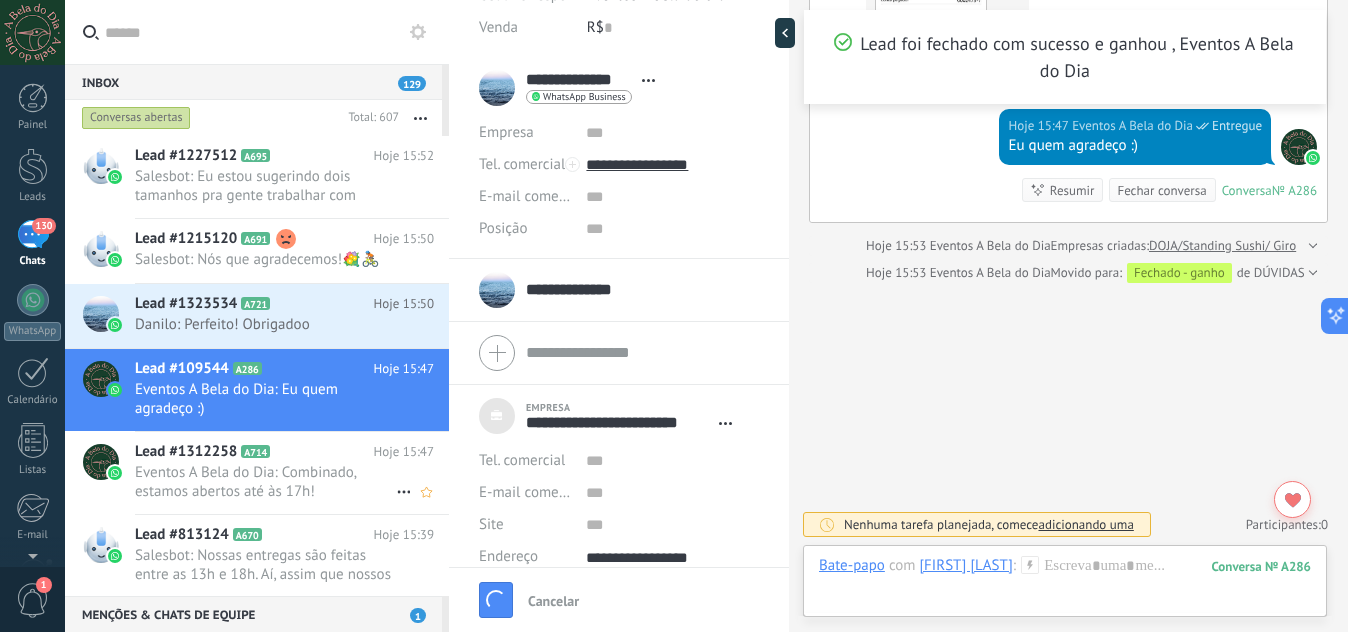scroll, scrollTop: 5349, scrollLeft: 0, axis: vertical 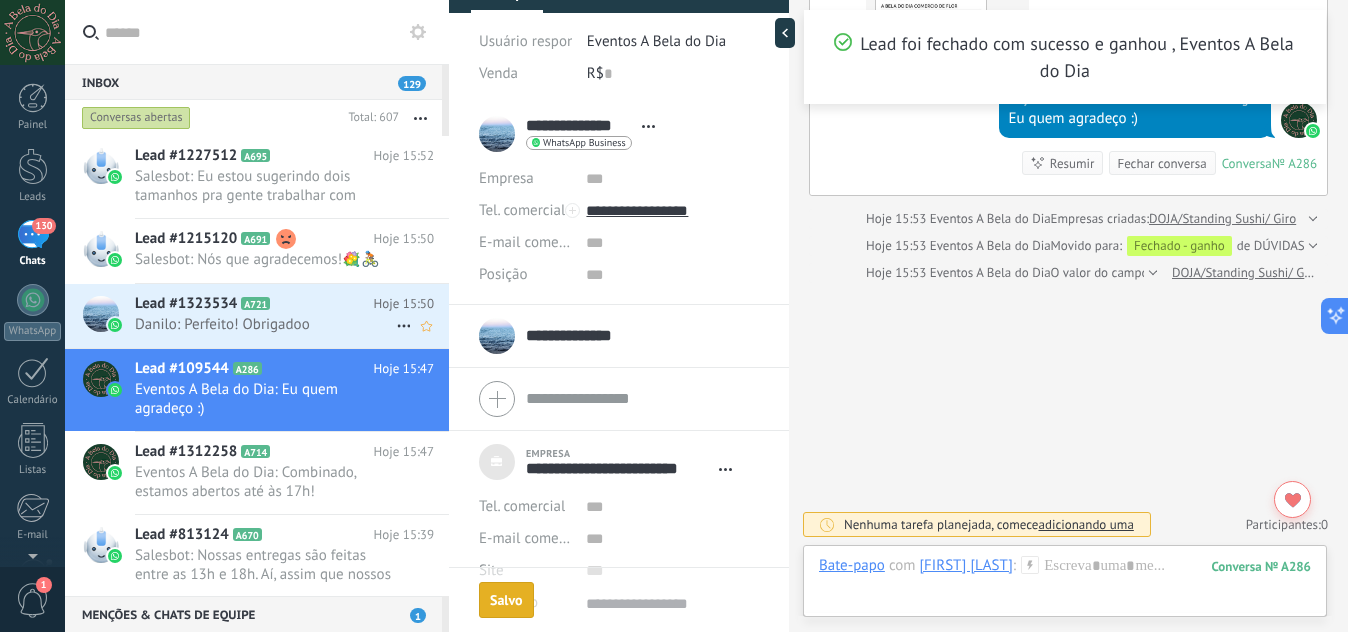 click on "A721" at bounding box center (255, 303) 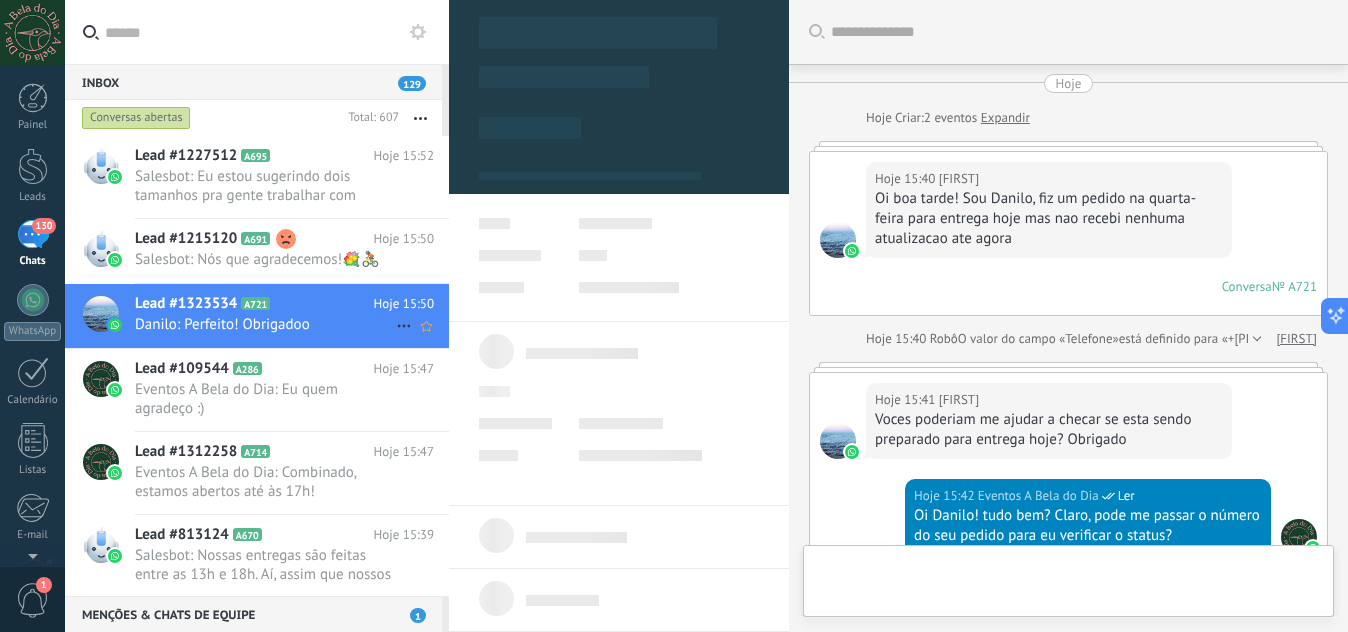scroll, scrollTop: 792, scrollLeft: 0, axis: vertical 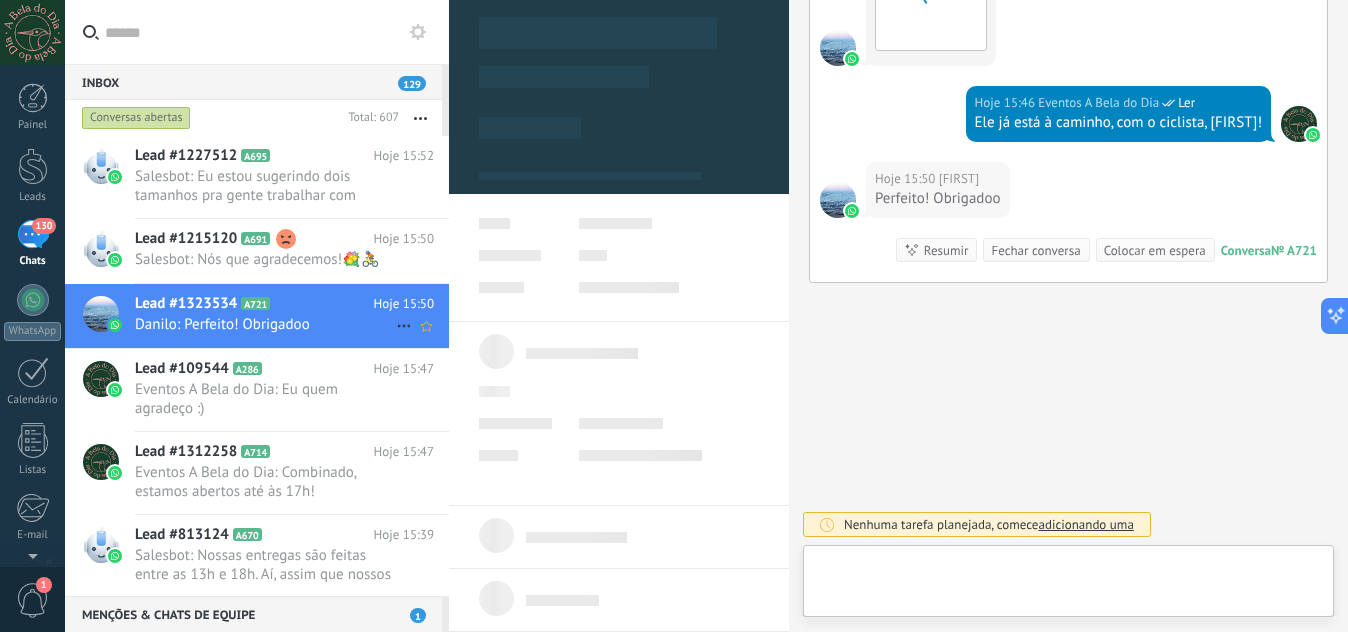 type on "**********" 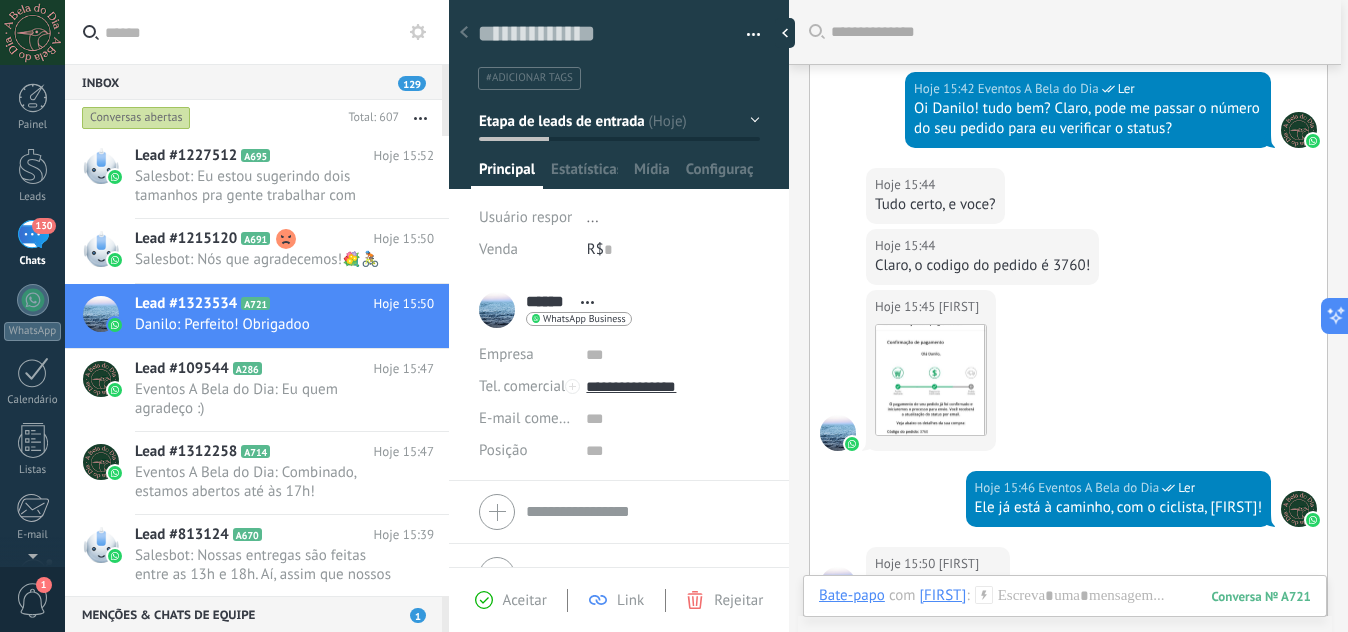 scroll, scrollTop: 0, scrollLeft: 0, axis: both 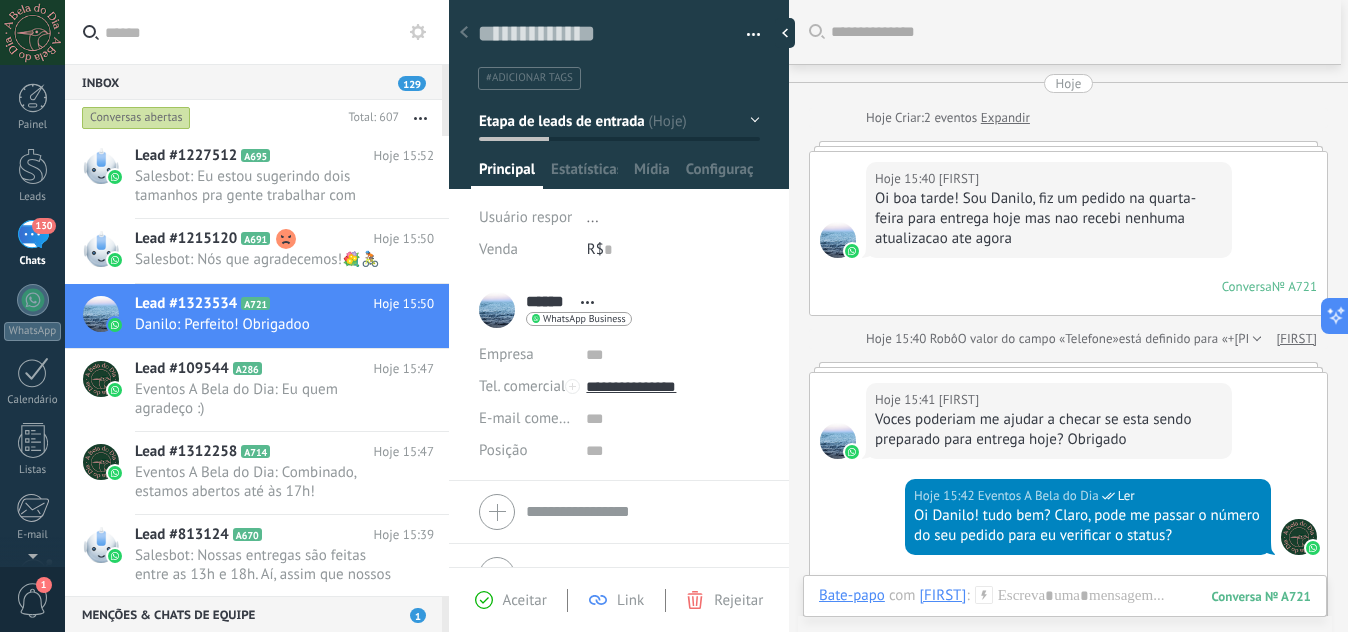 click on "Expandir" at bounding box center [1005, 118] 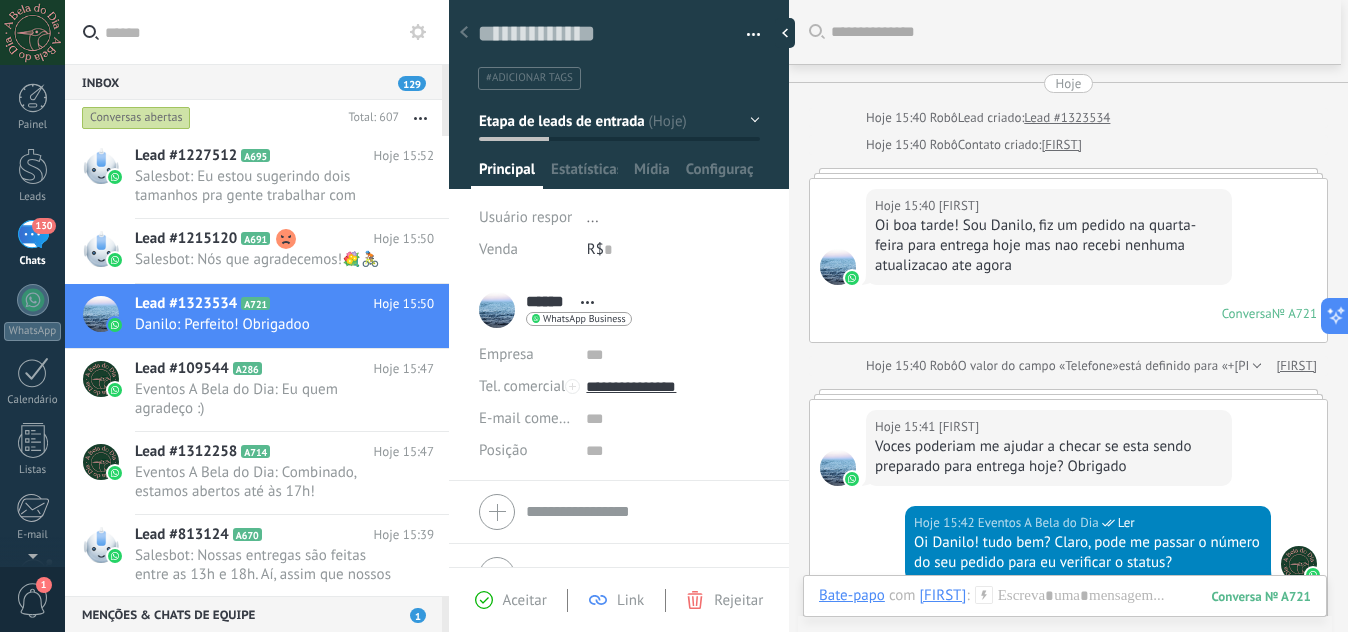 scroll, scrollTop: 89, scrollLeft: 0, axis: vertical 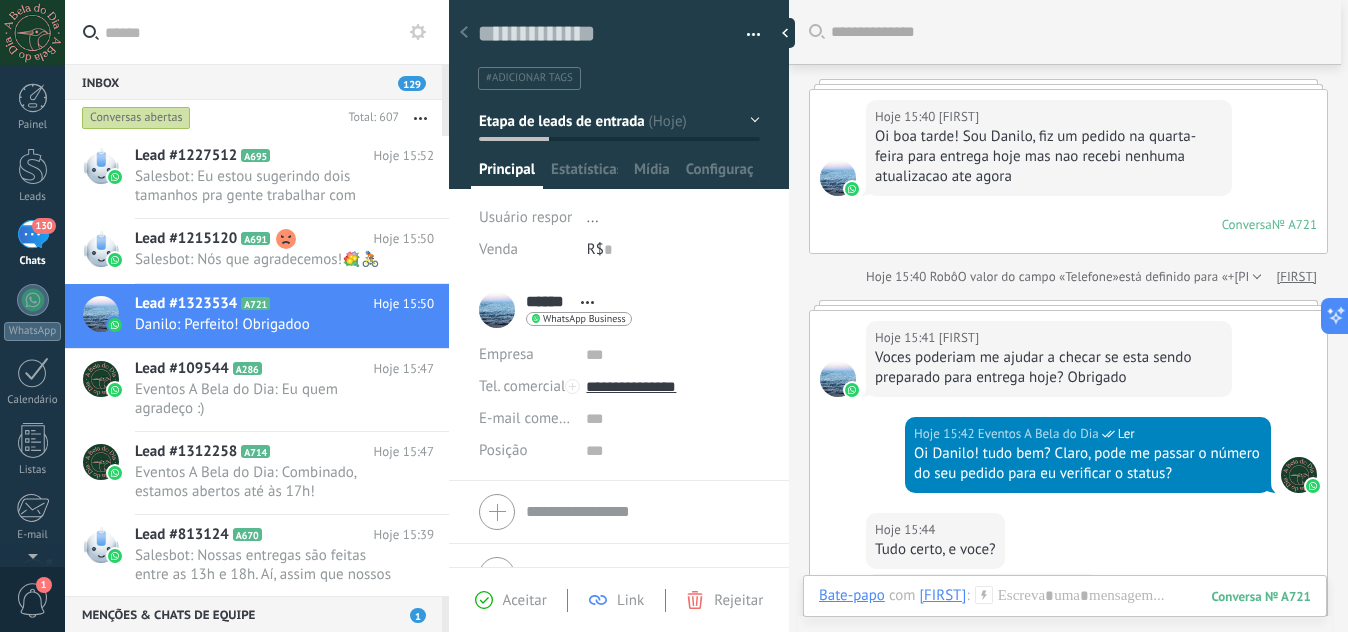 click on "Hoje [TIME] [FIRST]  Oi boa tarde! Sou Danilo, fiz um pedido na quarta-feira para entrega hoje mas nao recebi nenhuma atualizacao ate agora Conversa  № A721 Conversa № A721" at bounding box center (1068, 171) 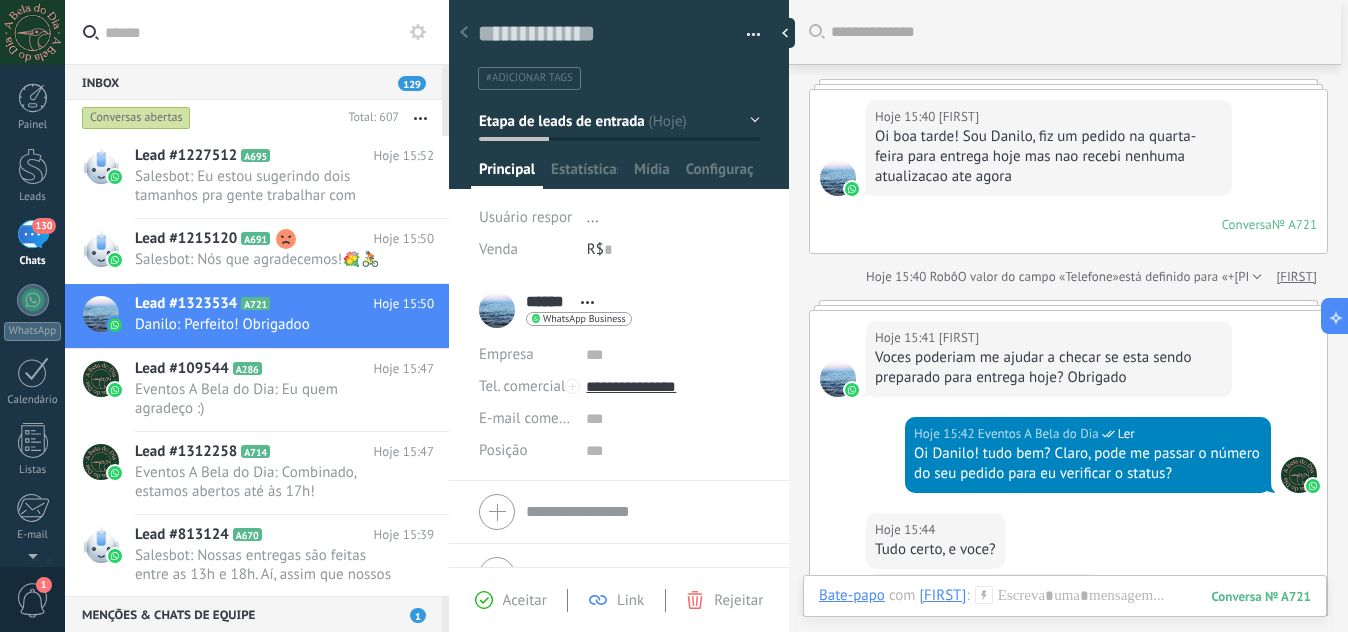 click at bounding box center (1068, 84) 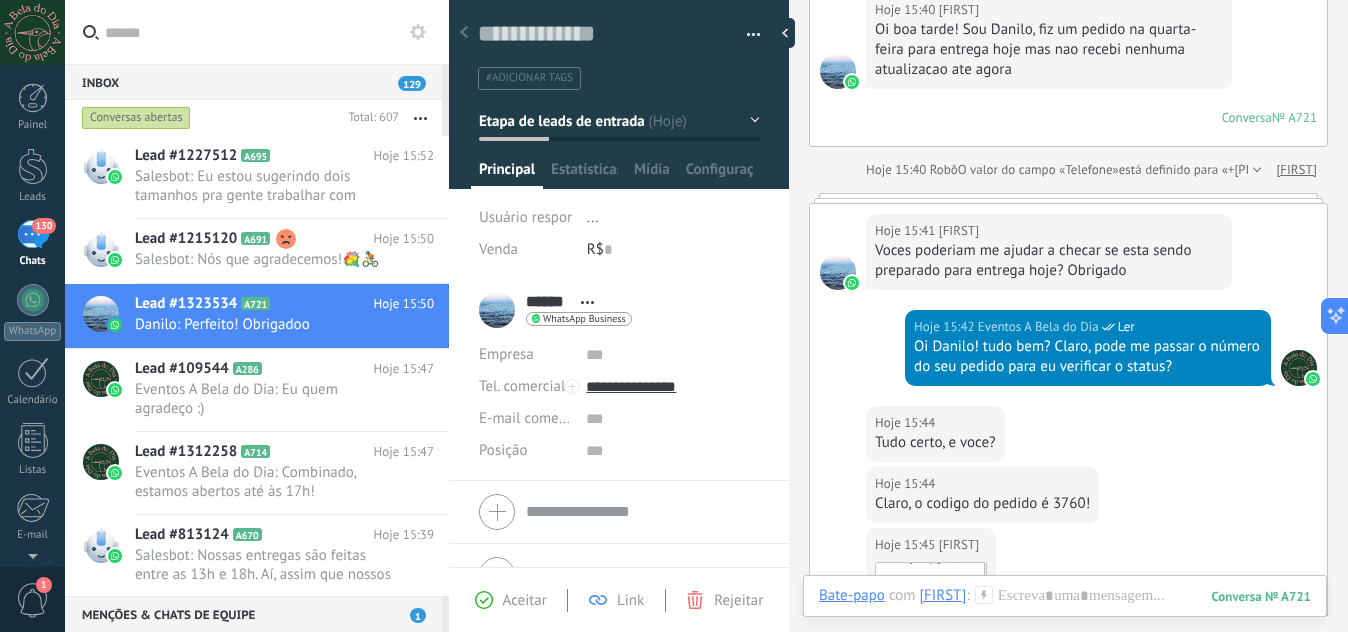 scroll, scrollTop: 205, scrollLeft: 0, axis: vertical 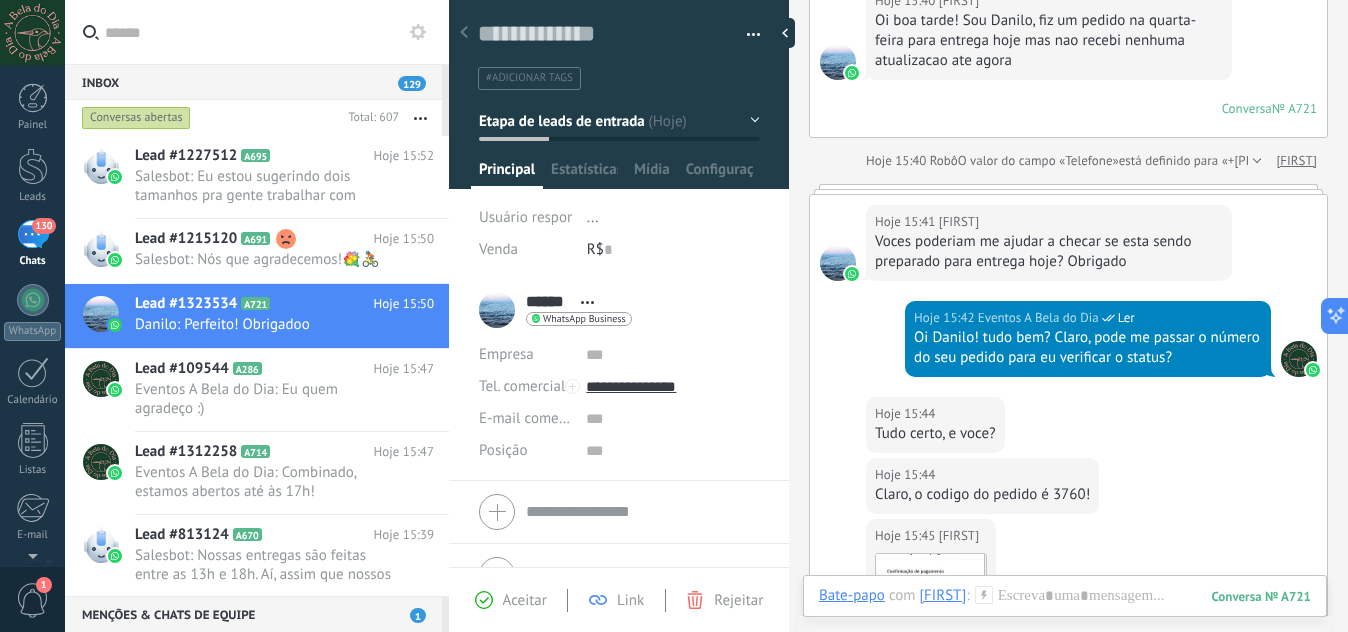 click on "Etapa de leads de entrada" at bounding box center (619, 121) 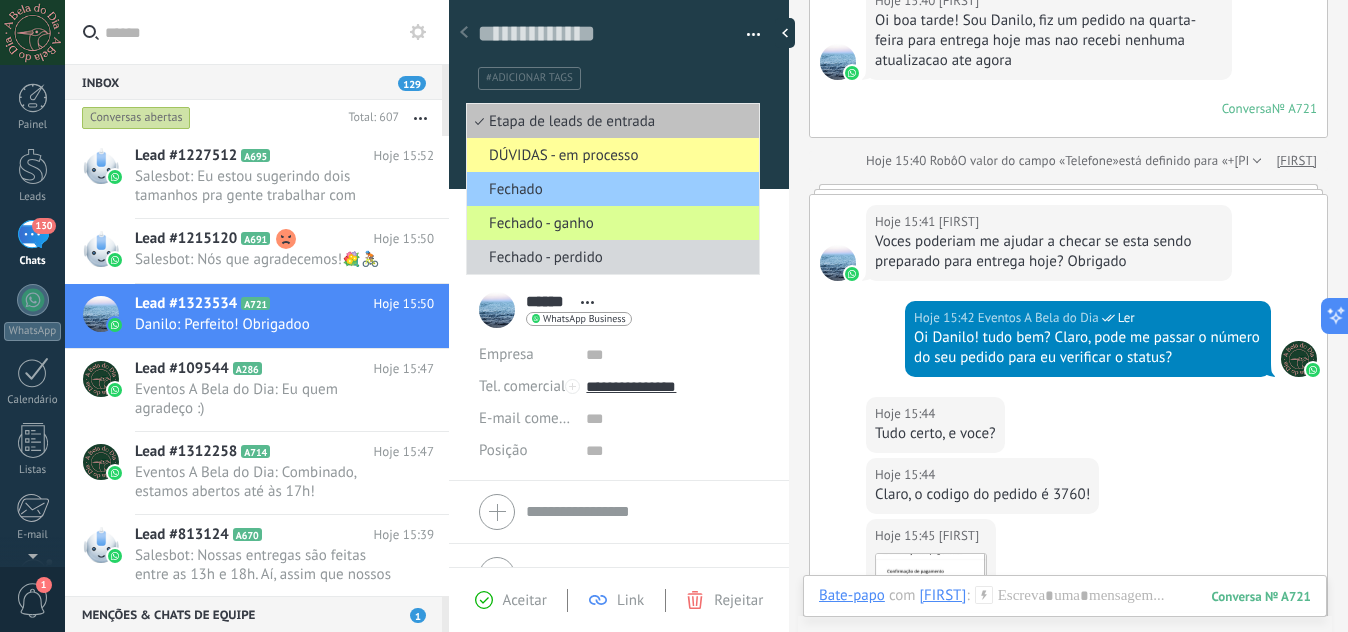 click on "Fechado - ganho" at bounding box center [610, 223] 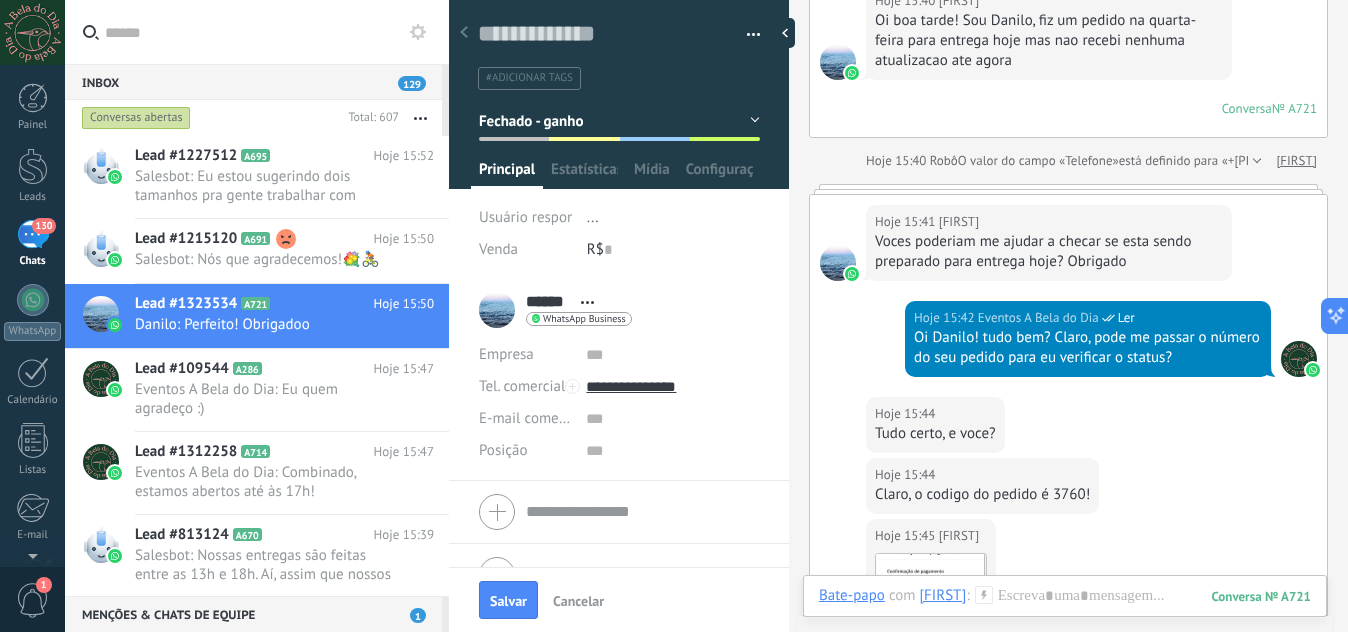 click at bounding box center [619, 512] 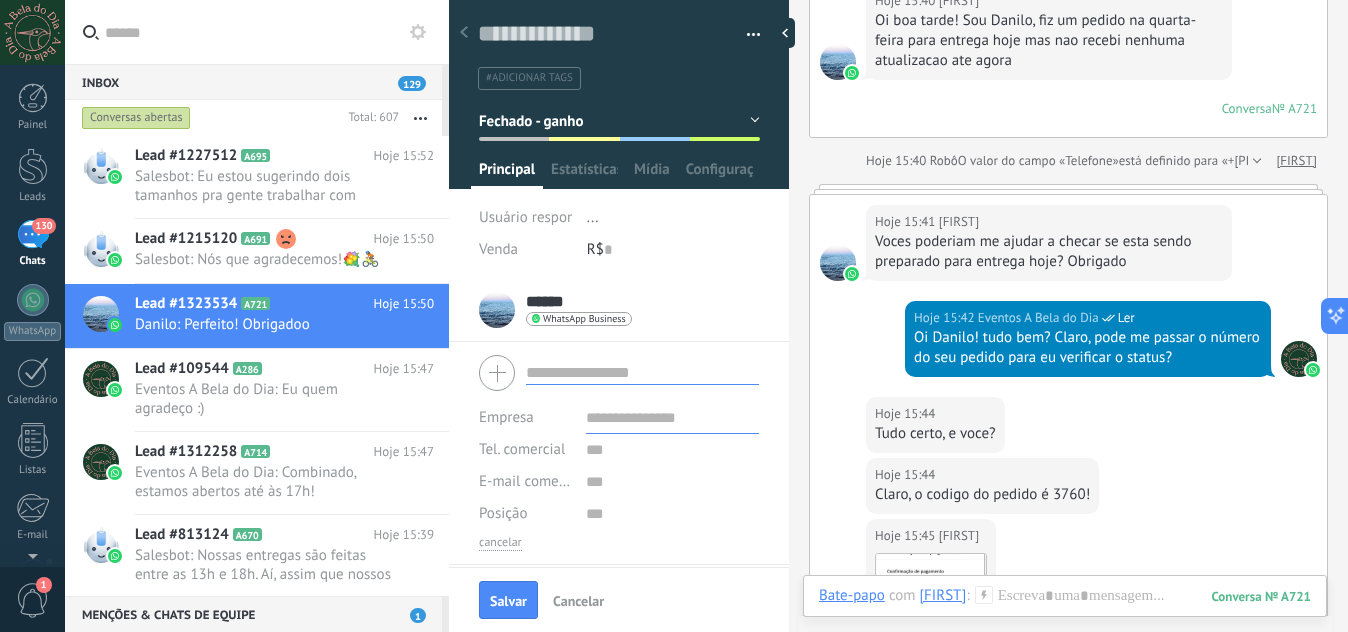 click at bounding box center (642, 372) 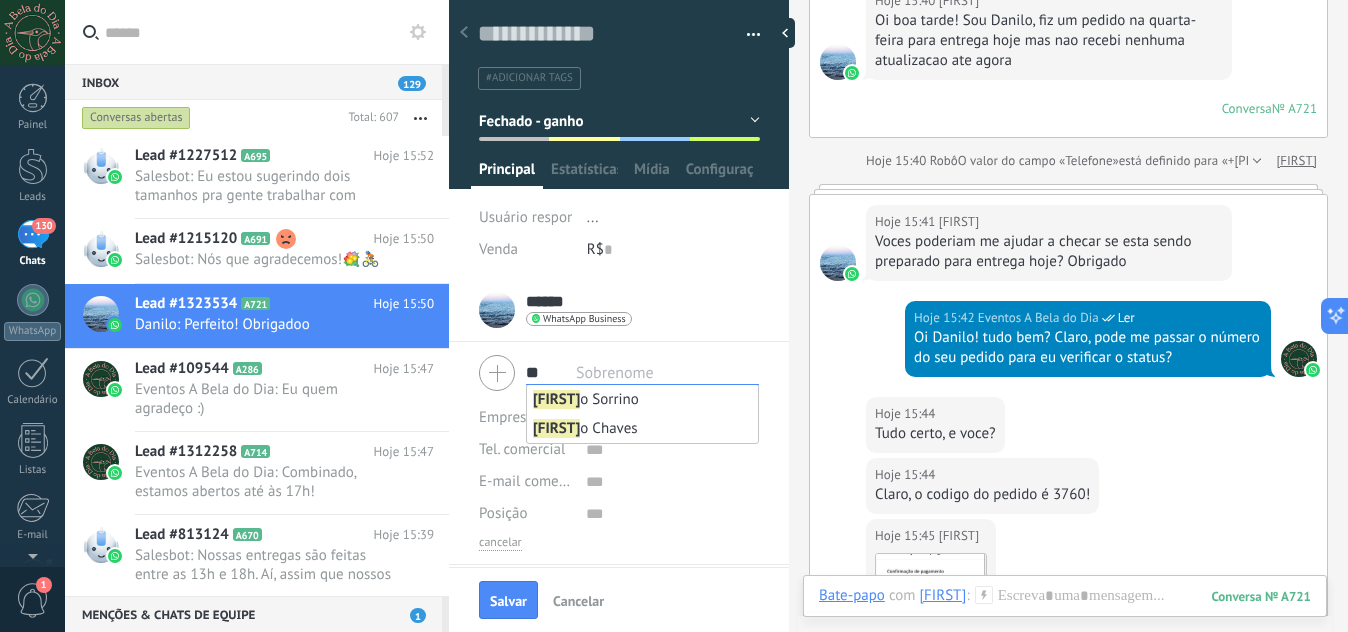 type on "*" 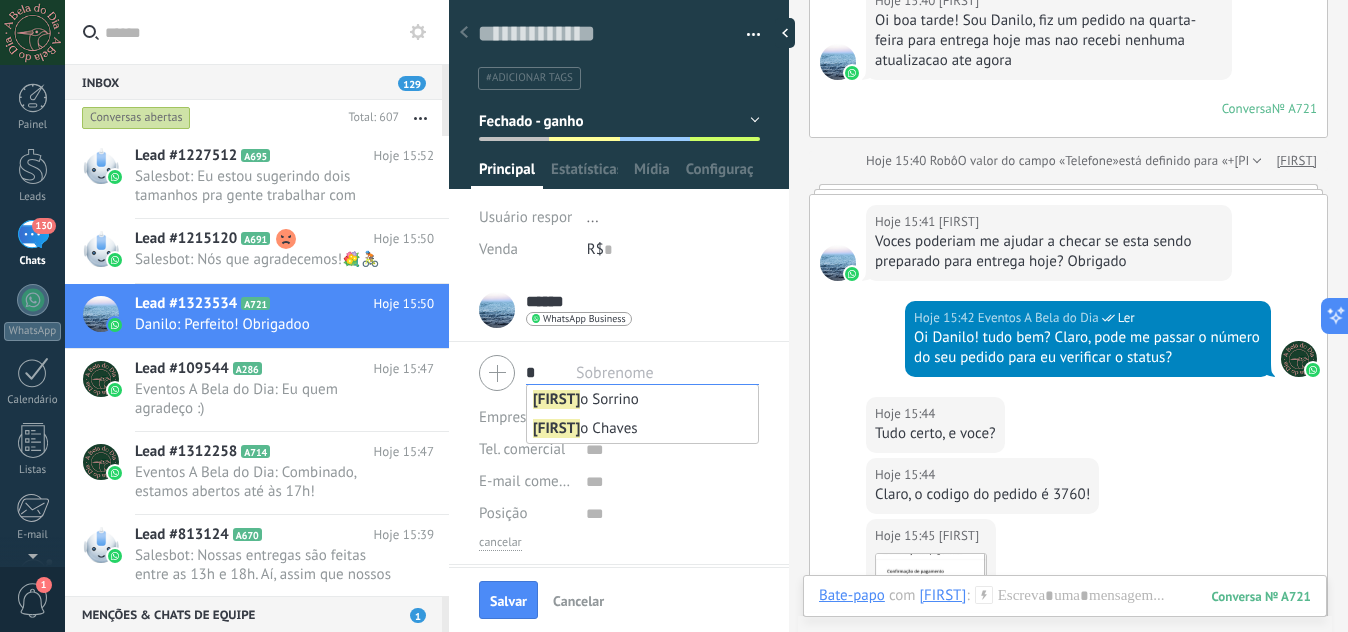 type 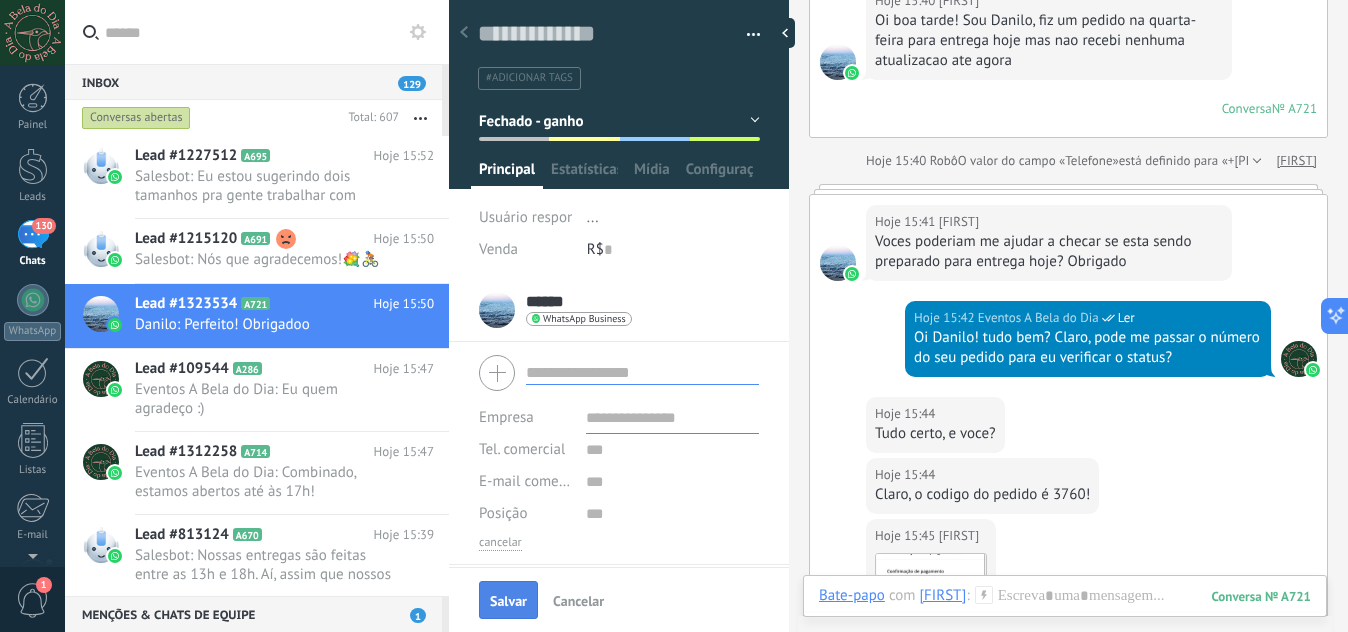 click on "Salvar" at bounding box center (508, 601) 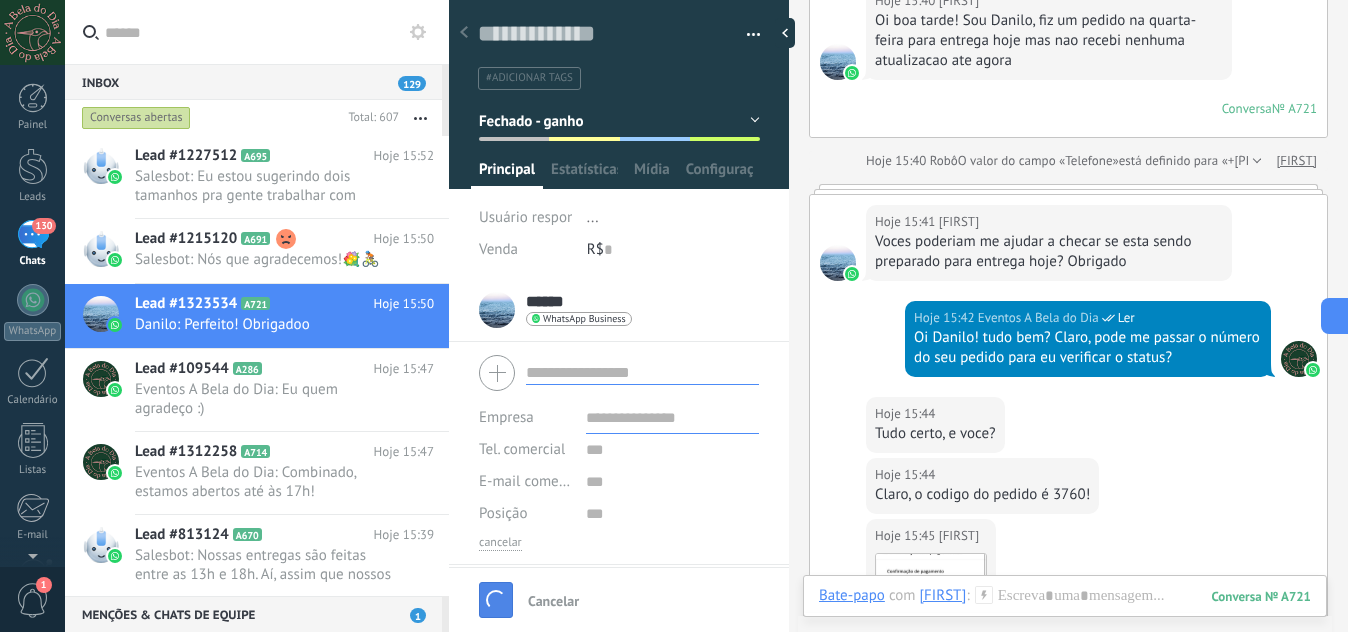 scroll, scrollTop: 401, scrollLeft: 0, axis: vertical 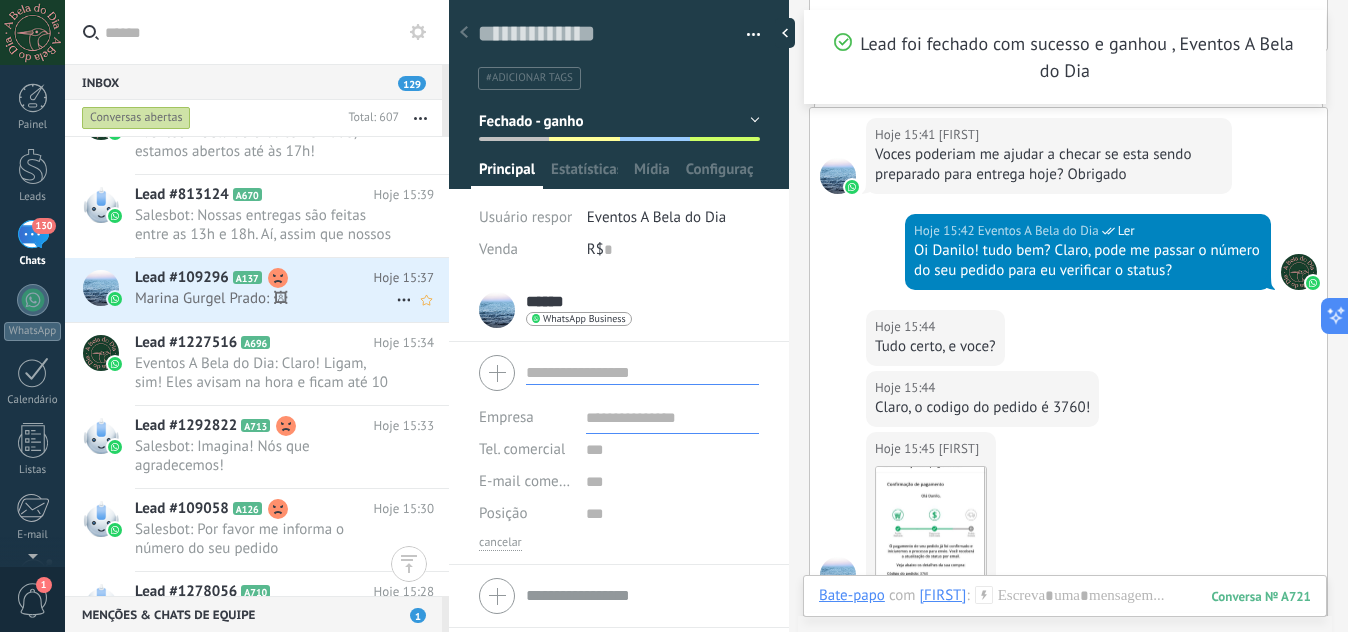 click on "Lead #[LEAD_ID]
A137" at bounding box center [254, 278] 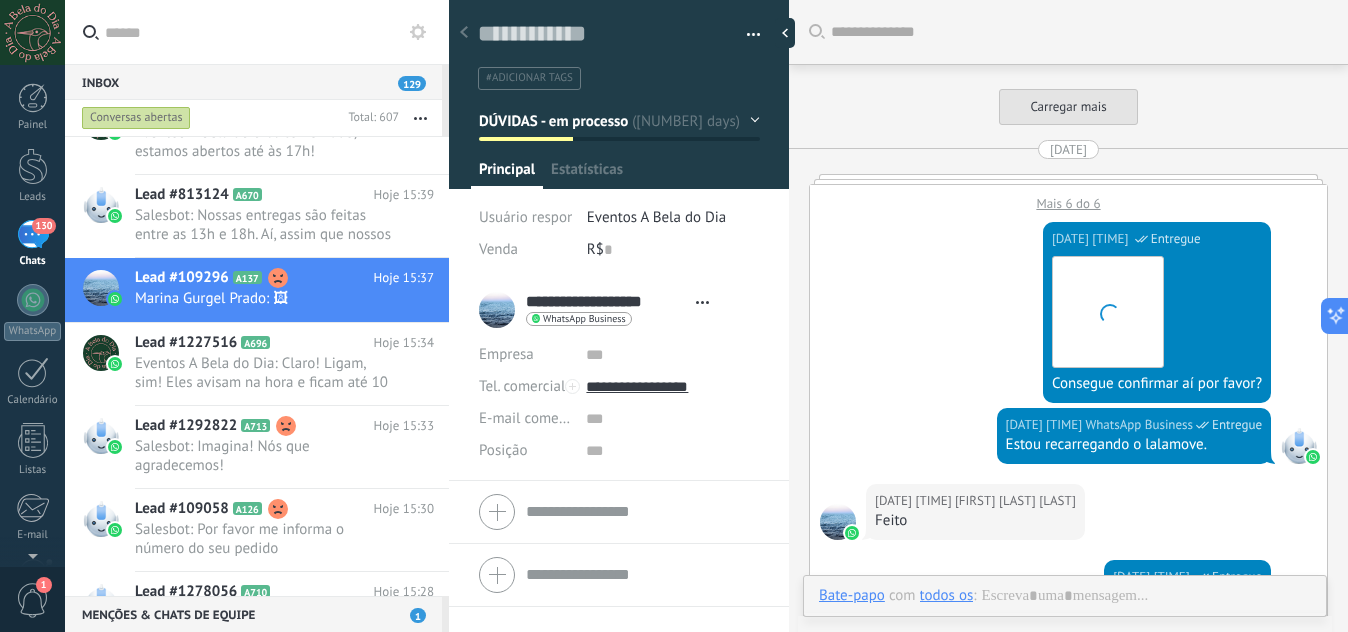 type on "**********" 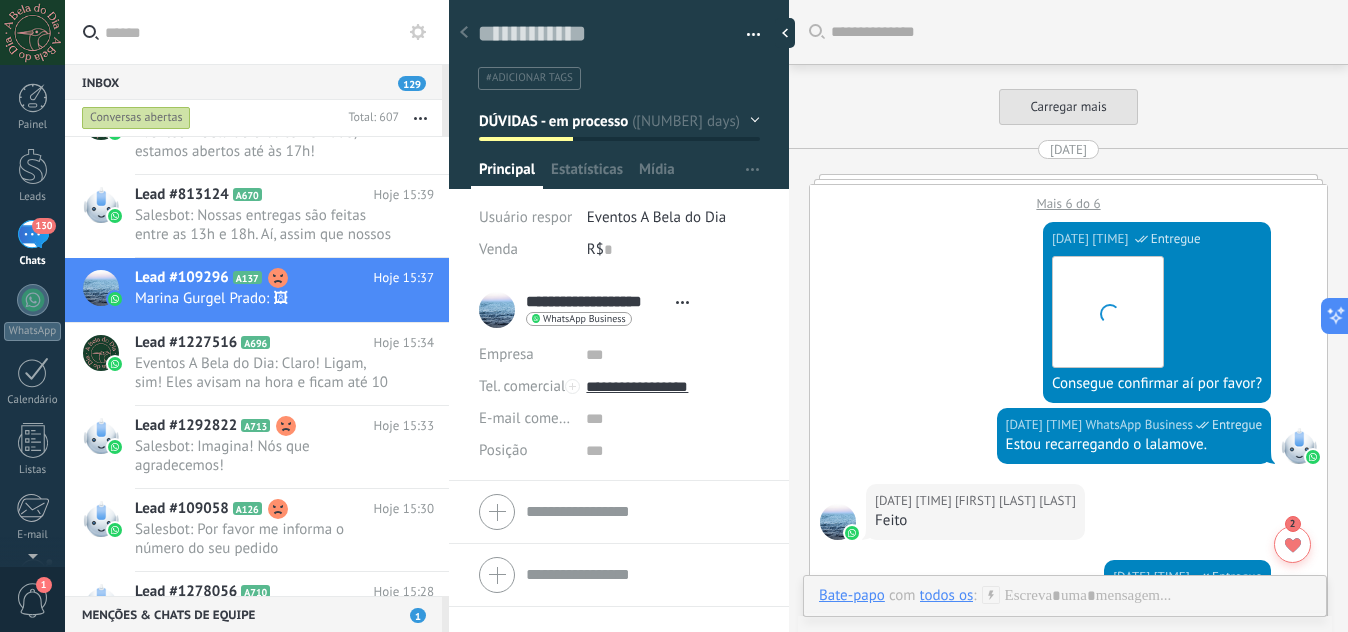 scroll, scrollTop: 3501, scrollLeft: 0, axis: vertical 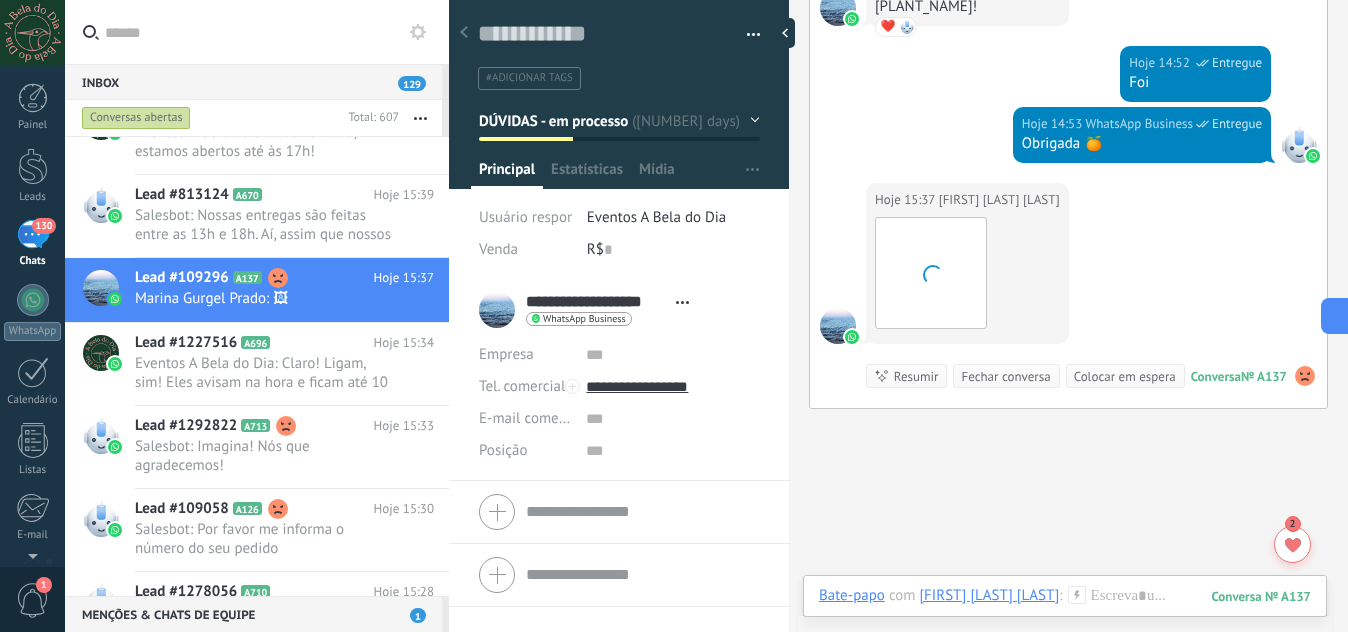 click at bounding box center (619, 512) 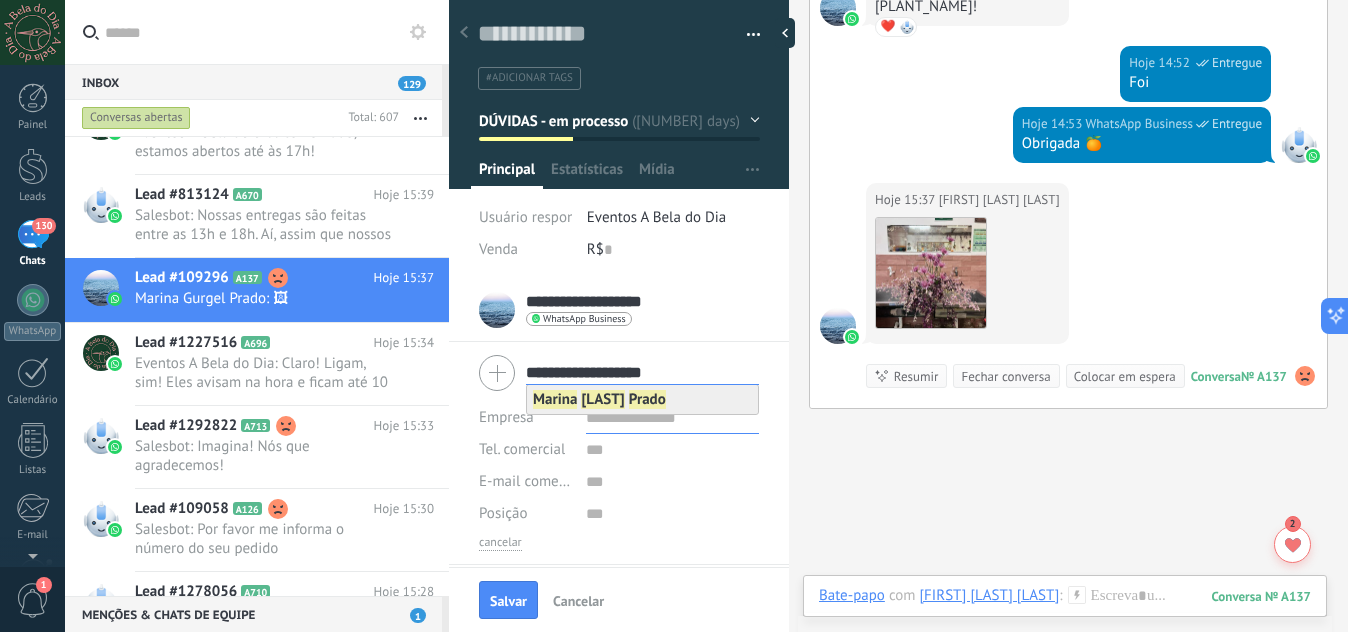 type on "**********" 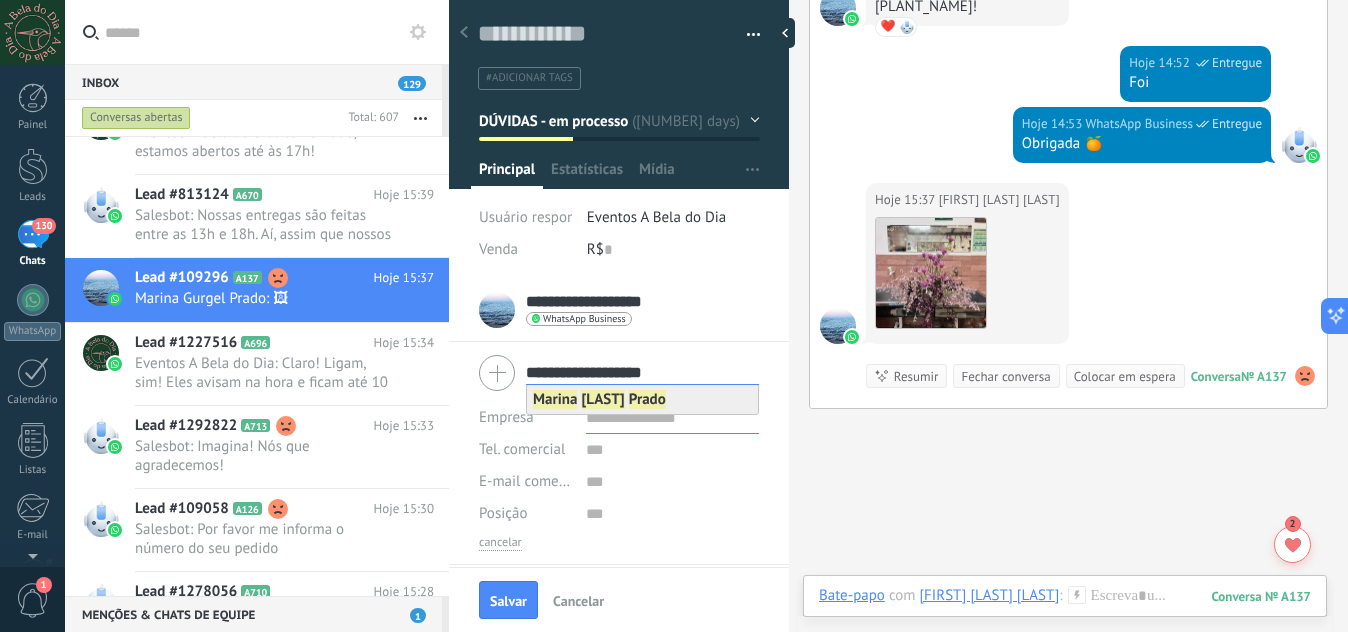 click on "[LAST]" at bounding box center [602, 399] 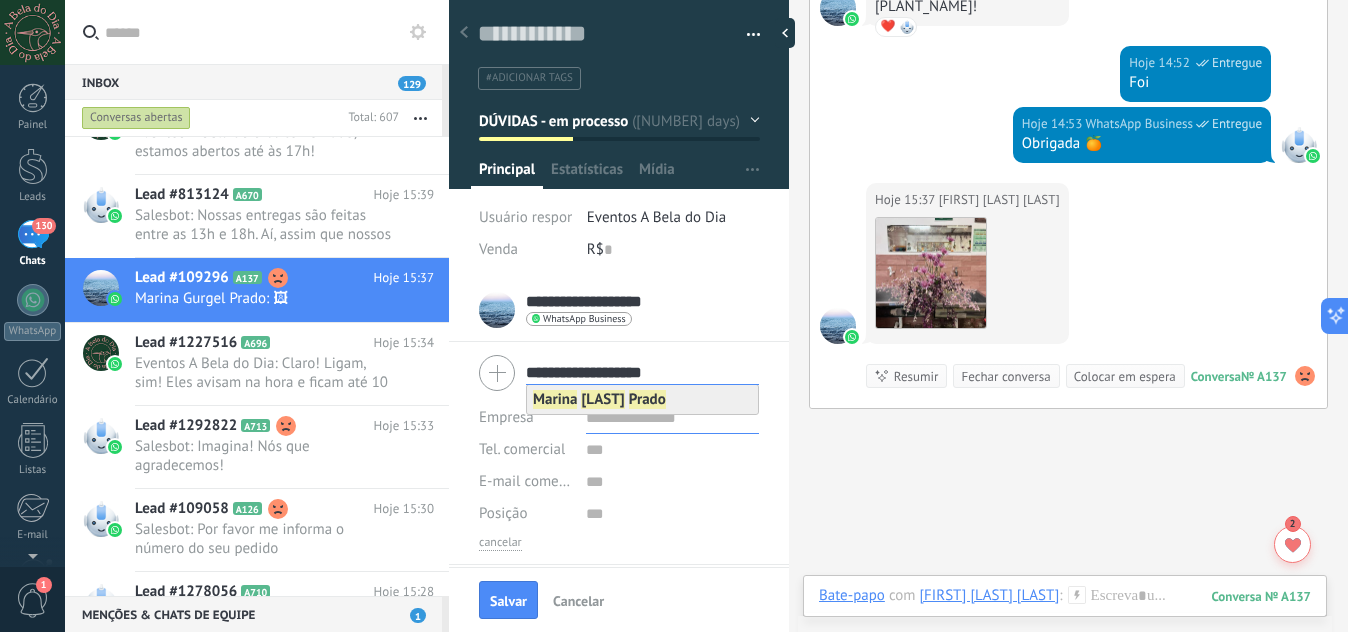 type 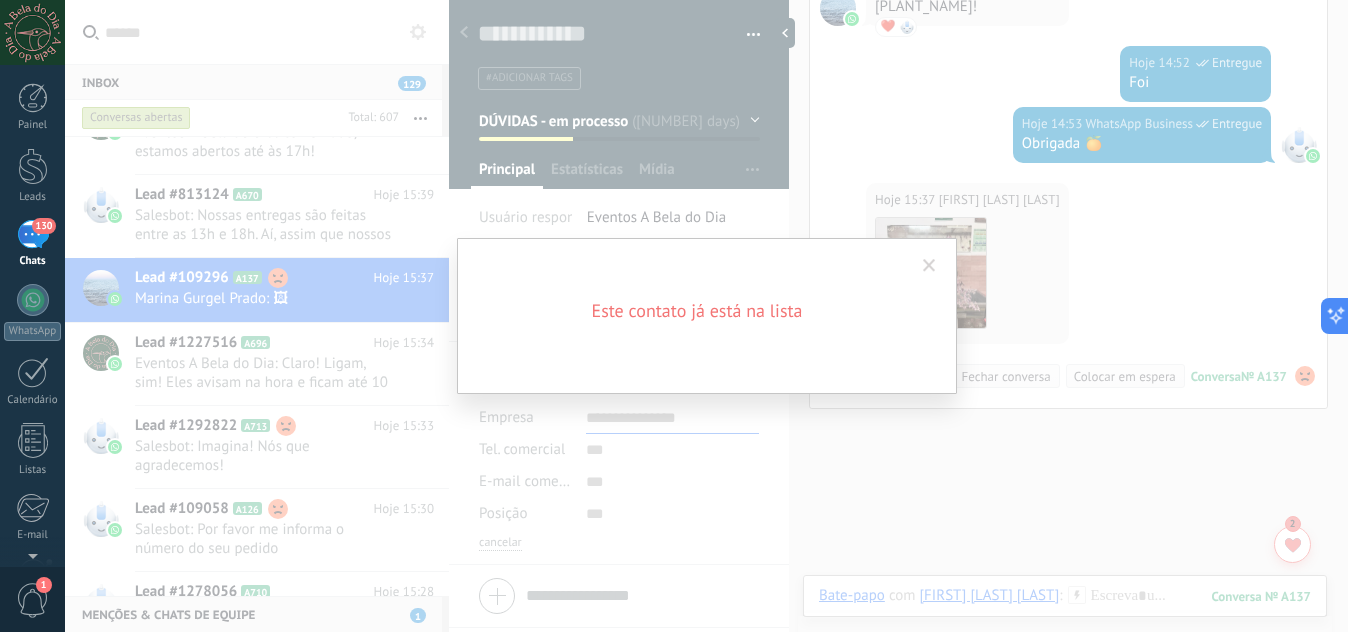 click on "Este contato já está na lista" at bounding box center (706, 316) 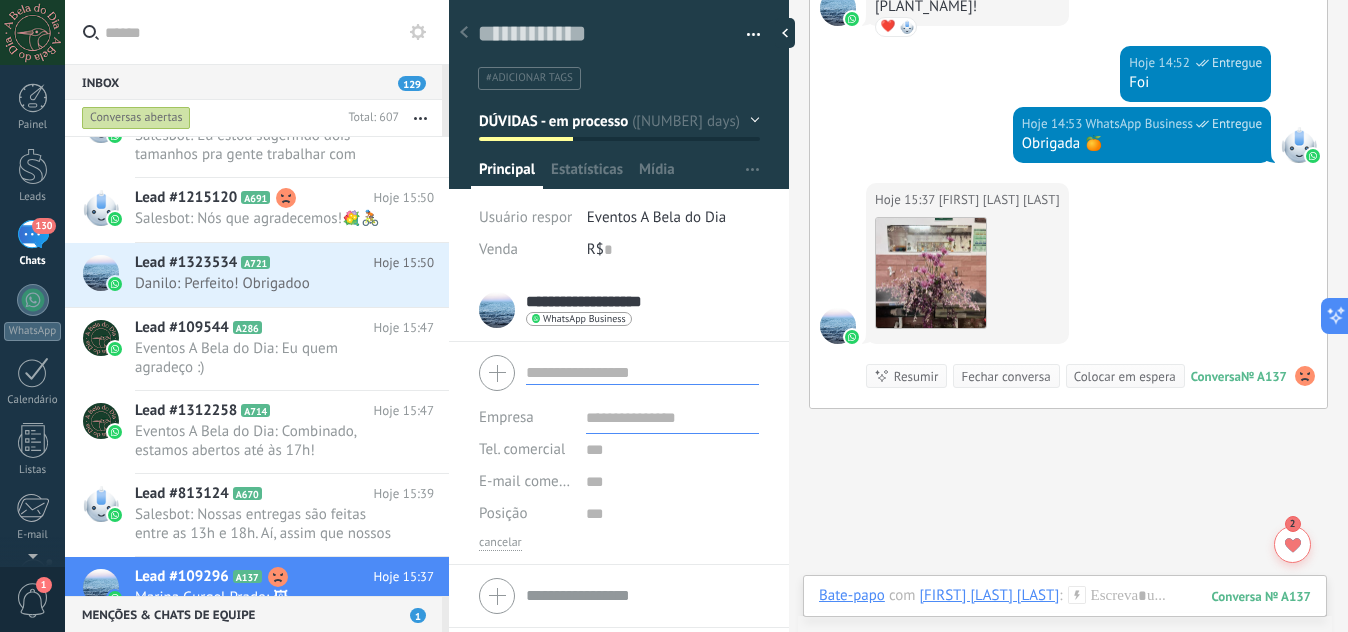 scroll, scrollTop: 41, scrollLeft: 0, axis: vertical 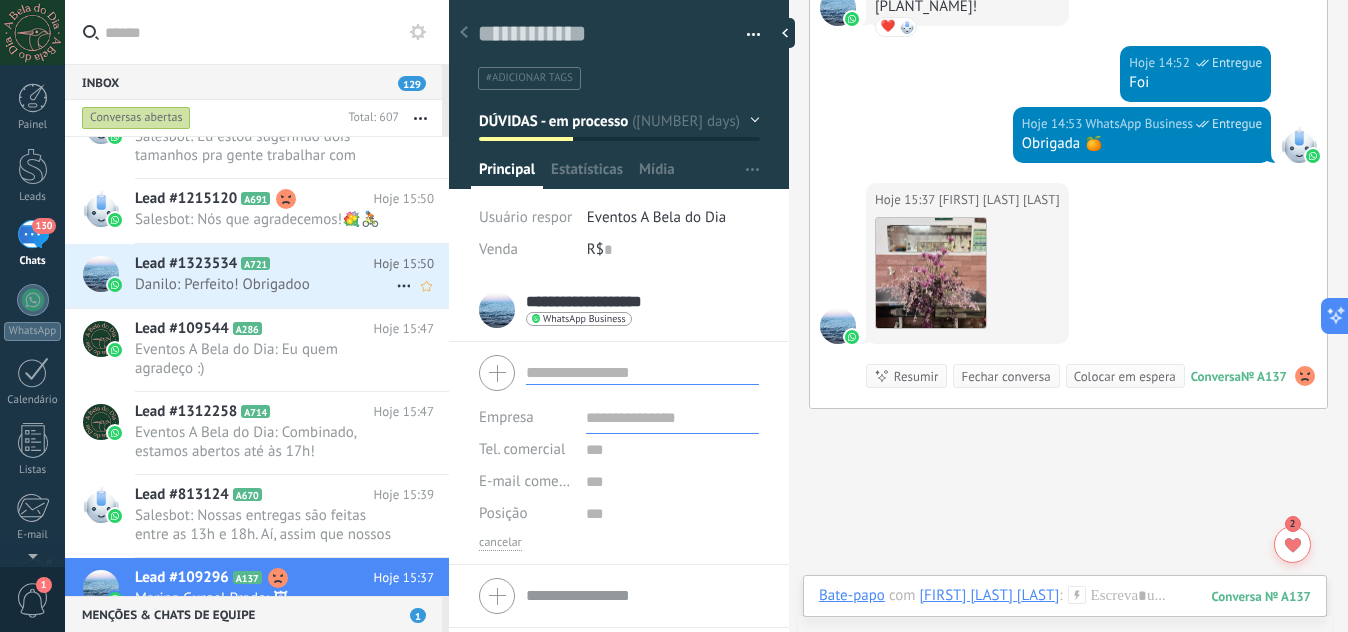 click on "Danilo: Perfeito! Obrigadoo" at bounding box center (265, 284) 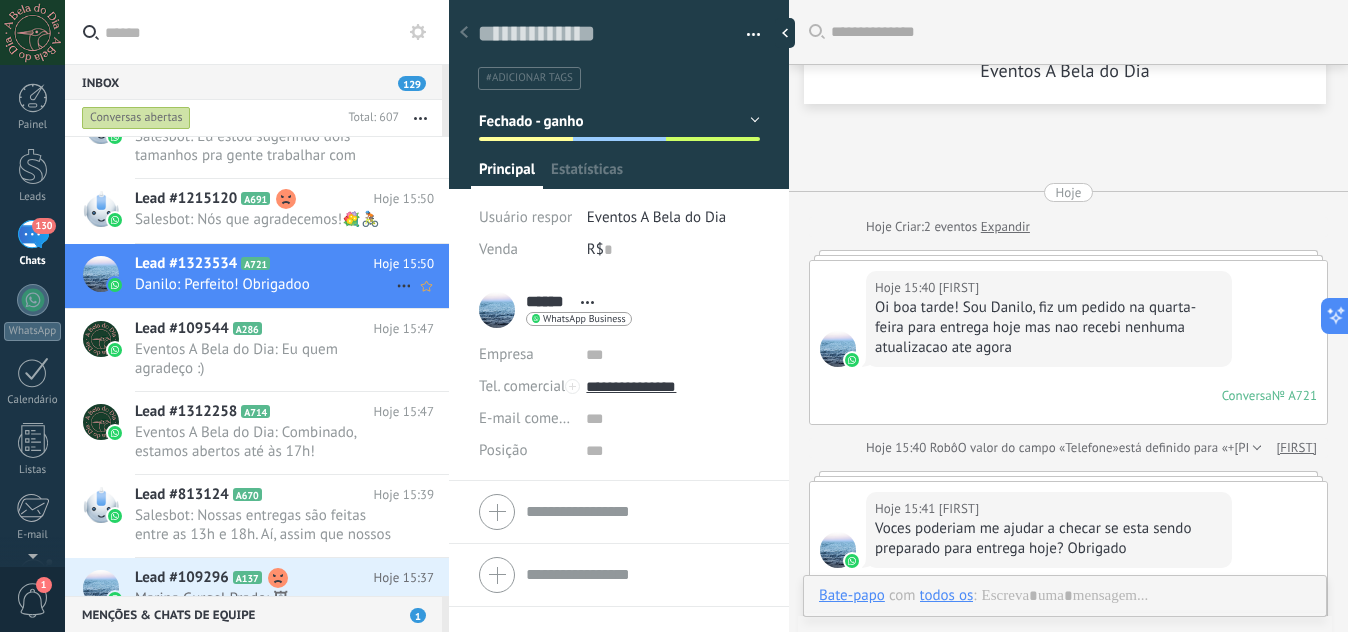 scroll, scrollTop: 30, scrollLeft: 0, axis: vertical 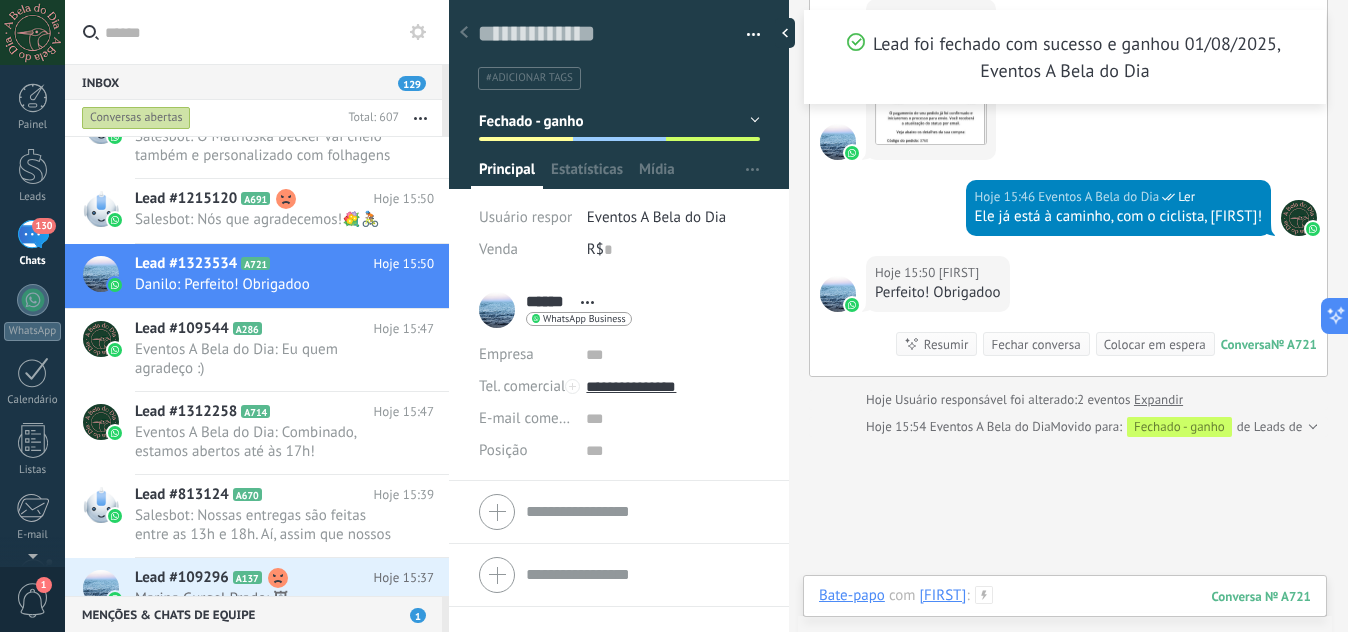click at bounding box center [1065, 616] 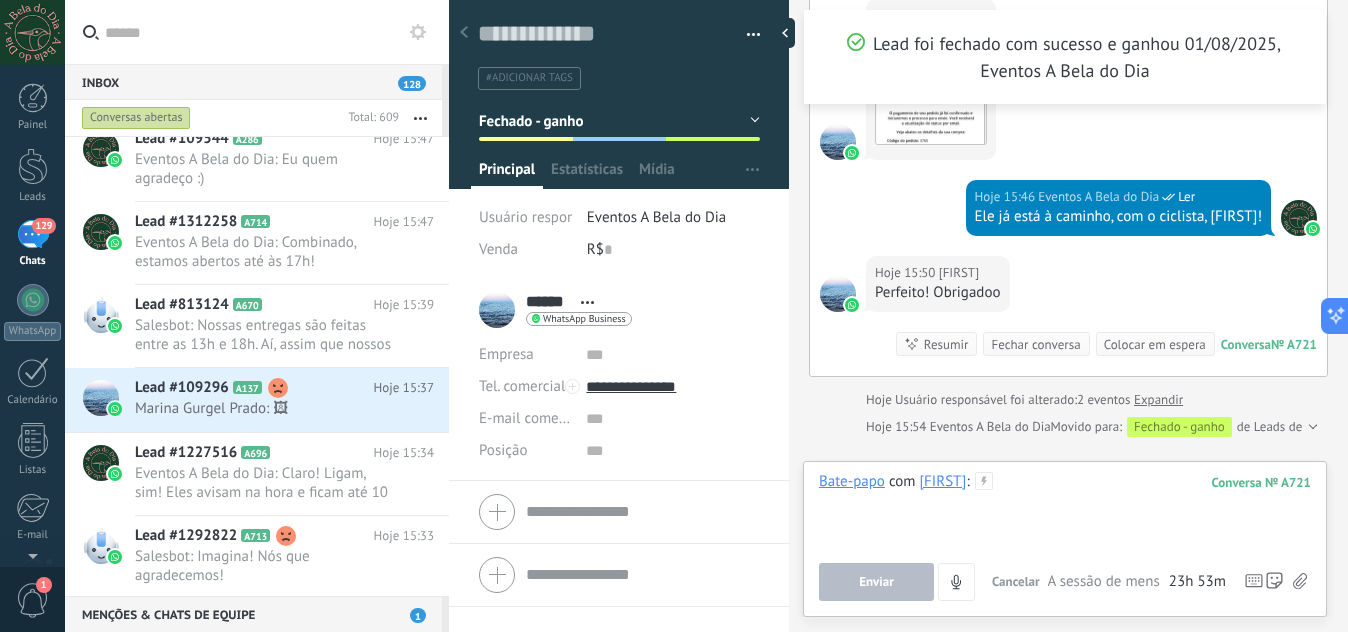 scroll, scrollTop: 363, scrollLeft: 0, axis: vertical 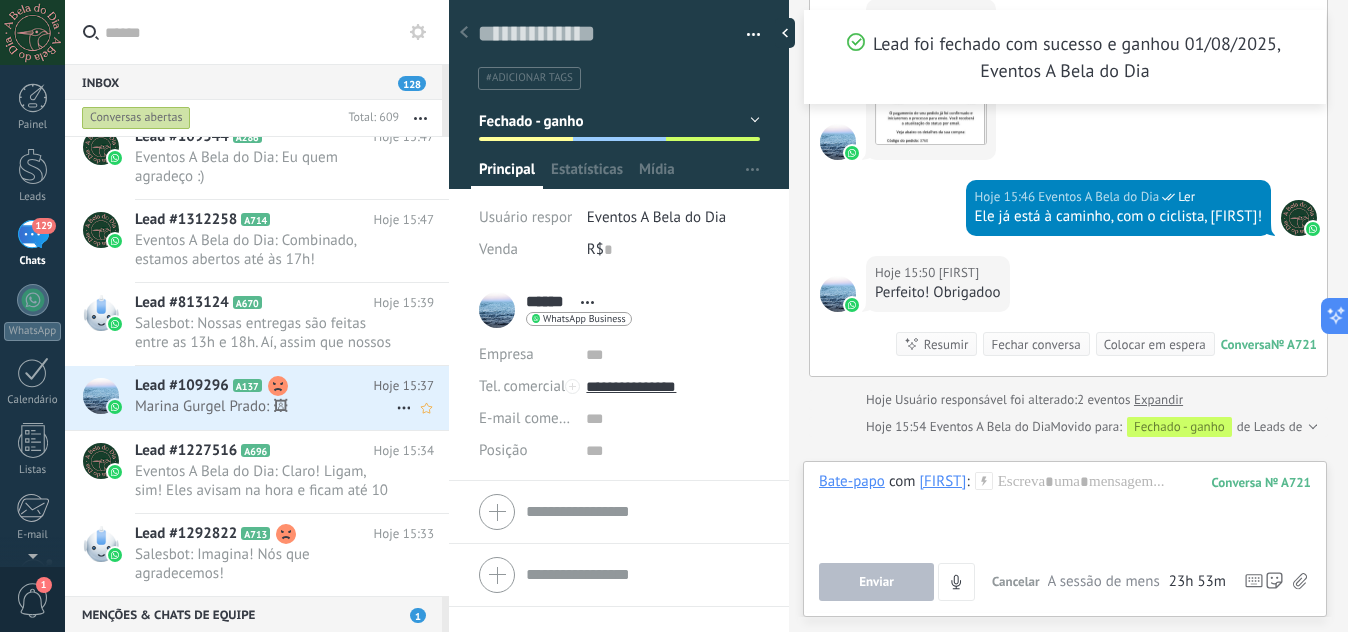 click on "Lead #[LEAD_ID]
A137" at bounding box center (254, 386) 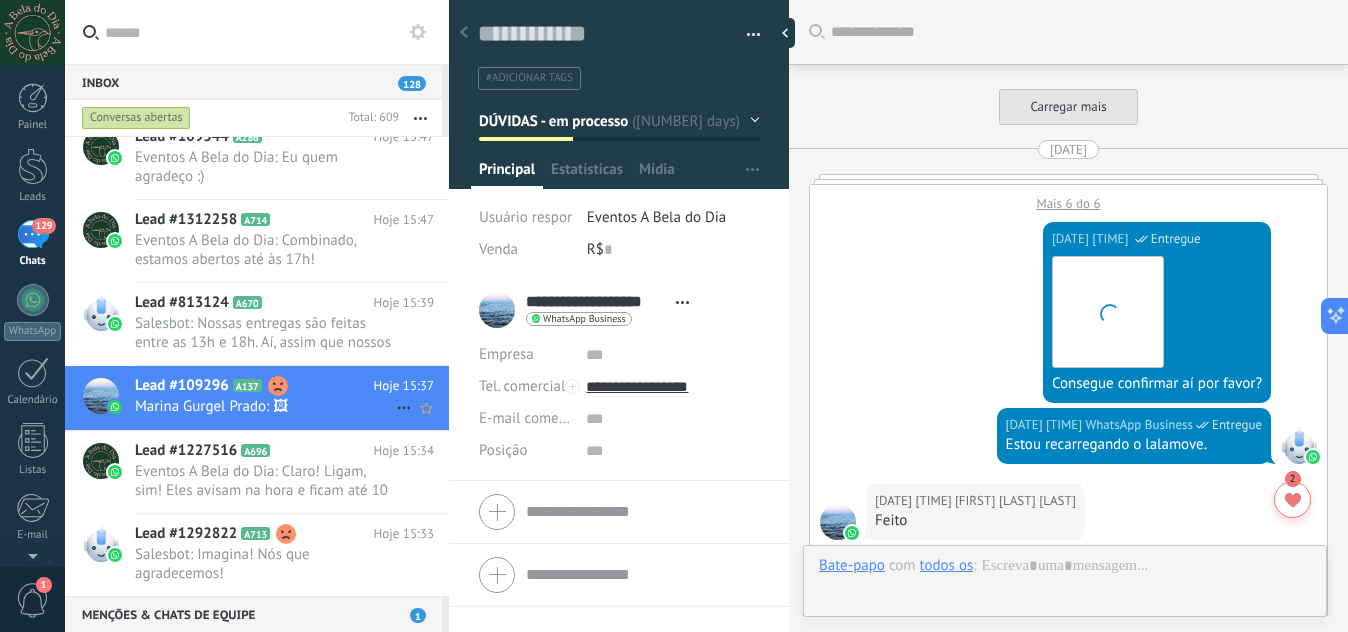scroll, scrollTop: 3647, scrollLeft: 0, axis: vertical 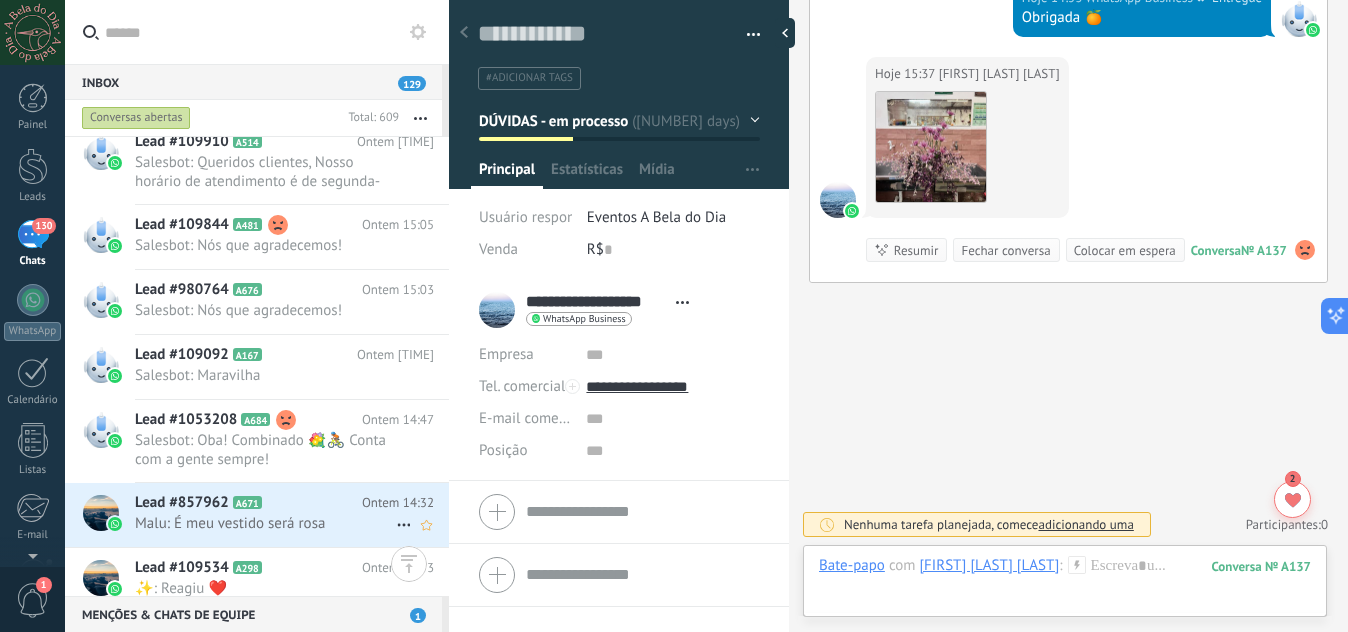 click on "Malu: É meu vestido será rosa" at bounding box center (265, 523) 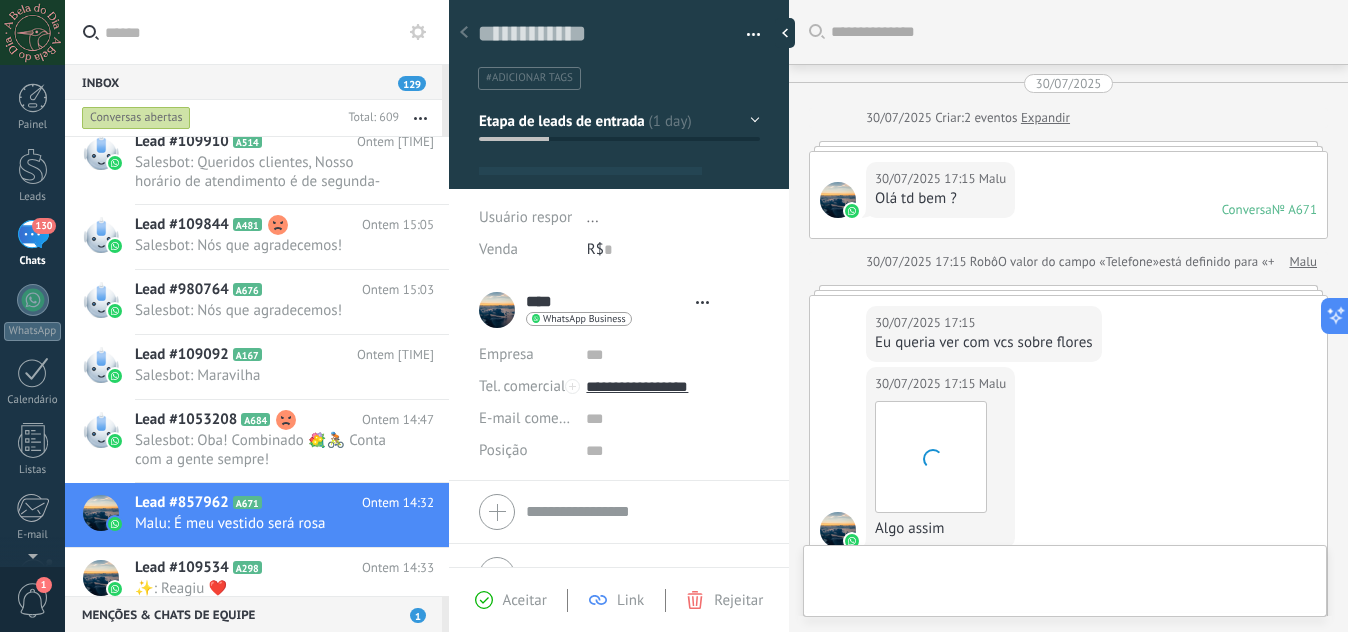 type on "**********" 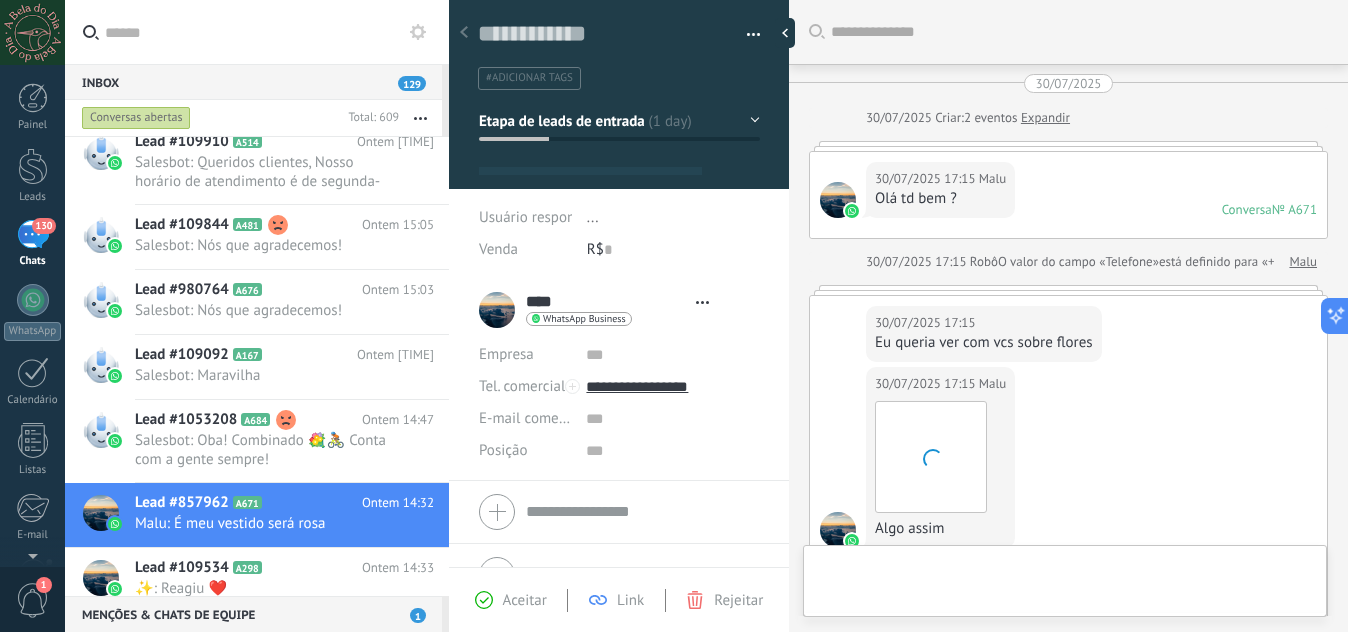 scroll, scrollTop: 1740, scrollLeft: 0, axis: vertical 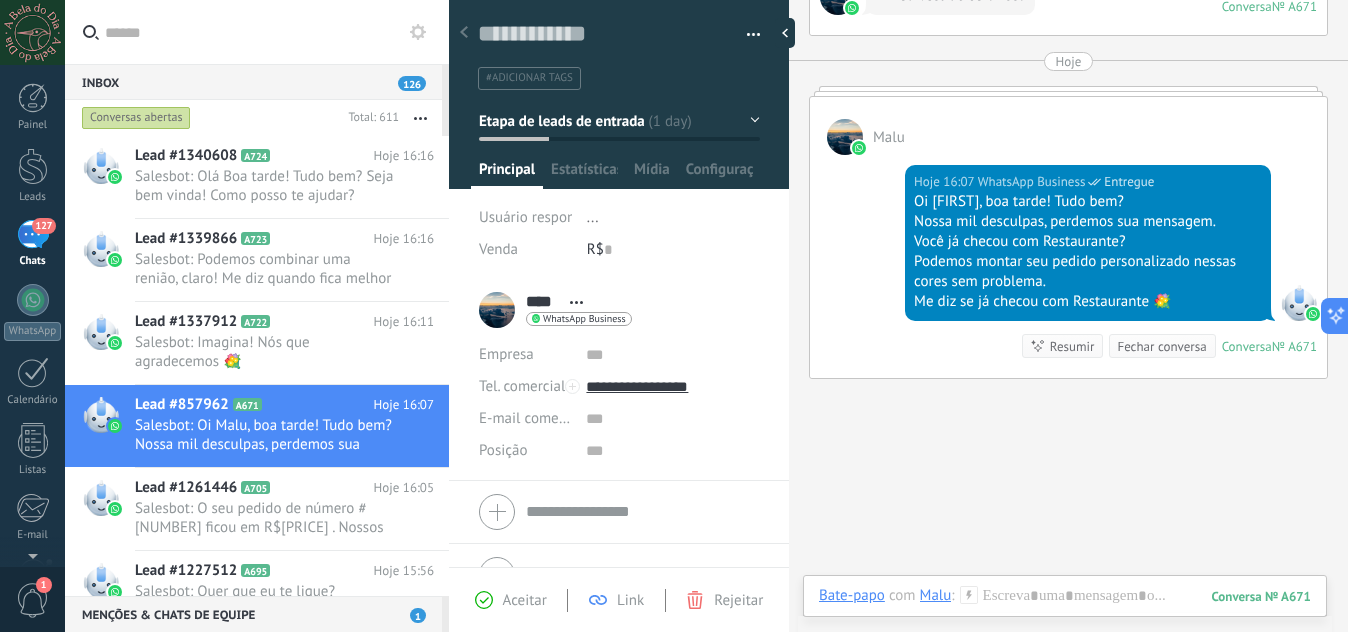 click on "Etapa de leads de entrada" at bounding box center (619, 121) 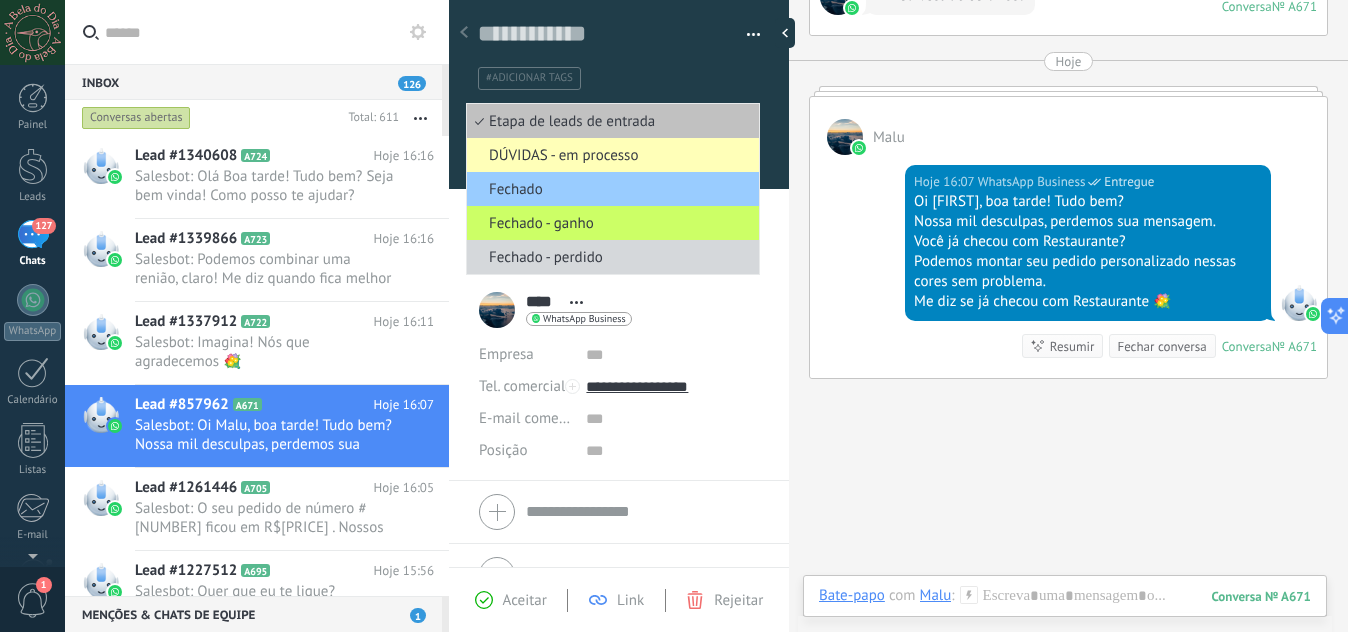 click on "DÚVIDAS - em processo" at bounding box center (610, 155) 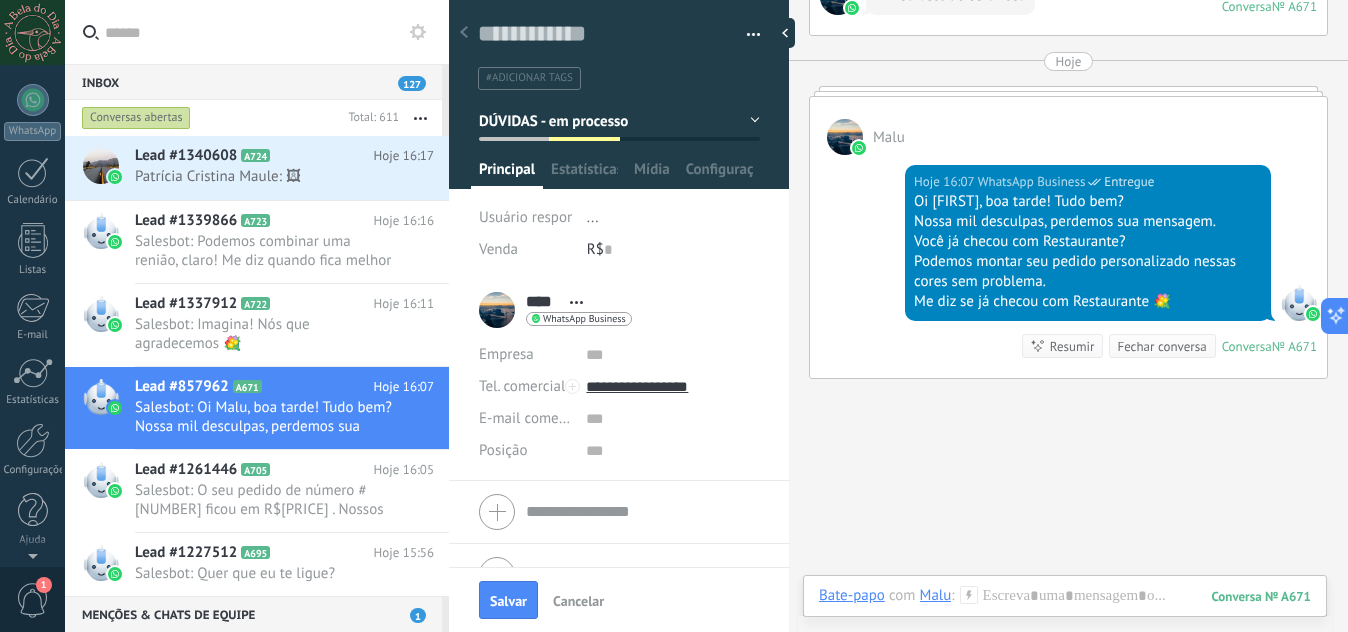 scroll, scrollTop: 0, scrollLeft: 0, axis: both 